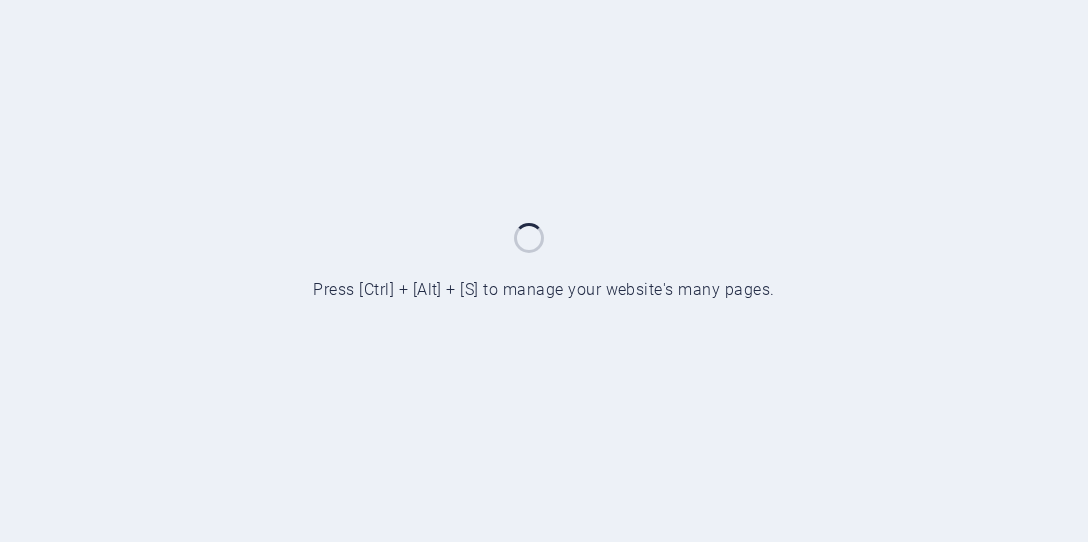 scroll, scrollTop: 0, scrollLeft: 0, axis: both 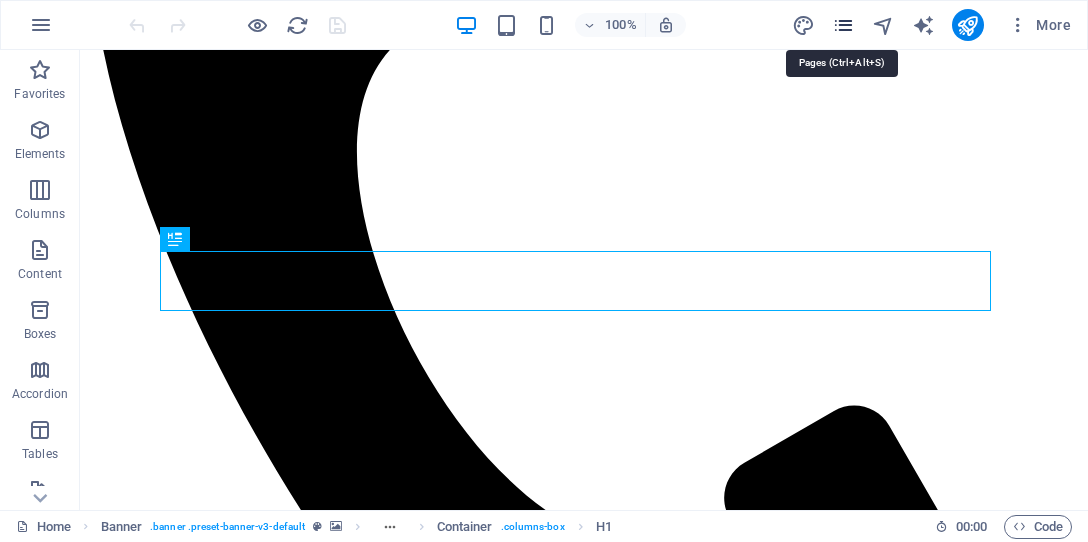 click at bounding box center (843, 25) 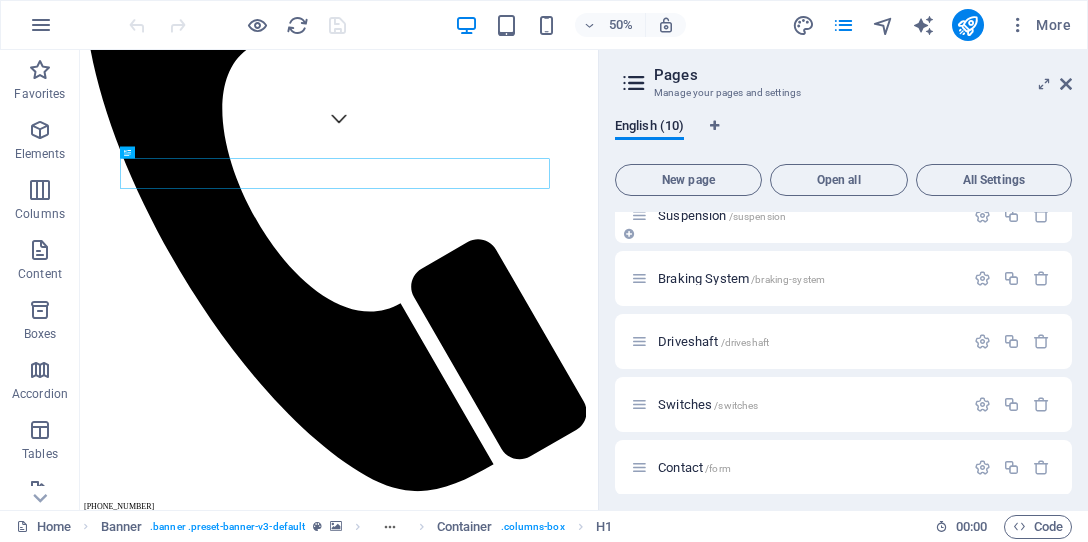 scroll, scrollTop: 200, scrollLeft: 0, axis: vertical 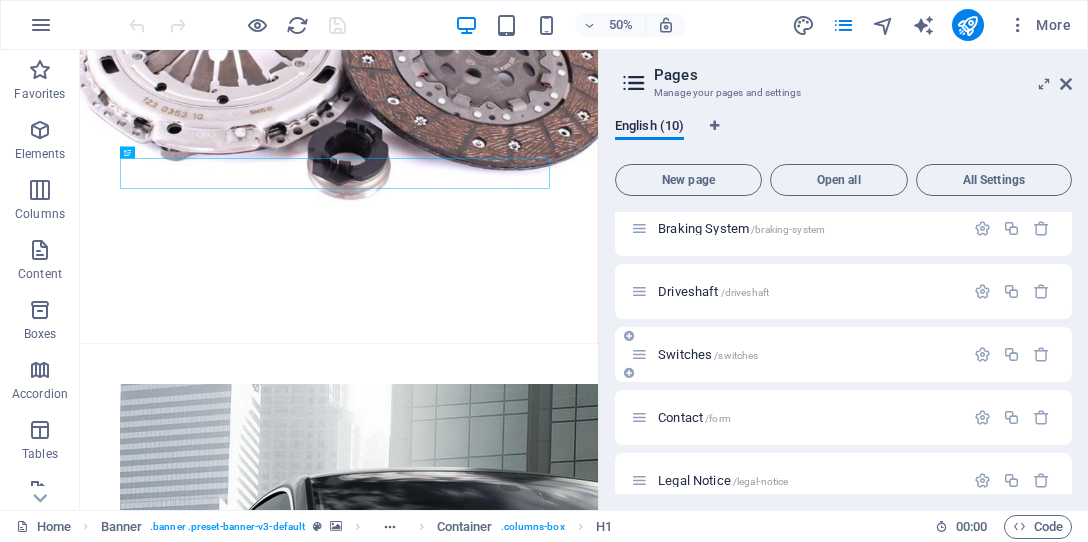 click on "Switches /switches" at bounding box center [708, 354] 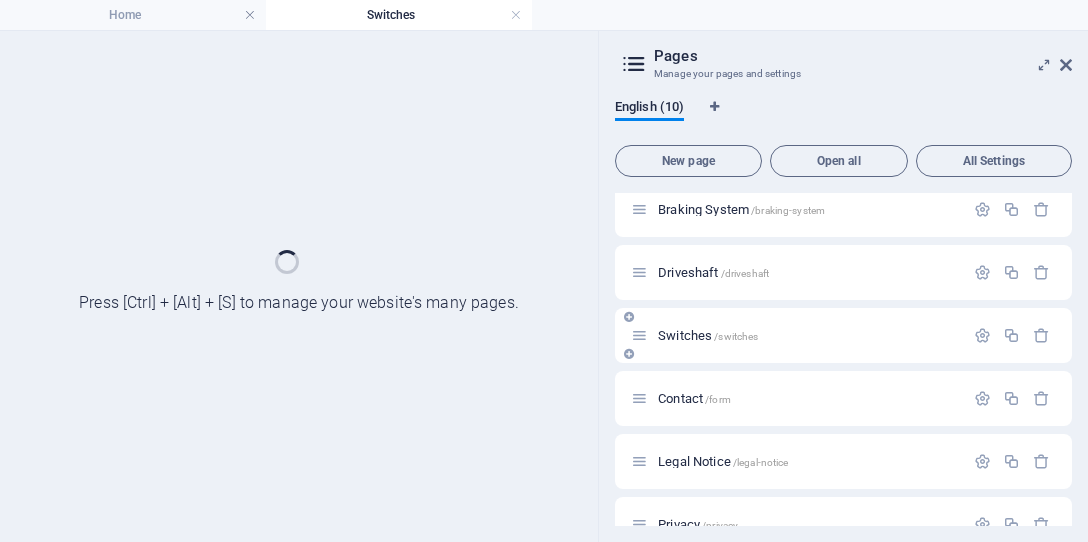 scroll, scrollTop: 0, scrollLeft: 0, axis: both 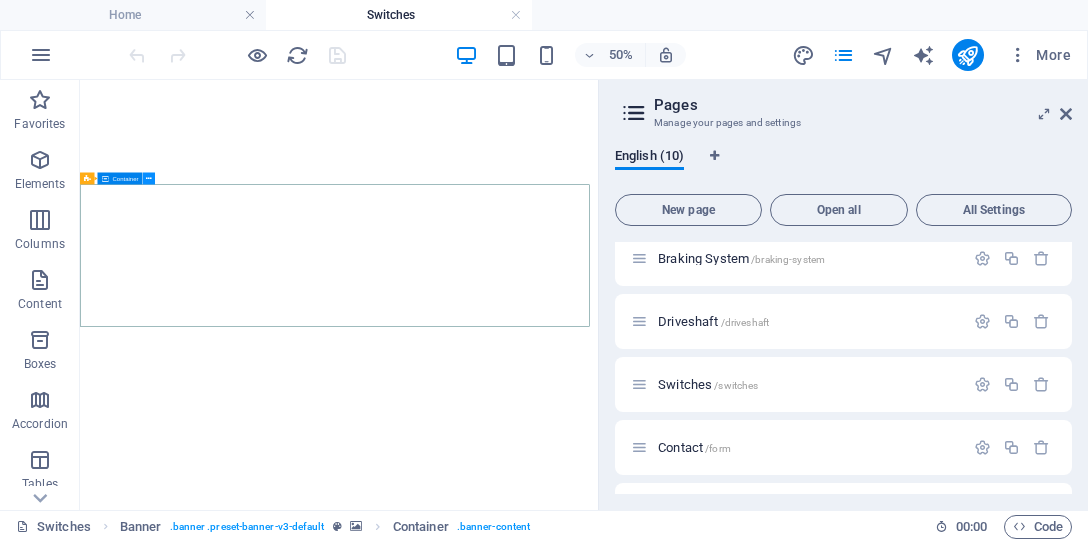 click at bounding box center (149, 178) 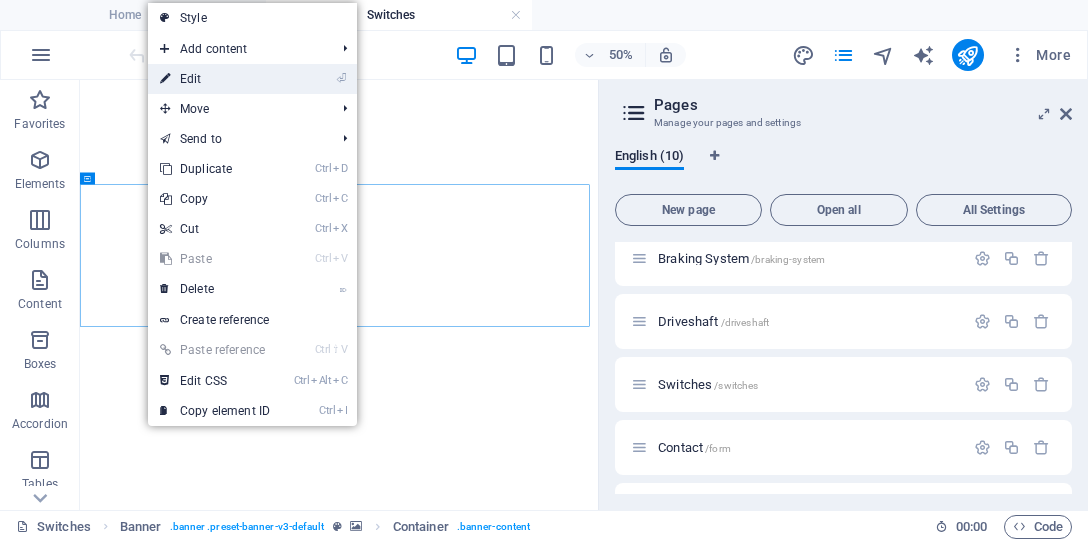 click on "⏎  Edit" at bounding box center (215, 79) 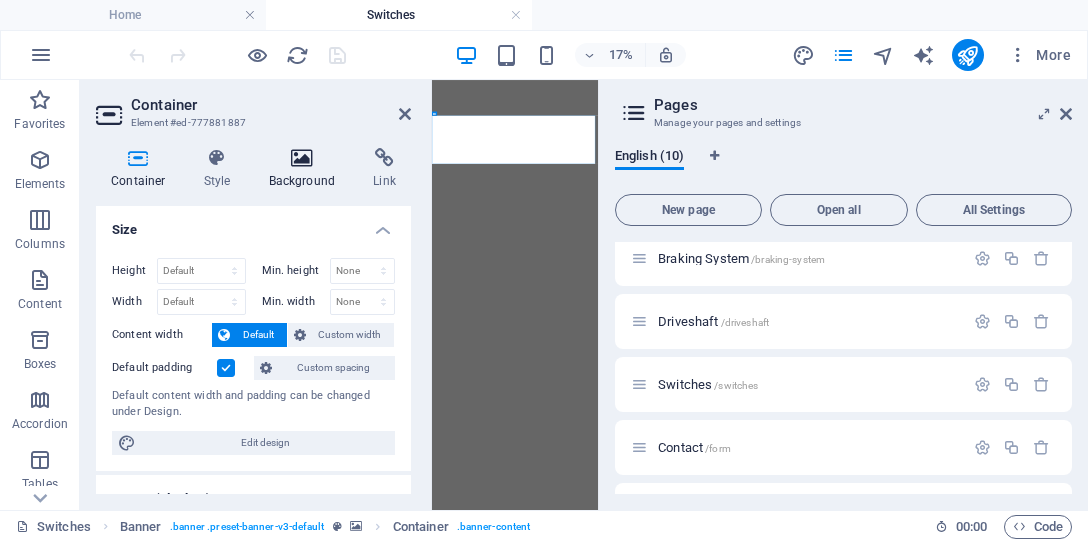 click on "Background" at bounding box center [306, 169] 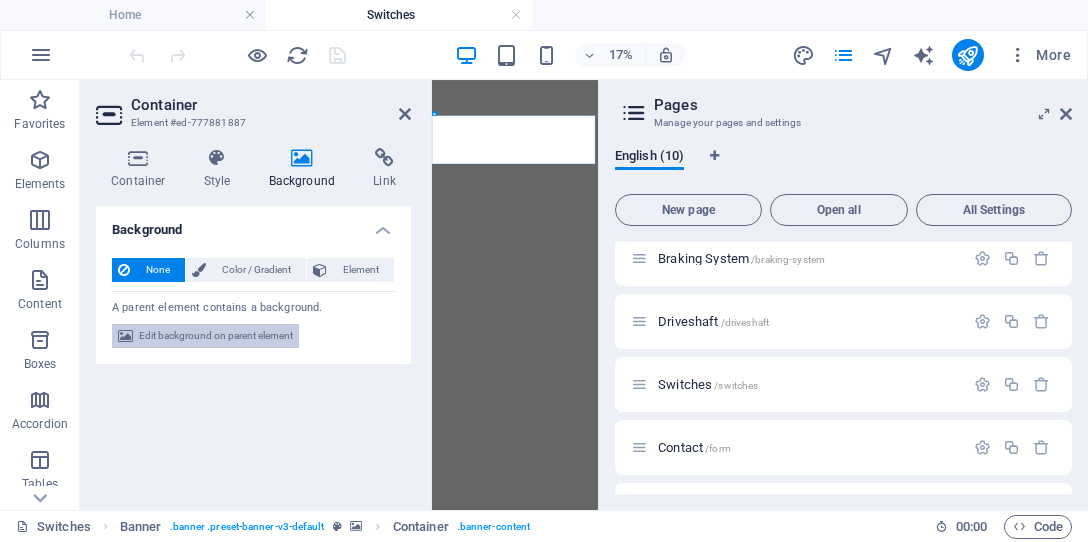 click on "Edit background on parent element" at bounding box center (216, 336) 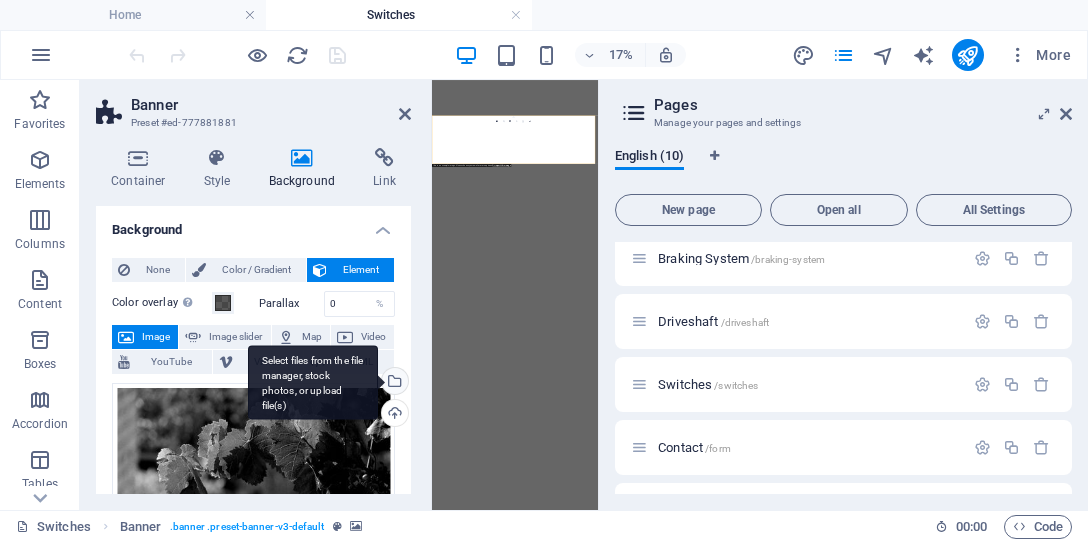 click on "Select files from the file manager, stock photos, or upload file(s)" at bounding box center [393, 383] 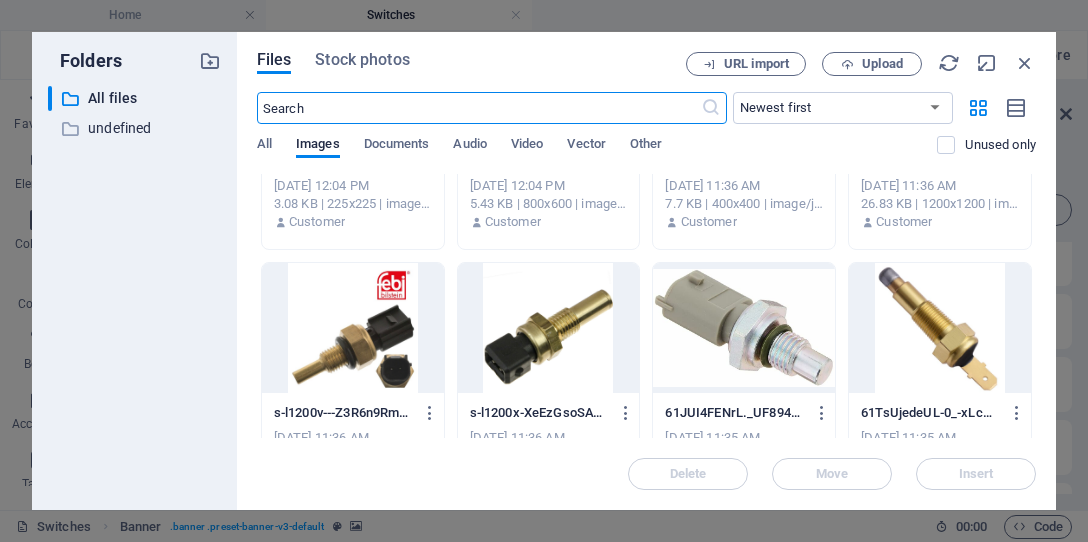 scroll, scrollTop: 200, scrollLeft: 0, axis: vertical 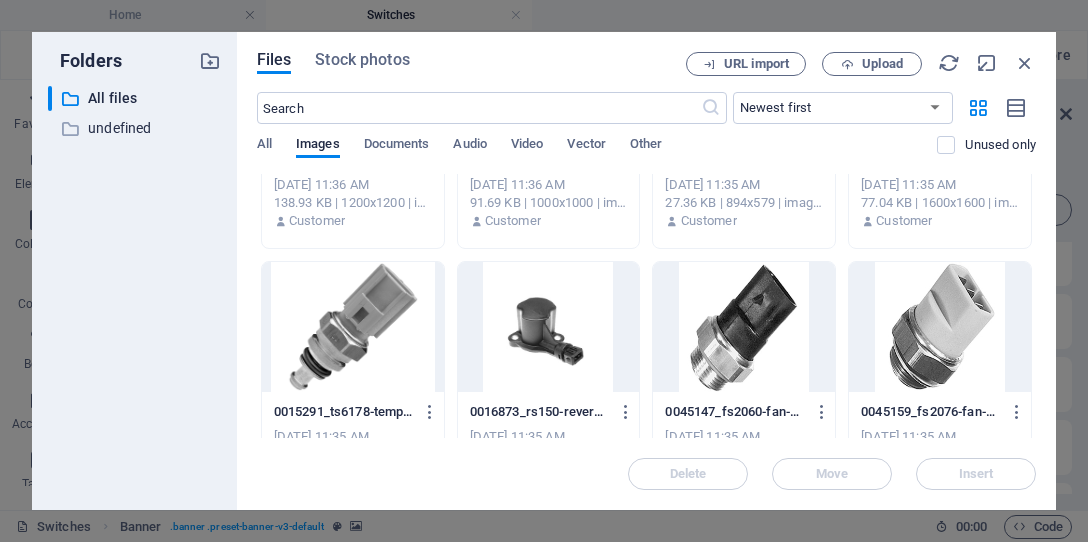 drag, startPoint x: 1036, startPoint y: 252, endPoint x: 1036, endPoint y: 273, distance: 21 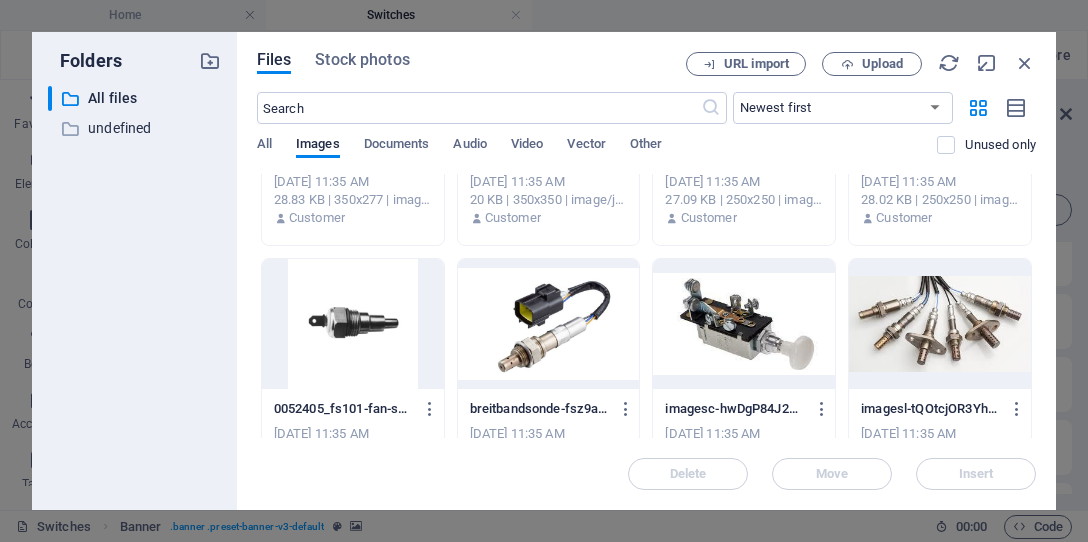 scroll, scrollTop: 709, scrollLeft: 0, axis: vertical 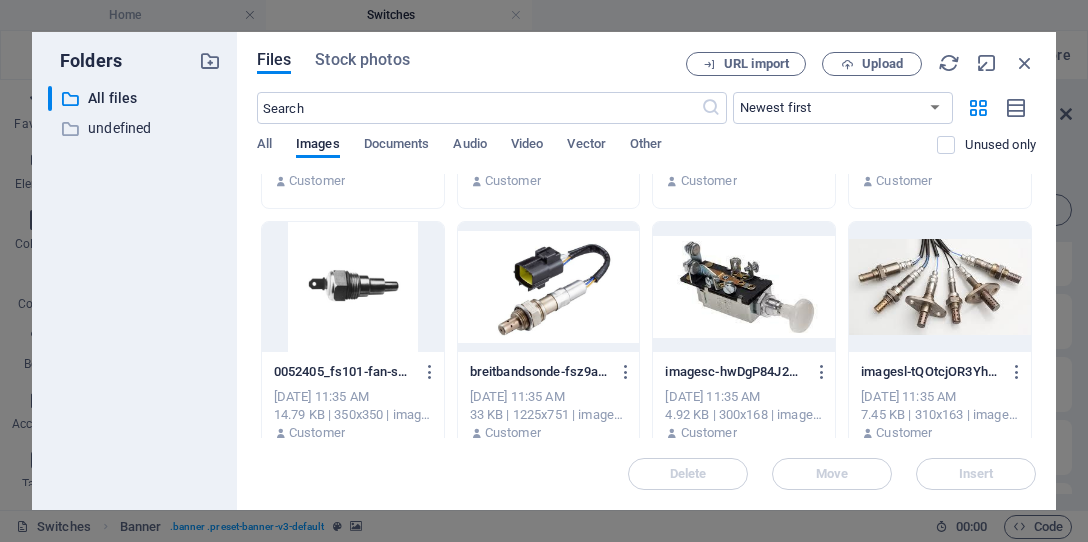 click at bounding box center (549, 287) 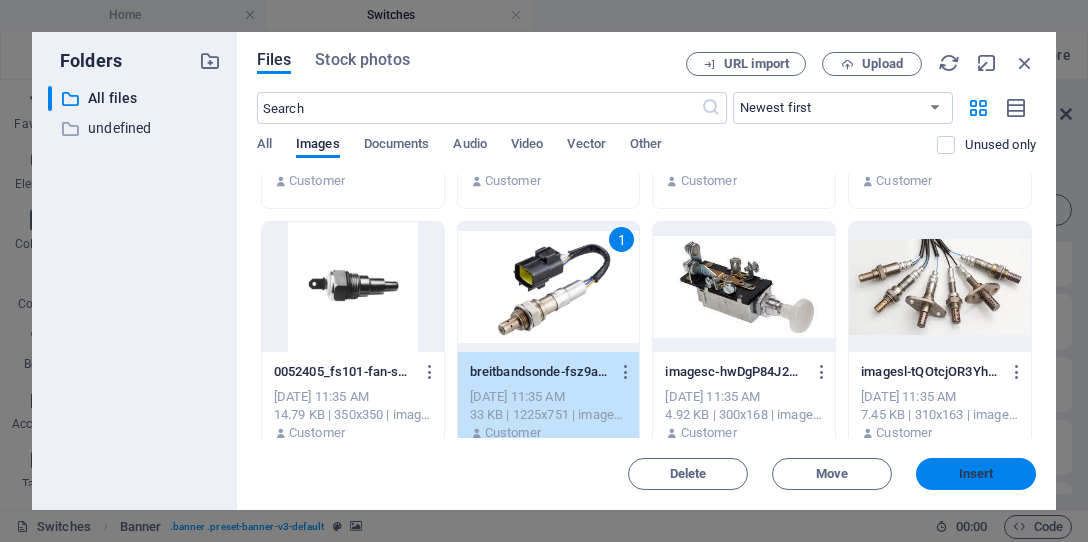 click on "Insert" at bounding box center (976, 474) 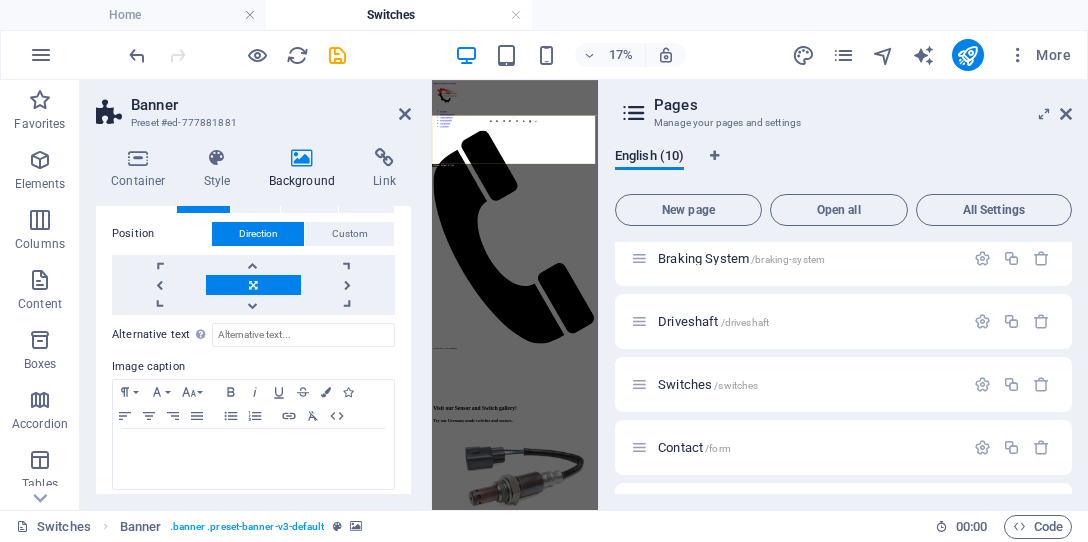 scroll, scrollTop: 463, scrollLeft: 0, axis: vertical 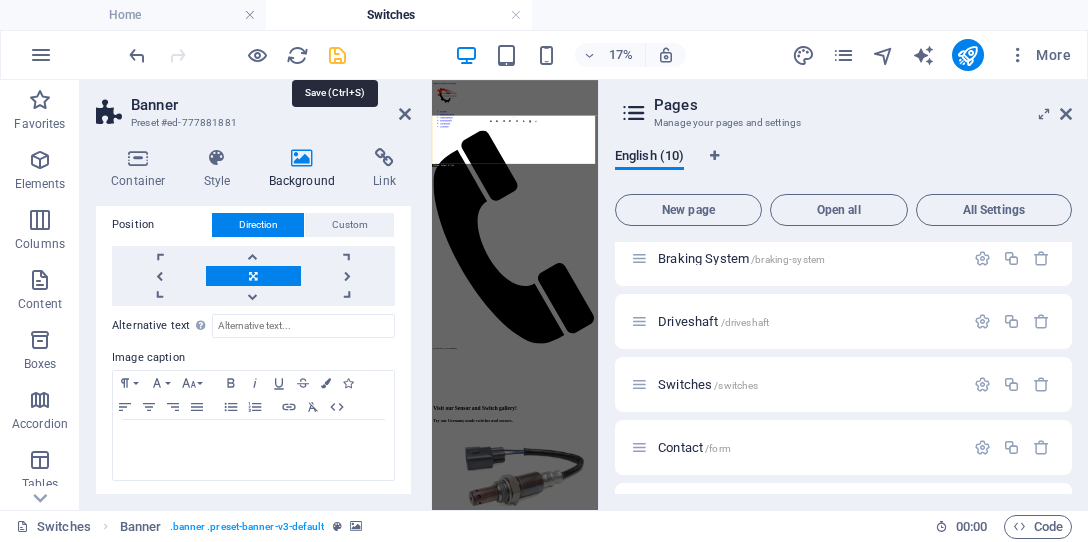 click at bounding box center (337, 55) 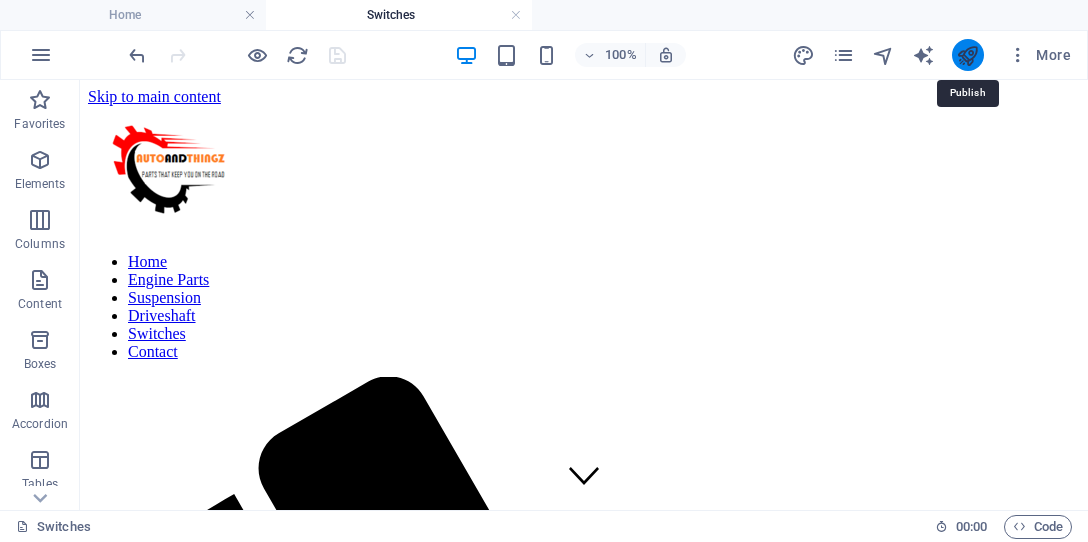 click at bounding box center [967, 55] 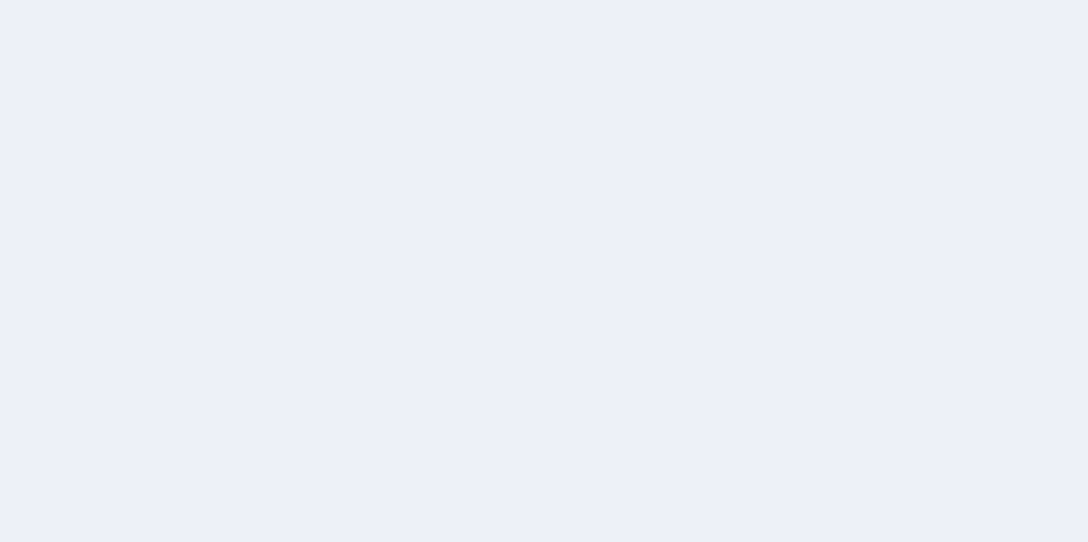 scroll, scrollTop: 0, scrollLeft: 0, axis: both 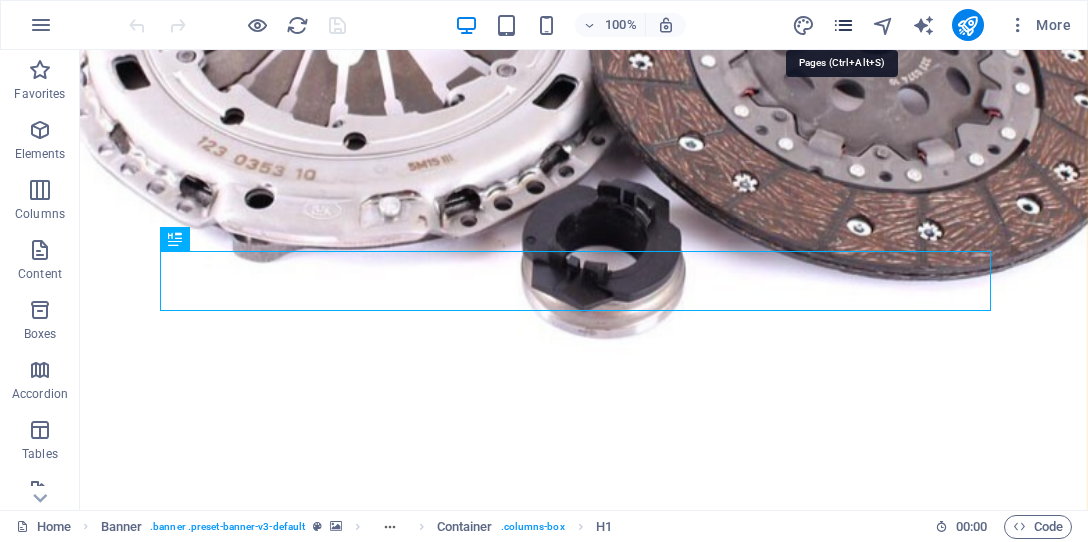 click at bounding box center (843, 25) 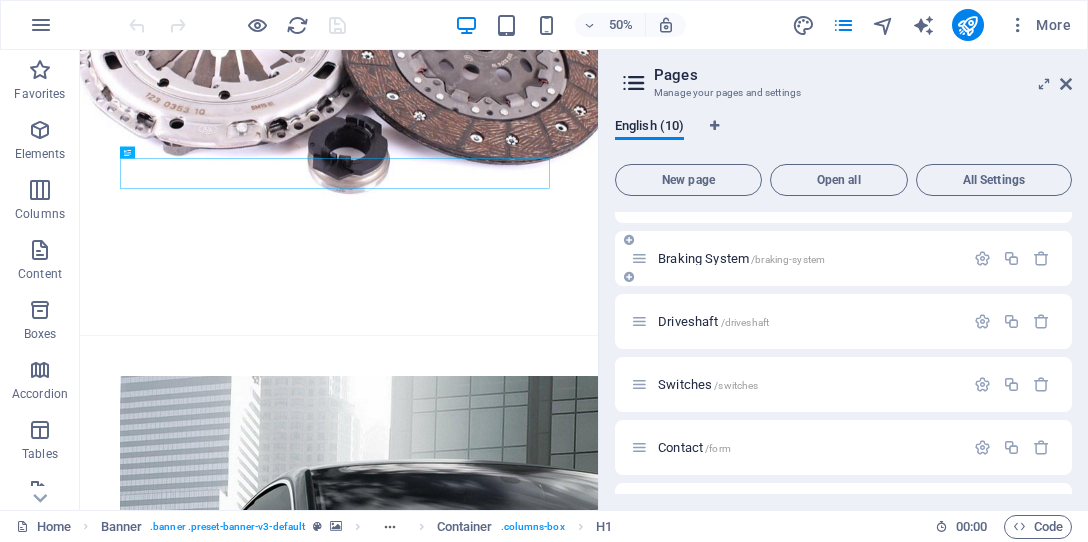 scroll, scrollTop: 200, scrollLeft: 0, axis: vertical 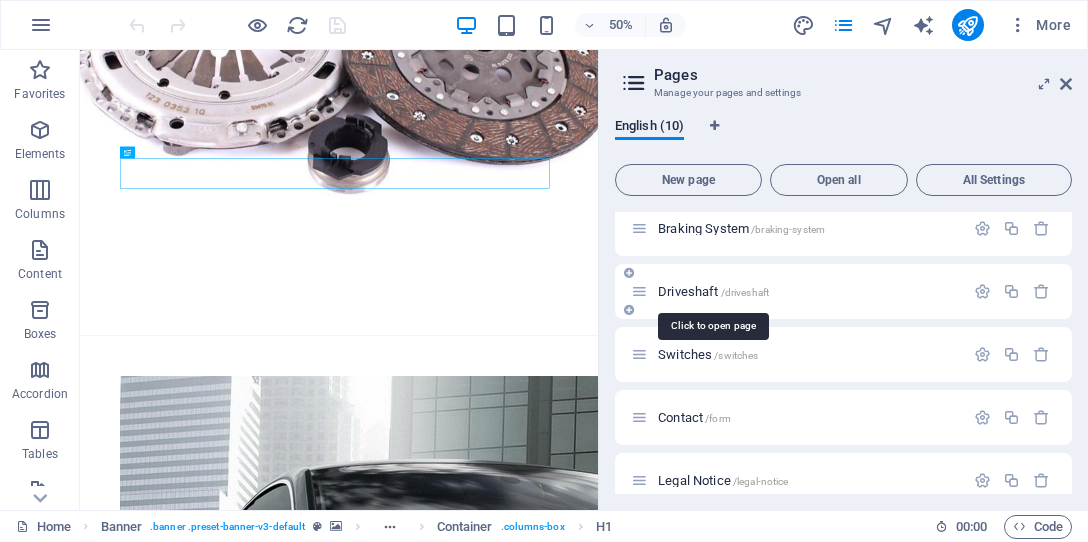 click on "Driveshaft /driveshaft" at bounding box center [713, 291] 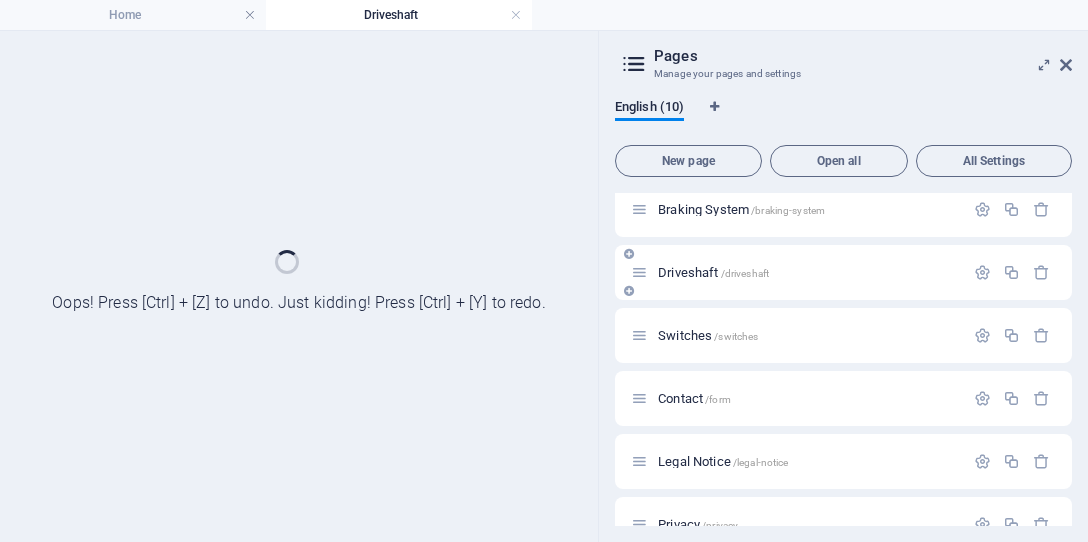 scroll, scrollTop: 0, scrollLeft: 0, axis: both 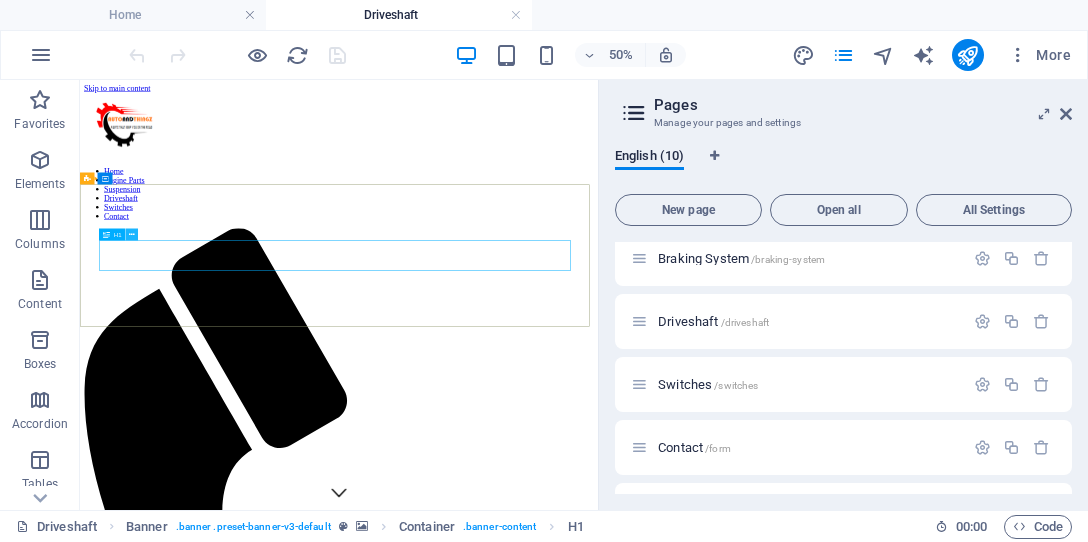 click at bounding box center [132, 234] 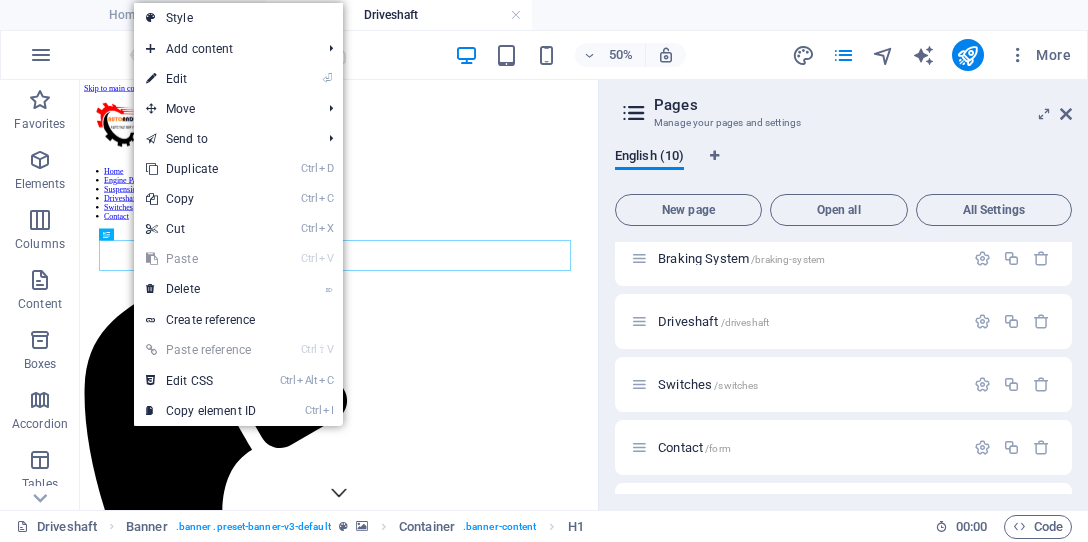 click on "⏎  Edit" at bounding box center [201, 79] 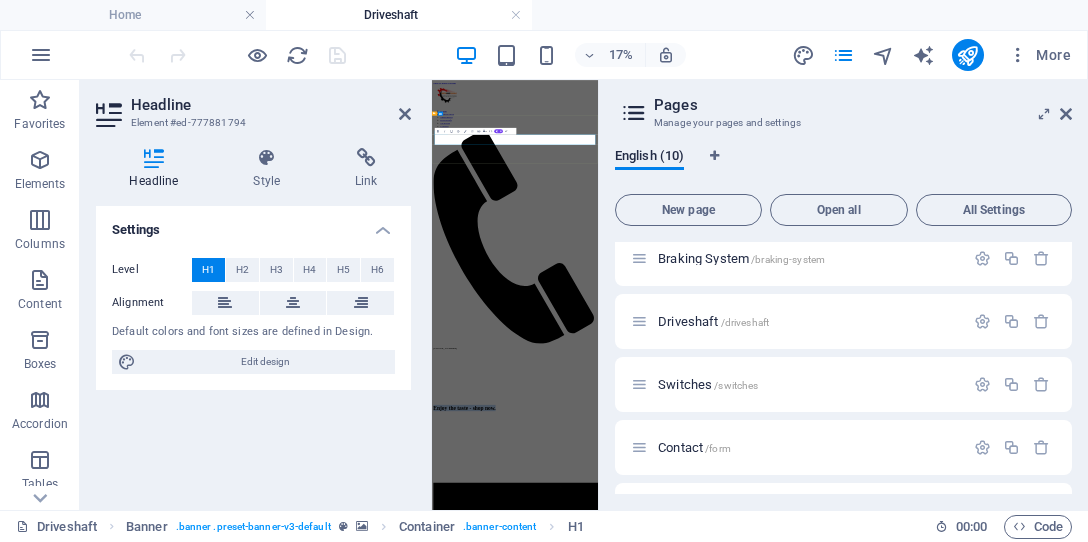 click on "Enjoy the taste - shop now." at bounding box center (920, 2008) 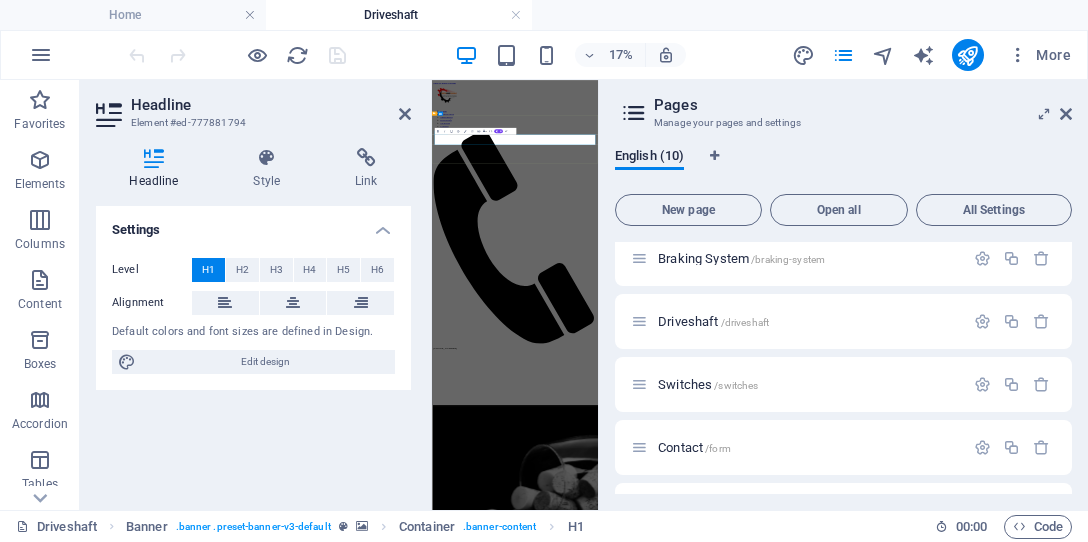 type 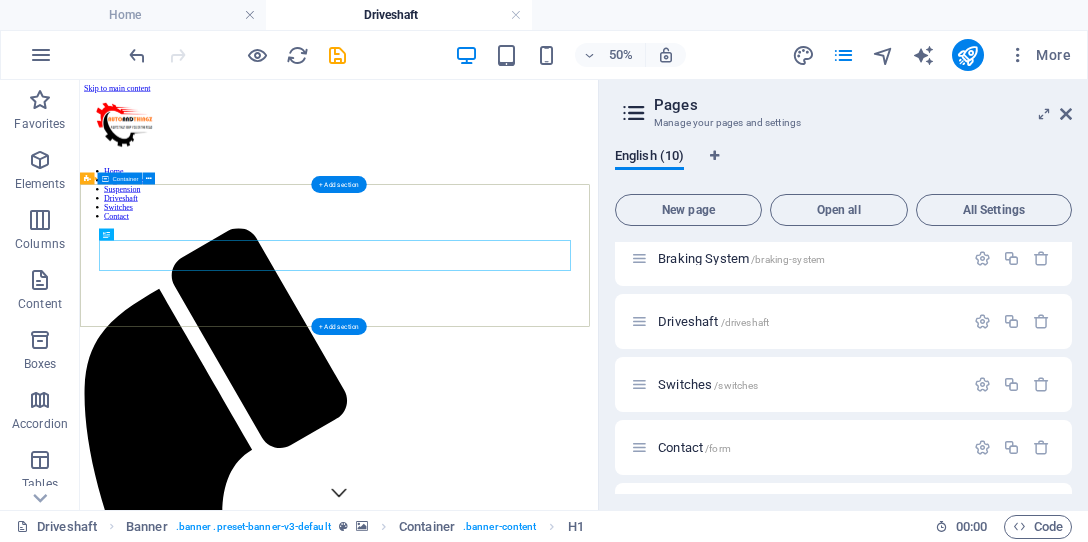 click on "Driveshaft Parts made to meet your satisfaction." at bounding box center (598, 2088) 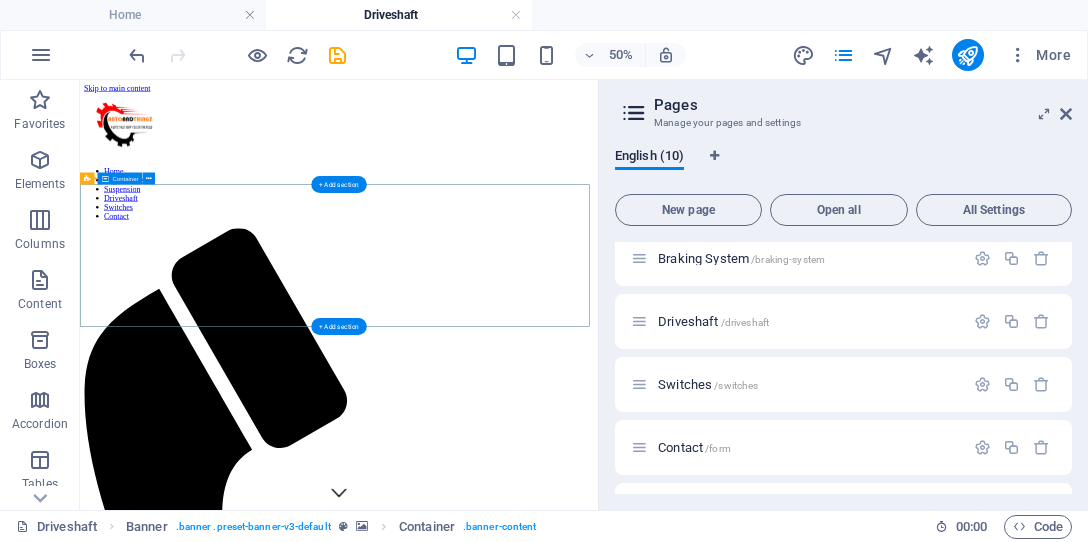 click on "Driveshaft Parts made to meet your satisfaction." at bounding box center [598, 2088] 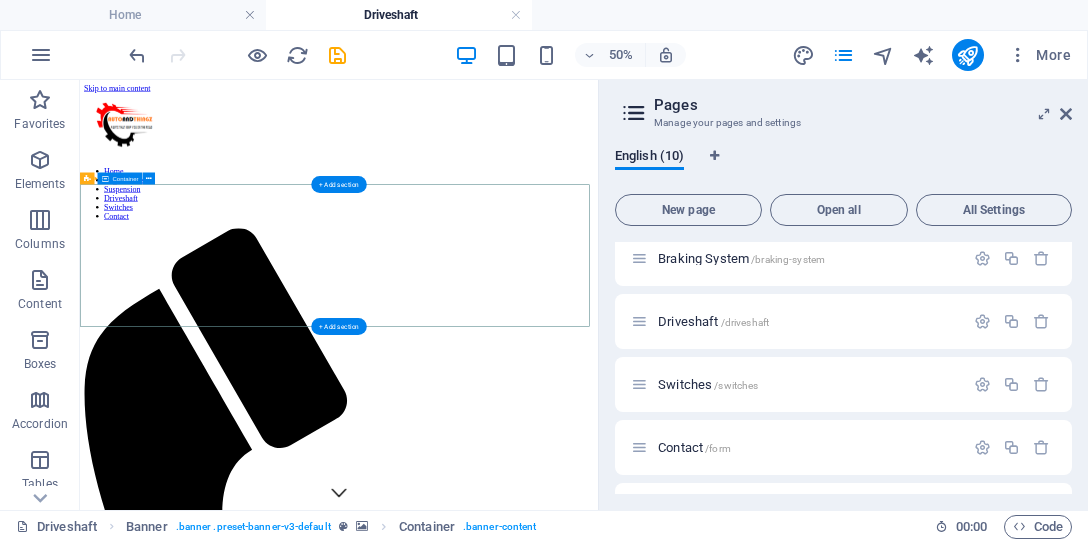 click on "Driveshaft Parts made to meet your satisfaction." at bounding box center (598, 2088) 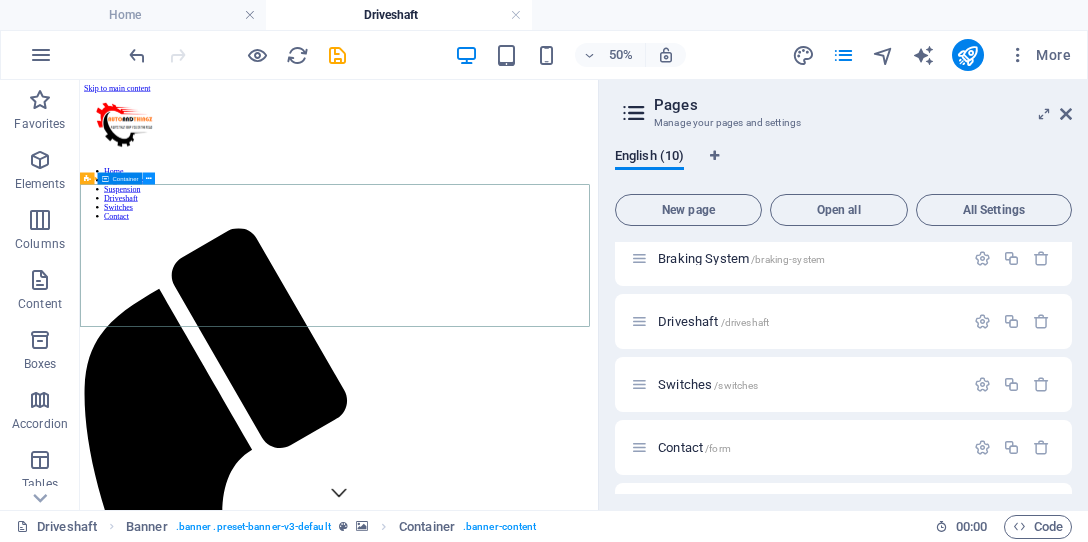 click at bounding box center (149, 178) 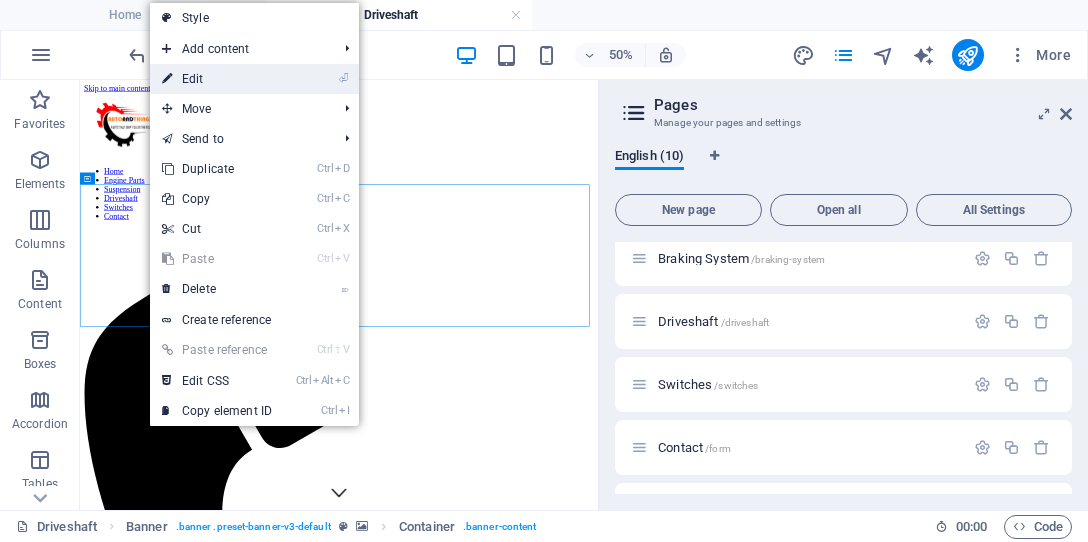 click on "⏎  Edit" at bounding box center [217, 79] 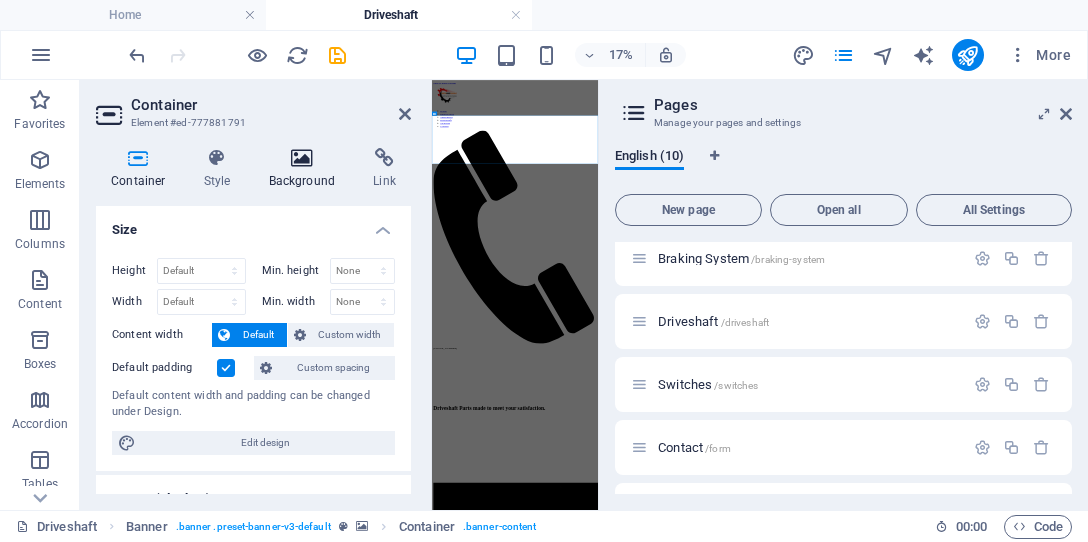click on "Background" at bounding box center [306, 169] 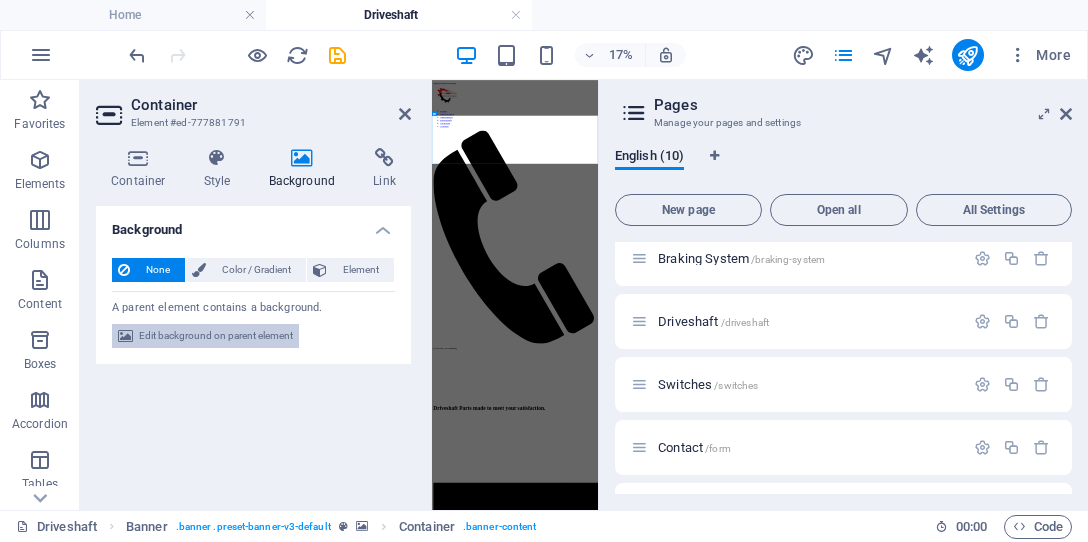 click on "Edit background on parent element" at bounding box center (216, 336) 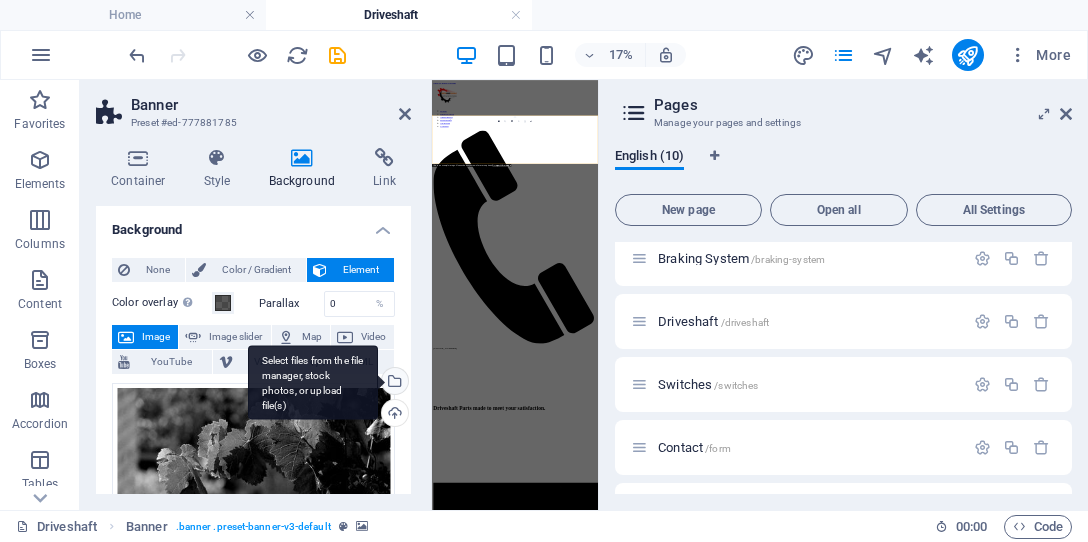 click on "Select files from the file manager, stock photos, or upload file(s)" at bounding box center (393, 383) 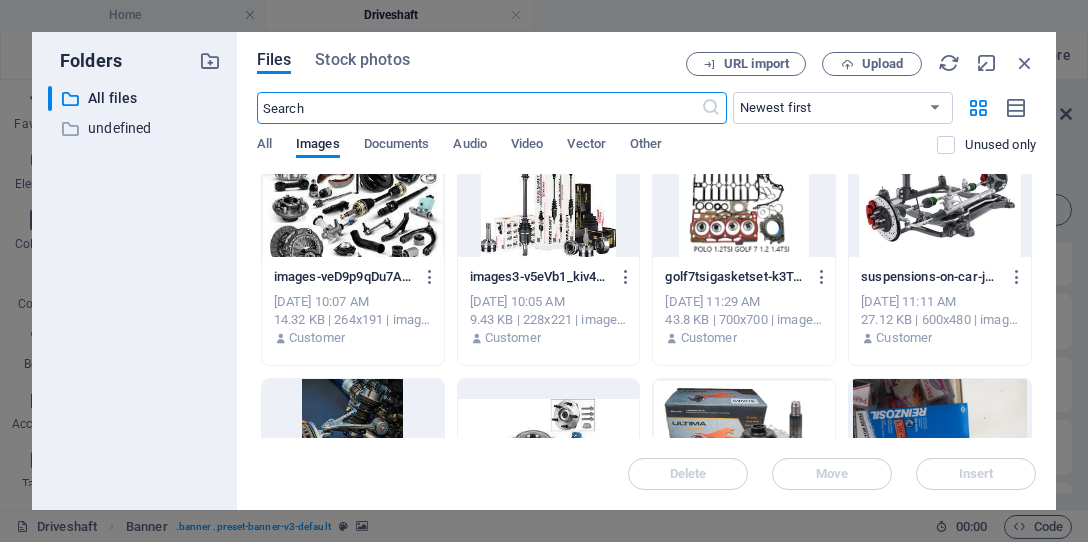 scroll, scrollTop: 2648, scrollLeft: 0, axis: vertical 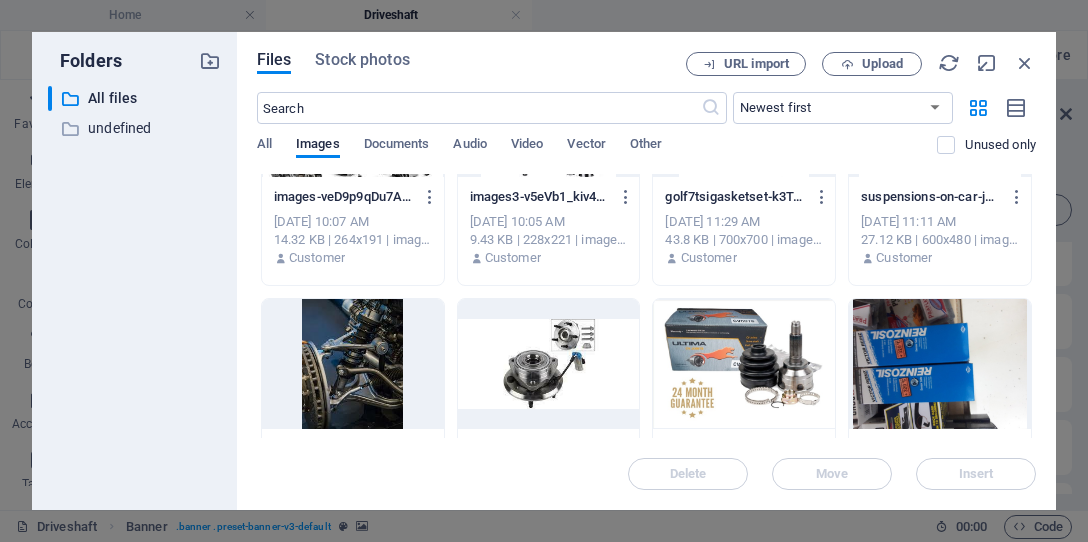 click at bounding box center [549, 364] 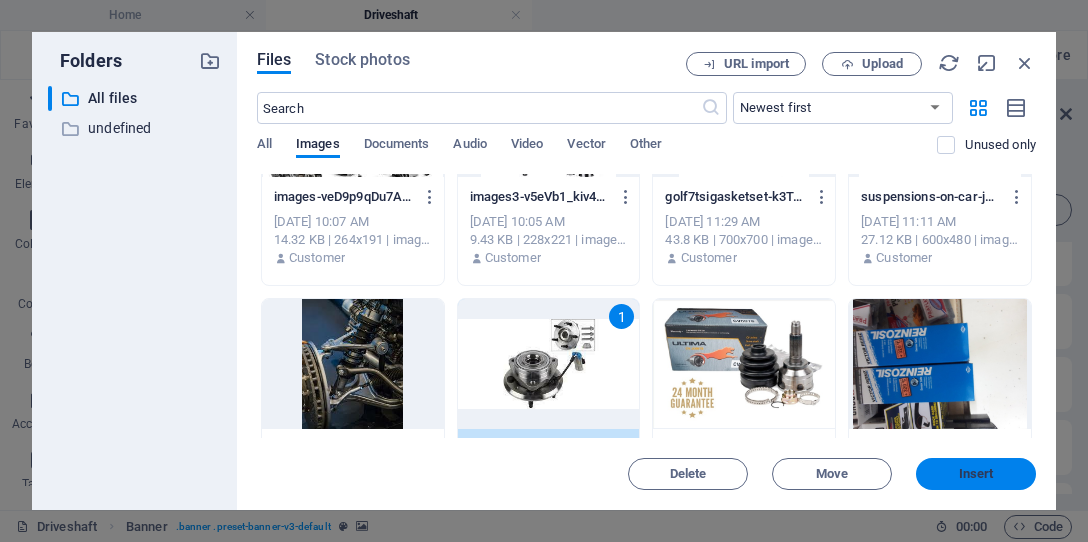 click on "Insert" at bounding box center (976, 474) 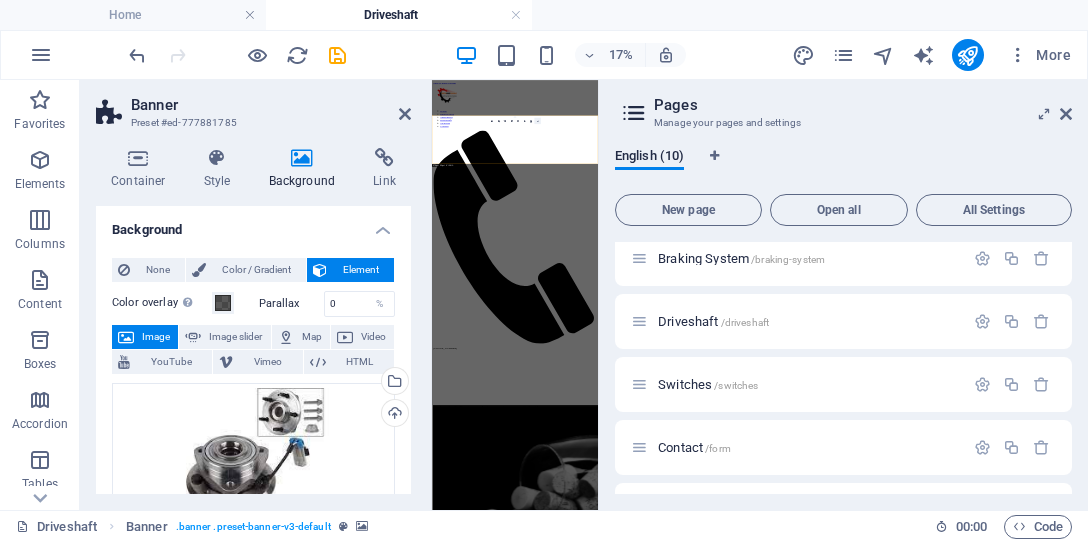 click at bounding box center [538, 121] 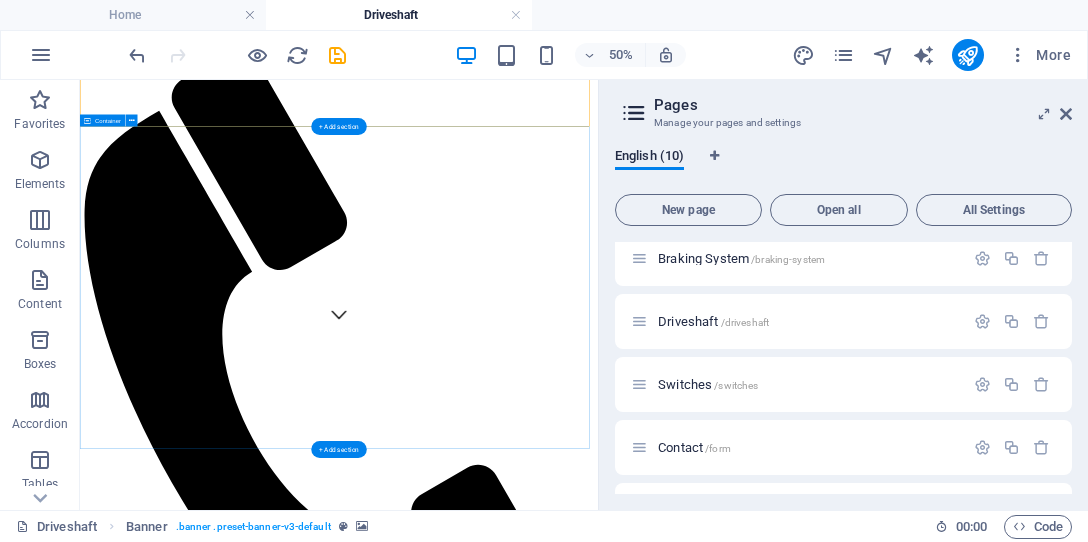 scroll, scrollTop: 400, scrollLeft: 0, axis: vertical 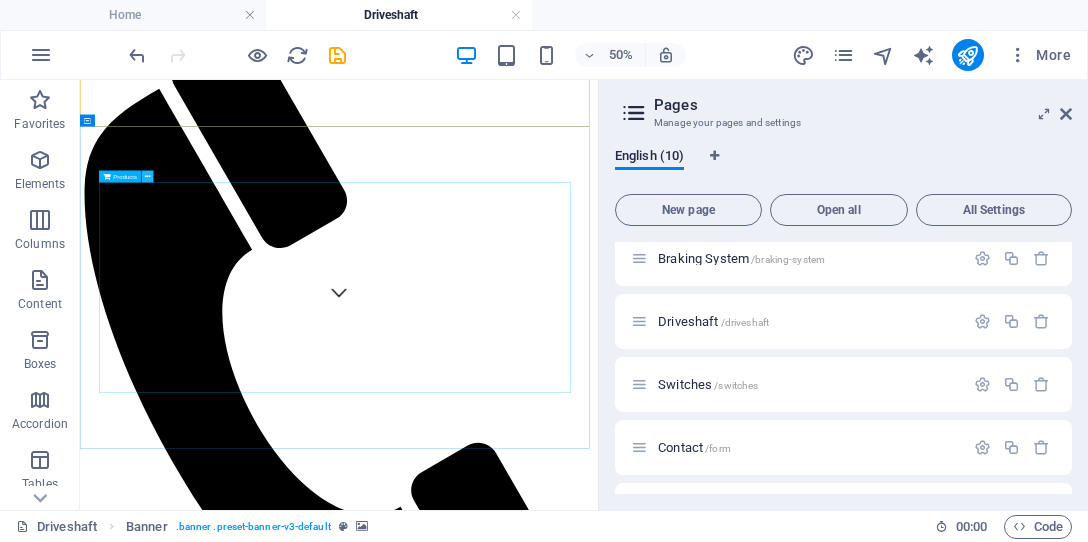 click at bounding box center (148, 176) 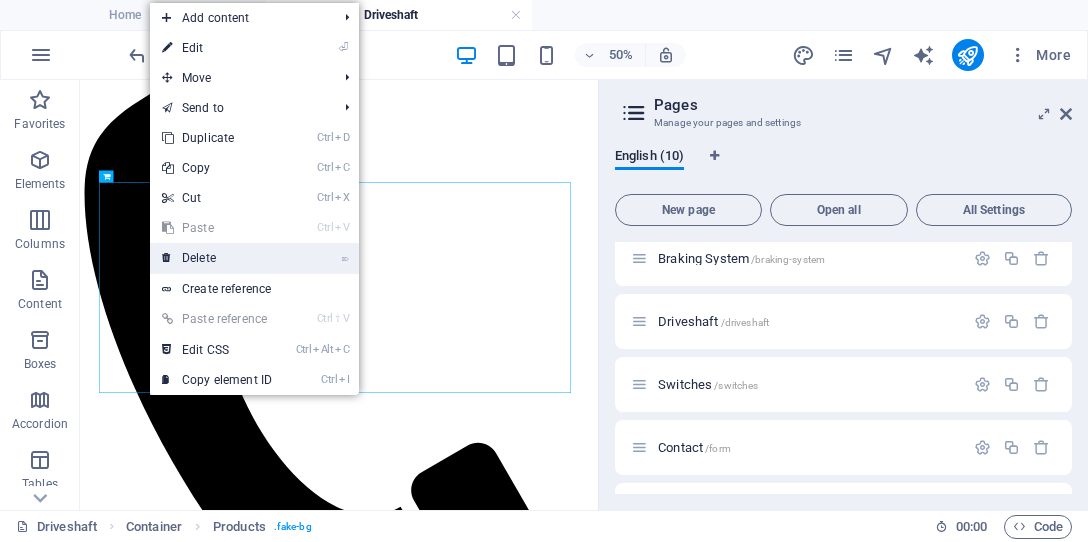 click on "⌦  Delete" at bounding box center (217, 258) 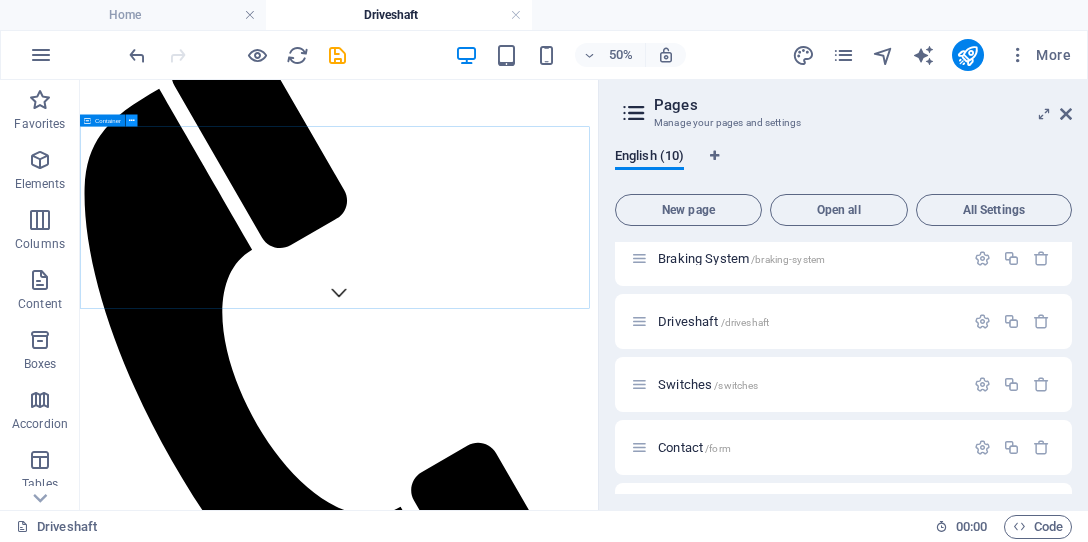 click at bounding box center (132, 120) 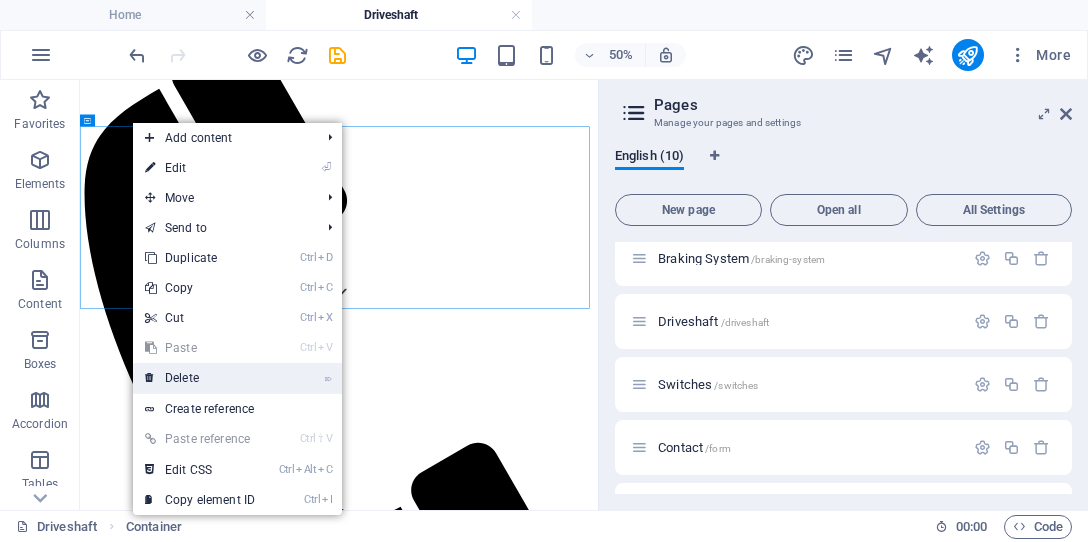 click on "⌦  Delete" at bounding box center [200, 378] 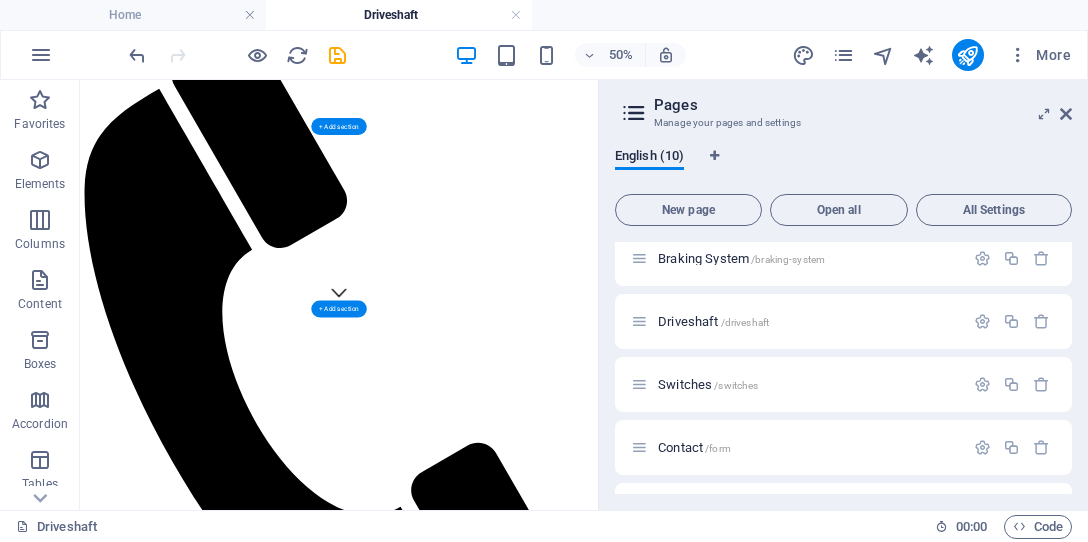 click at bounding box center (598, 2181) 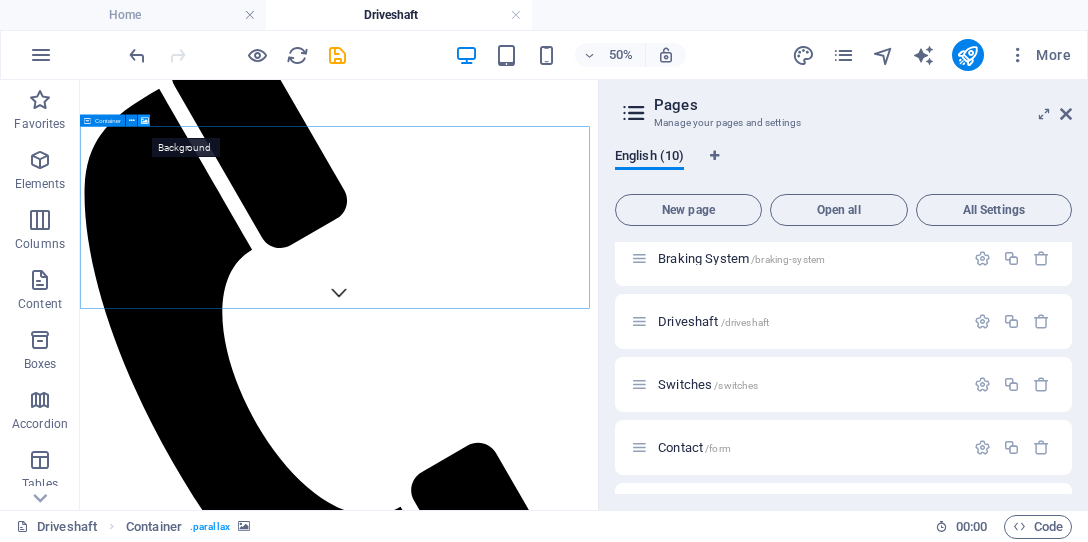 click at bounding box center (145, 120) 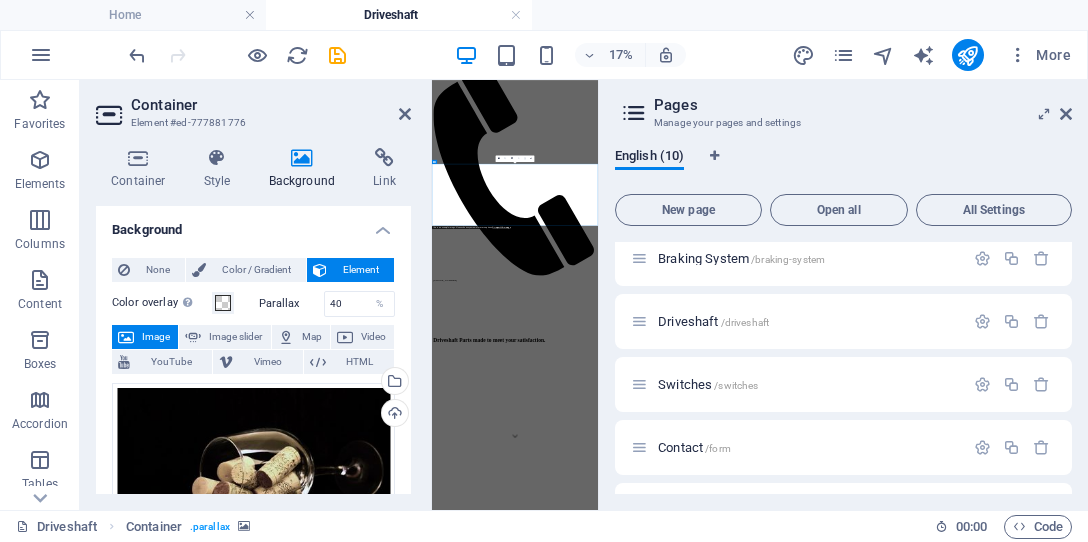 scroll, scrollTop: 0, scrollLeft: 0, axis: both 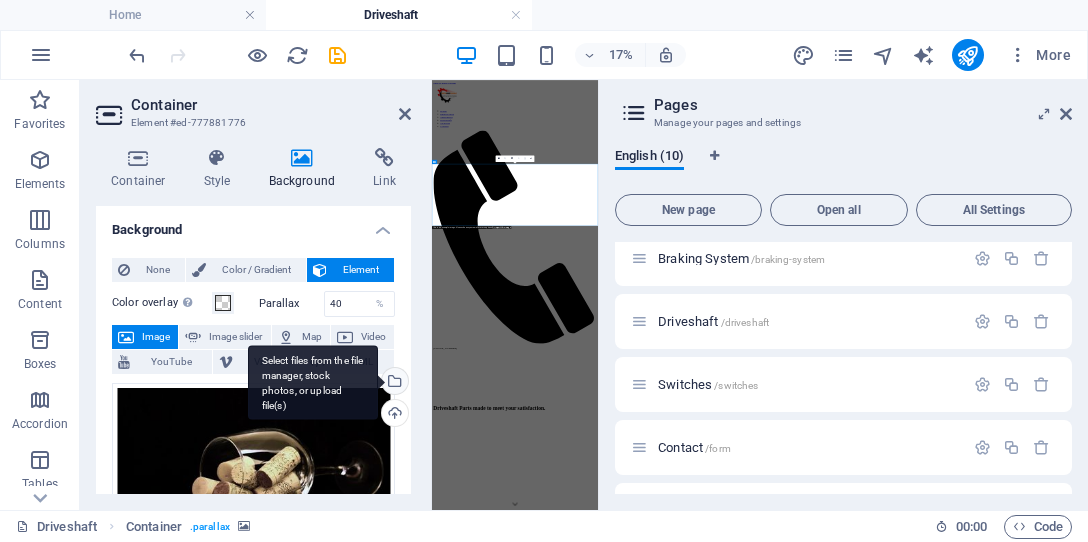 click on "Select files from the file manager, stock photos, or upload file(s)" at bounding box center (393, 383) 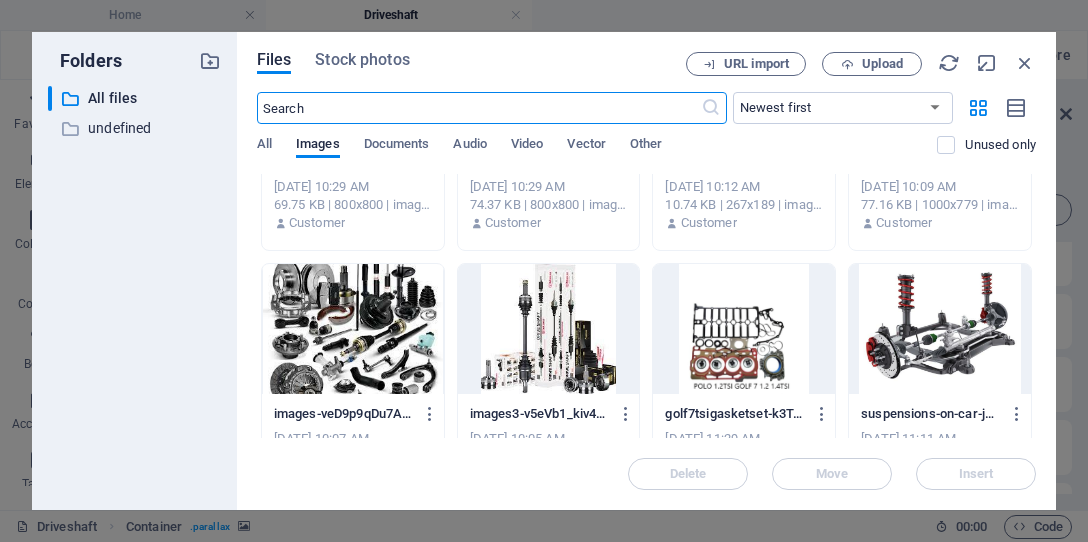 scroll, scrollTop: 2465, scrollLeft: 0, axis: vertical 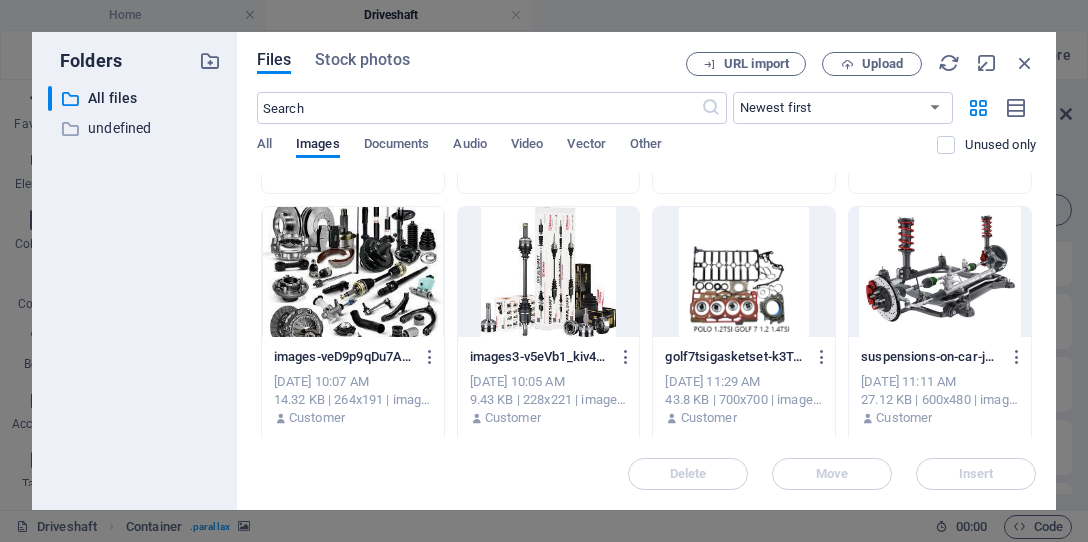 click at bounding box center [940, 272] 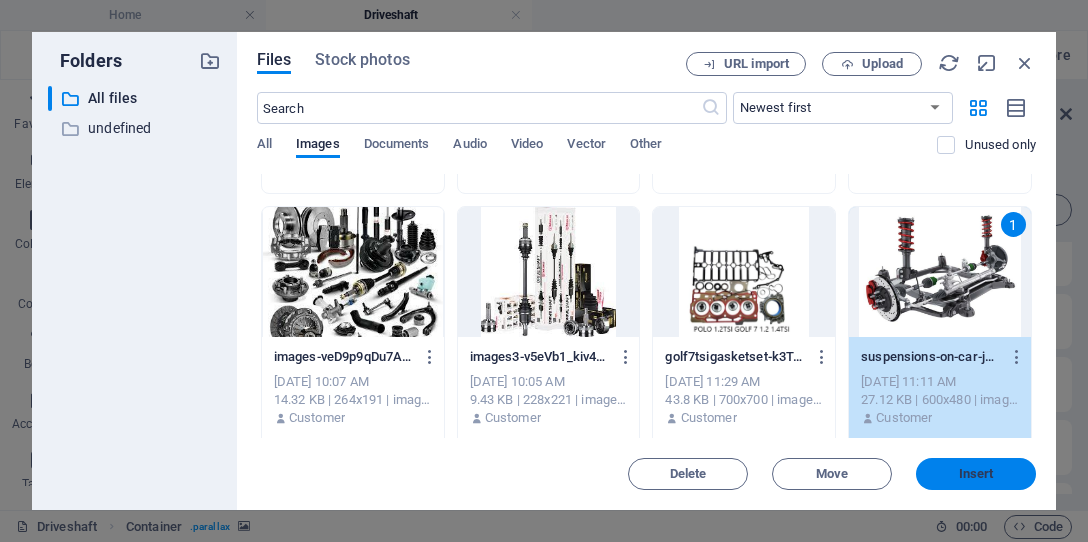 click on "Insert" at bounding box center (976, 474) 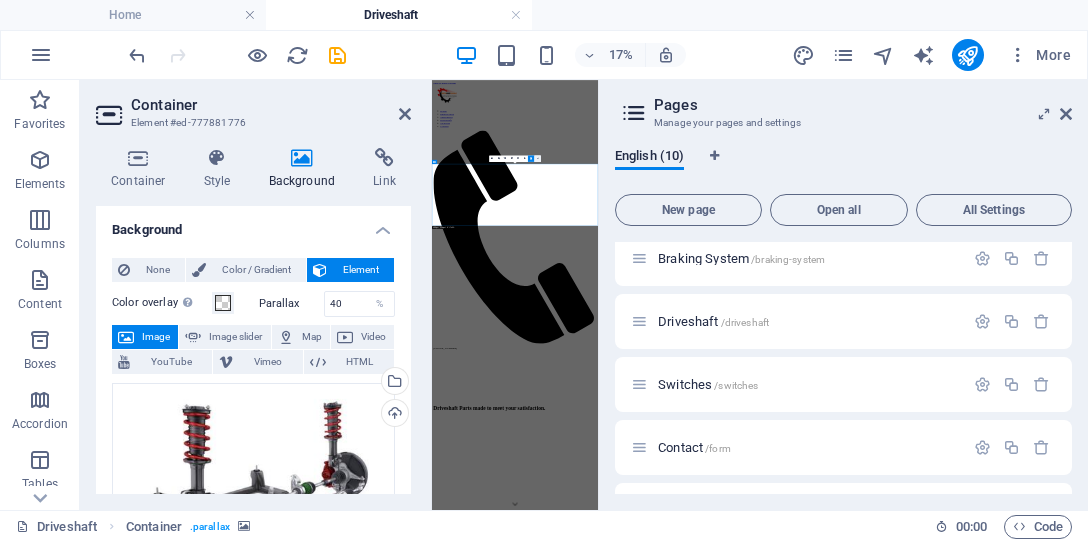 click at bounding box center (538, 158) 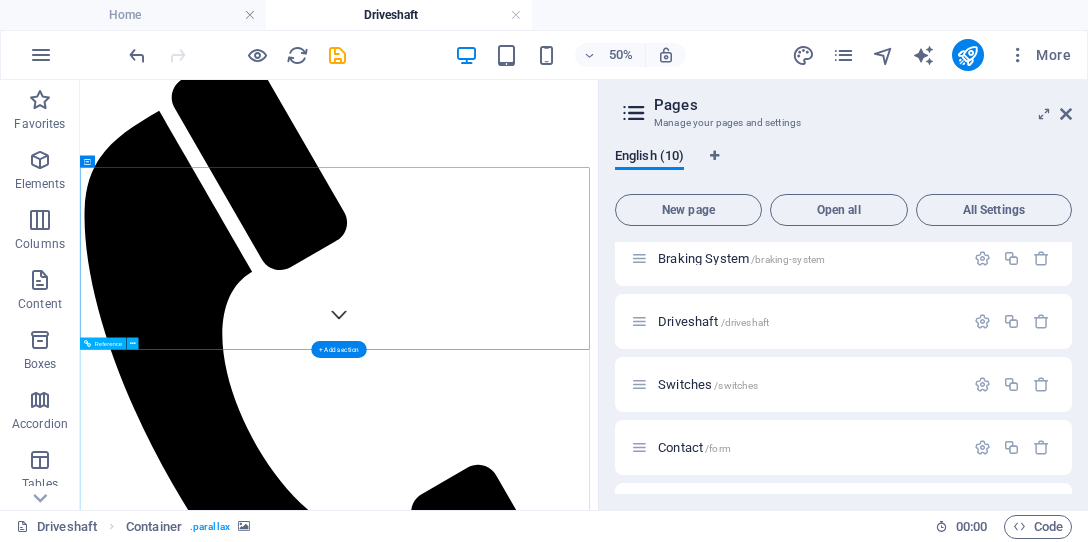 scroll, scrollTop: 255, scrollLeft: 0, axis: vertical 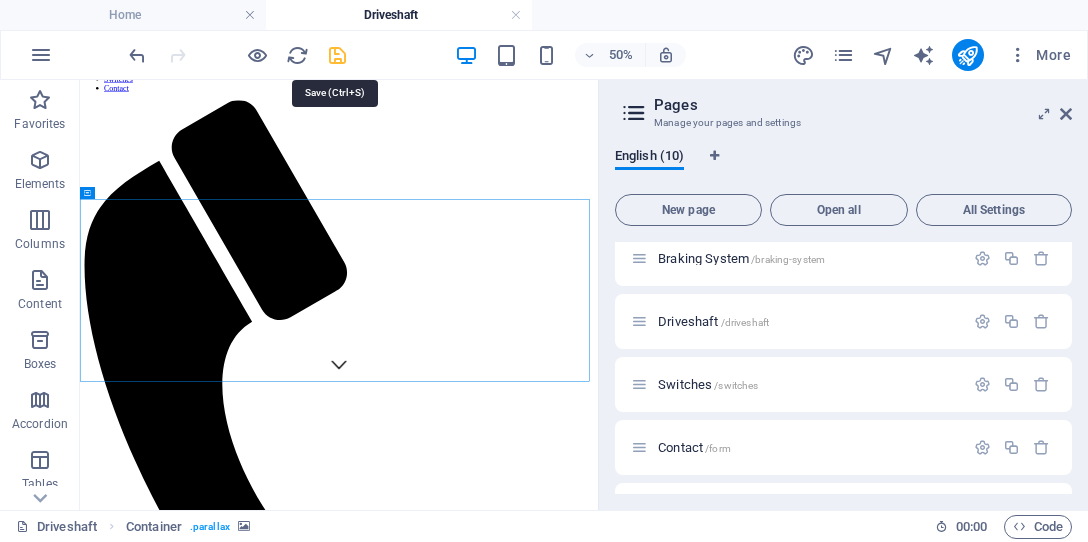 click at bounding box center [337, 55] 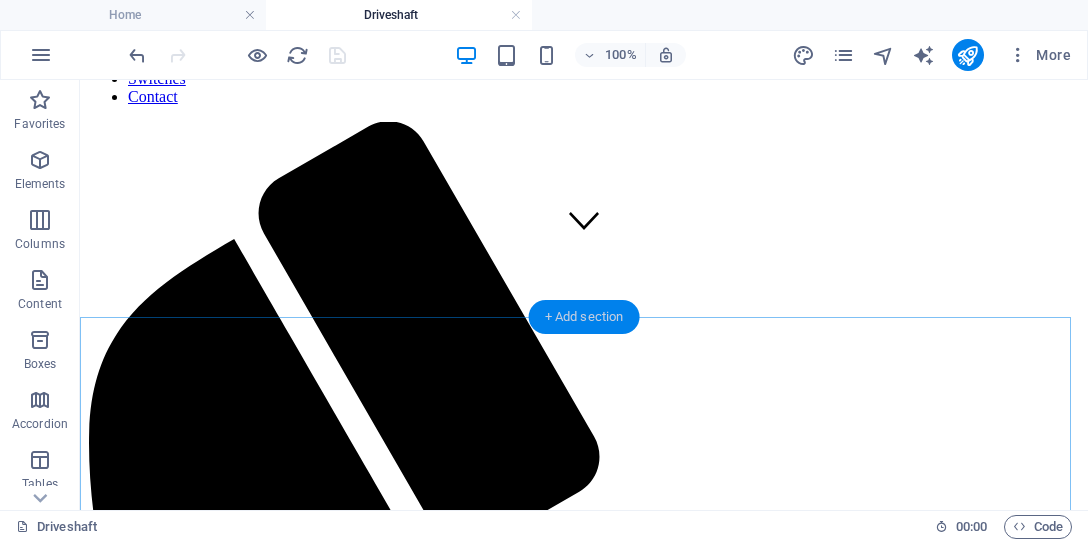 click on "+ Add section" at bounding box center (584, 317) 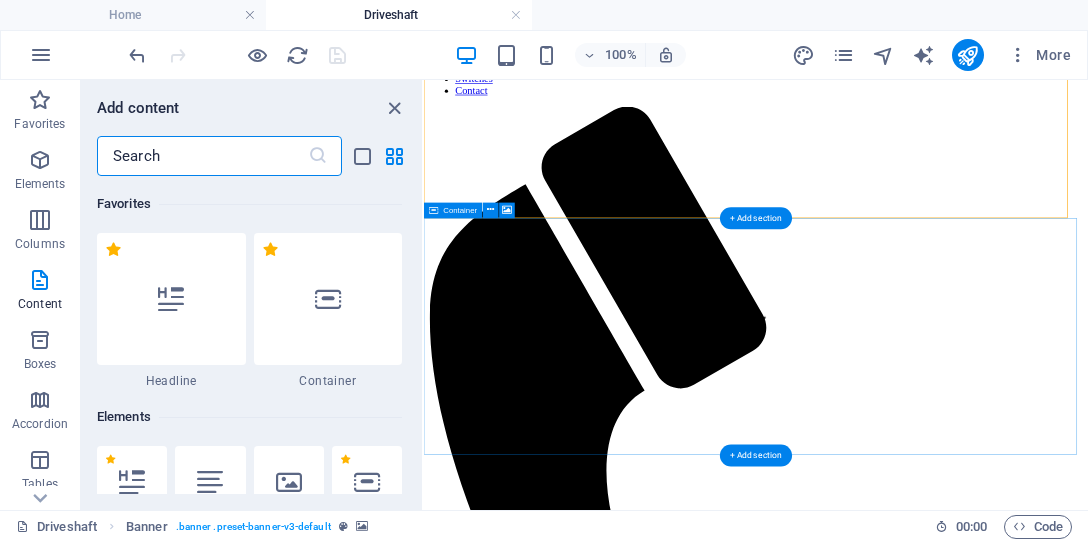 scroll, scrollTop: 280, scrollLeft: 0, axis: vertical 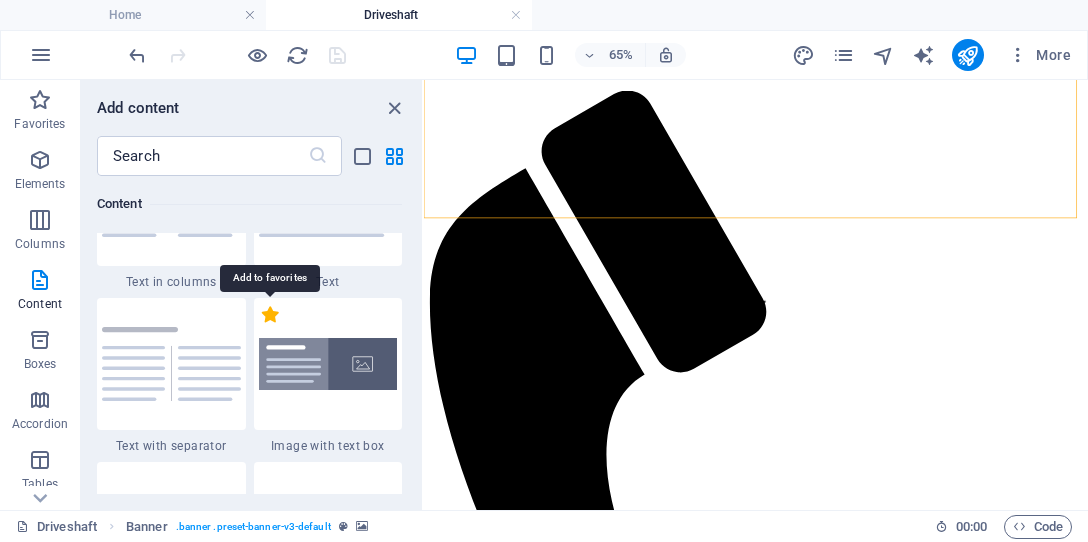 click on "1 Star" at bounding box center (270, 314) 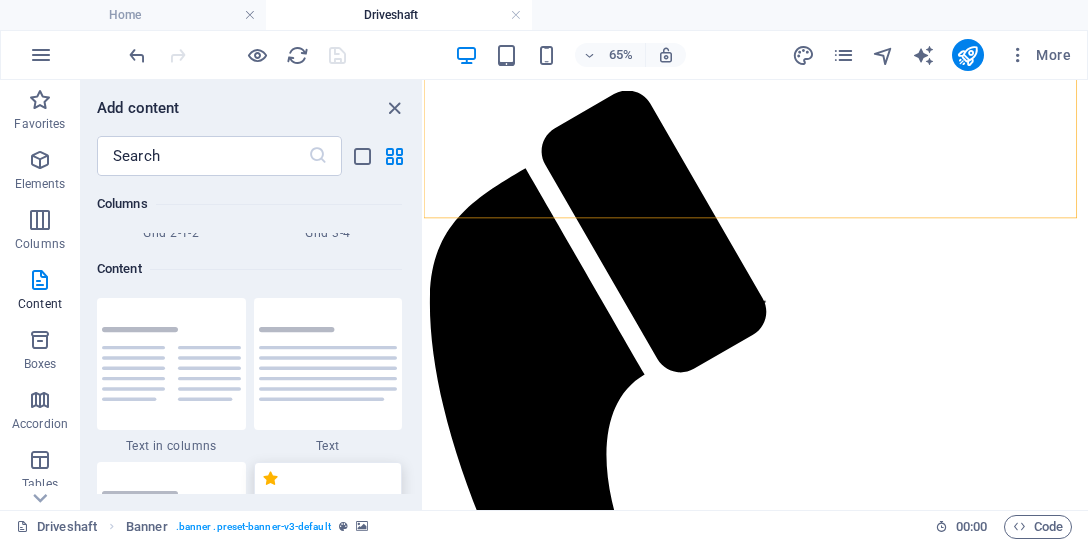 scroll, scrollTop: 3762, scrollLeft: 0, axis: vertical 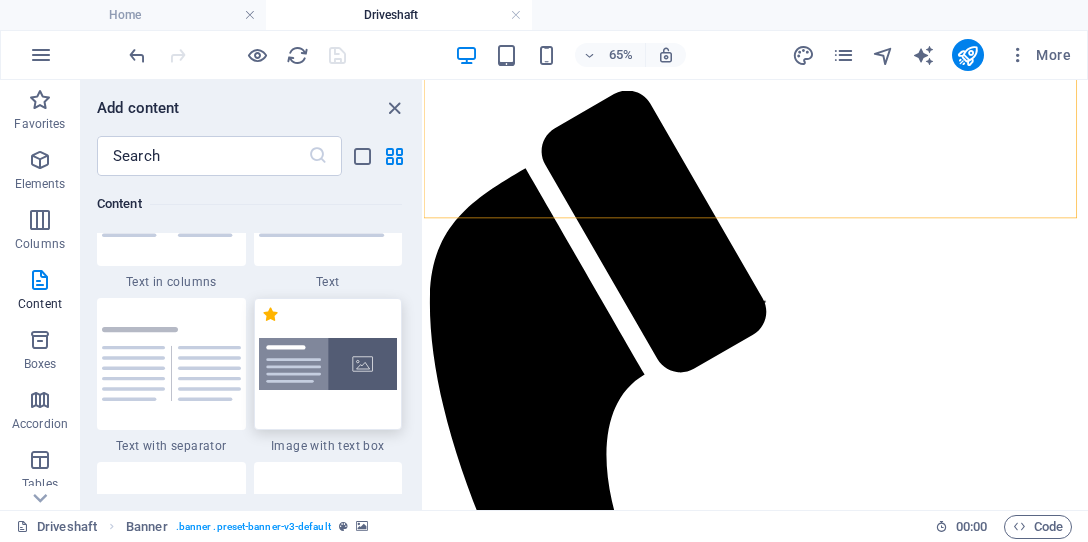 click at bounding box center [328, 364] 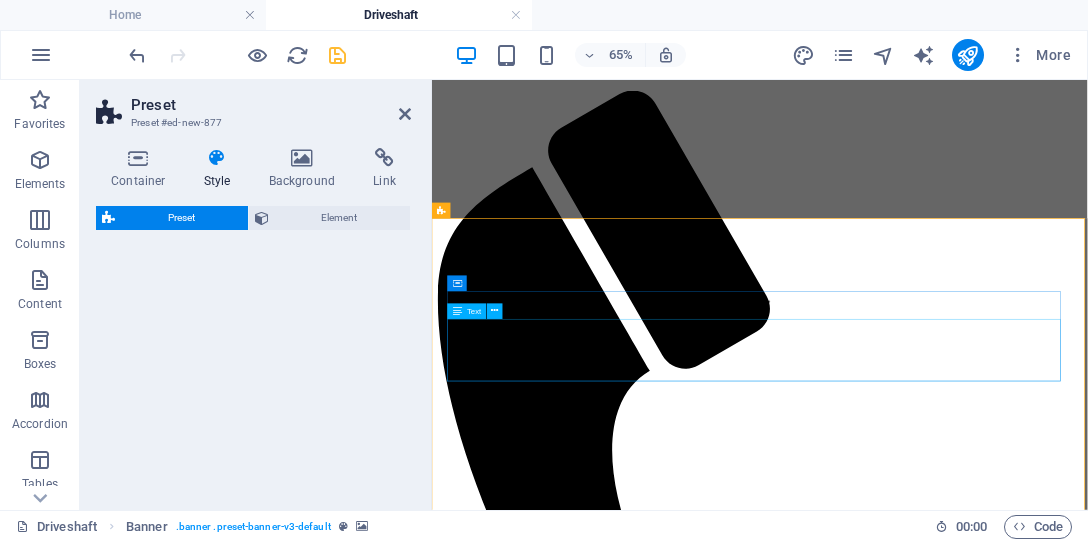 drag, startPoint x: 983, startPoint y: 465, endPoint x: 671, endPoint y: 529, distance: 318.49646 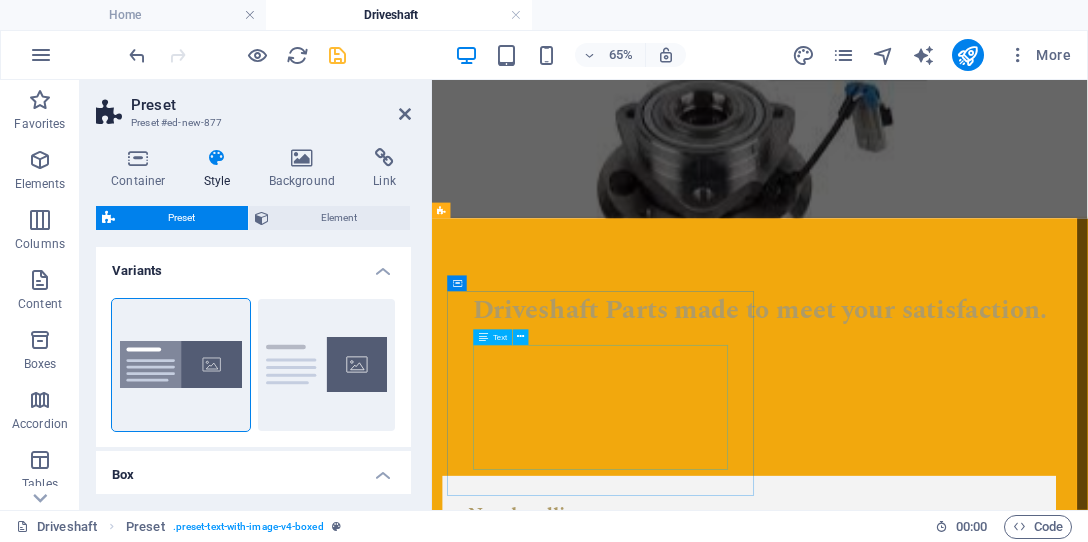 click on "Lorem ipsum dolor sit amet, consectetuer adipiscing elit. Aenean commodo ligula eget dolor. Lorem ipsum dolor sit amet, consectetuer adipiscing elit leget dolor. Lorem ipsum dolor sit amet, consectetuer adipiscing elit. Aenean commodo ligula eget dolor. Lorem ipsum dolor sit amet, consectetuer adipiscing elit dolor consectetuer adipiscing elit leget dolor. Lorem elit saget ipsum dolor sit amet, consectetuer." at bounding box center [920, 820] 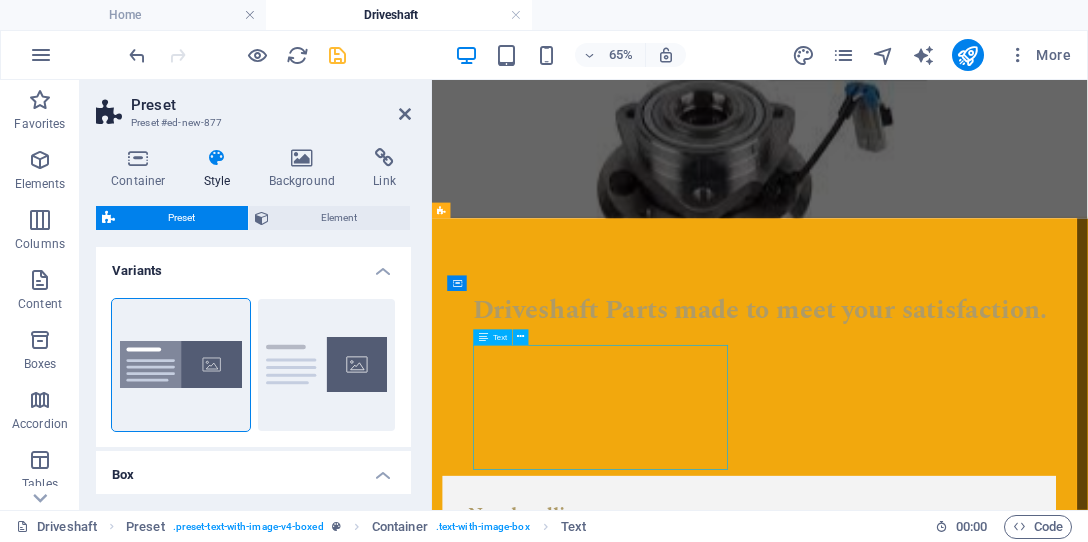 click on "Lorem ipsum dolor sit amet, consectetuer adipiscing elit. Aenean commodo ligula eget dolor. Lorem ipsum dolor sit amet, consectetuer adipiscing elit leget dolor. Lorem ipsum dolor sit amet, consectetuer adipiscing elit. Aenean commodo ligula eget dolor. Lorem ipsum dolor sit amet, consectetuer adipiscing elit dolor consectetuer adipiscing elit leget dolor. Lorem elit saget ipsum dolor sit amet, consectetuer." at bounding box center (920, 820) 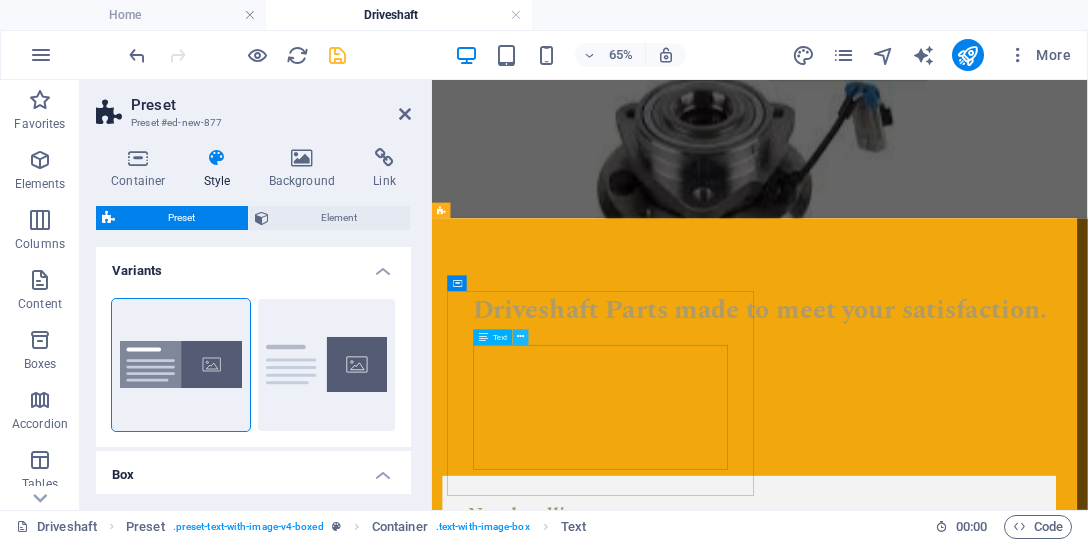 click at bounding box center (521, 337) 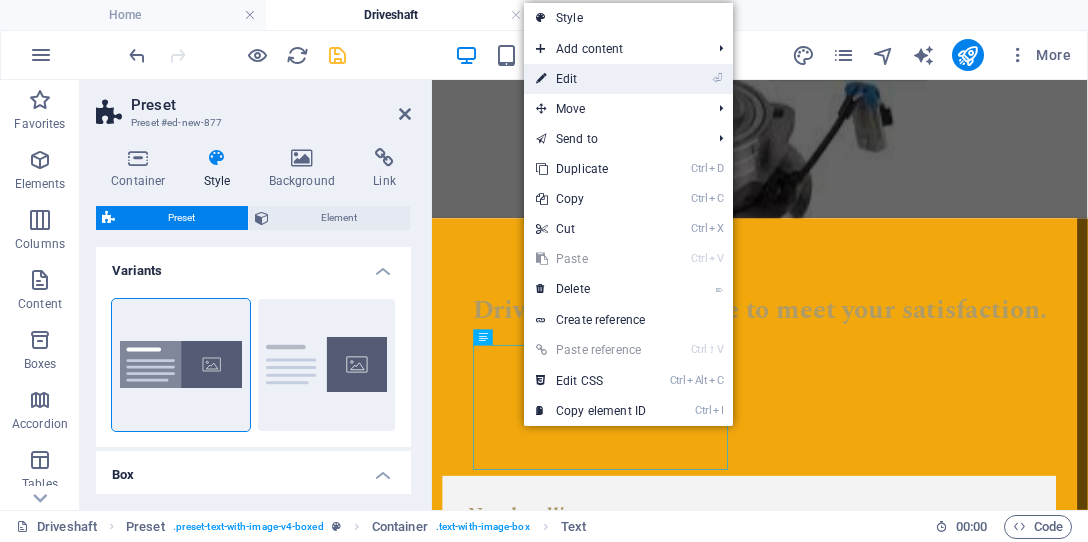 click on "⏎  Edit" at bounding box center [591, 79] 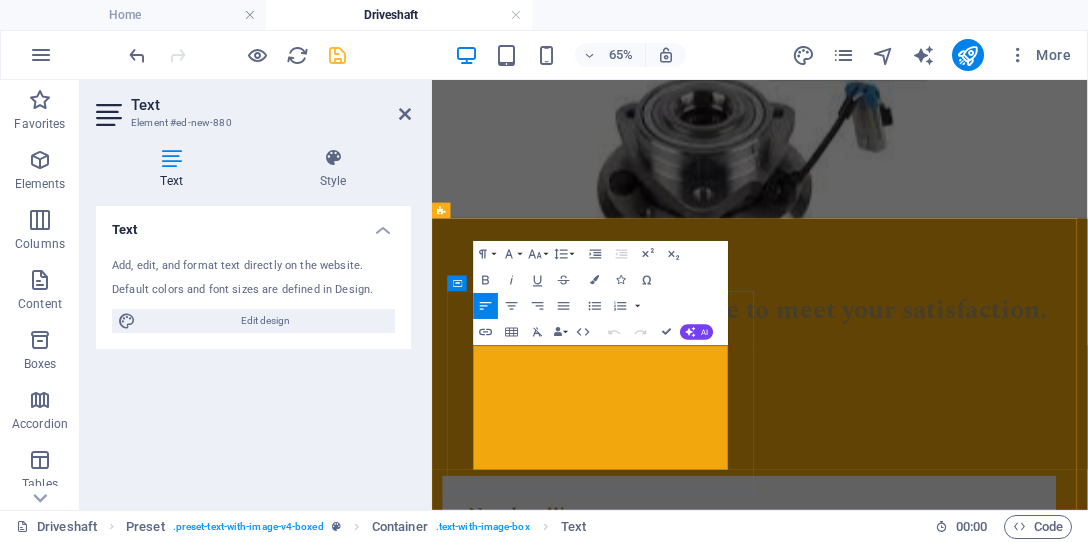 click on "Lorem ipsum dolor sit amet, consectetuer adipiscing elit. Aenean commodo ligula eget dolor. Lorem ipsum dolor sit amet, consectetuer adipiscing elit leget dolor. Lorem ipsum dolor sit amet, consectetuer adipiscing elit. Aenean commodo ligula eget dolor. Lorem ipsum dolor sit amet, consectetuer adipiscing elit dolor consectetuer adipiscing elit leget dolor. Lorem elit saget ipsum dolor sit amet, consectetuer." at bounding box center (920, 820) 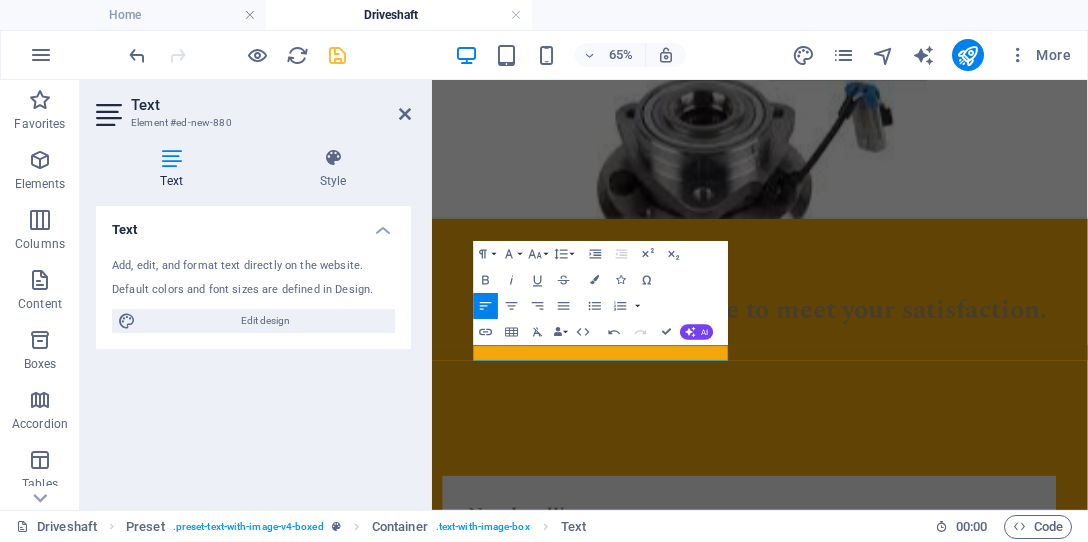 type 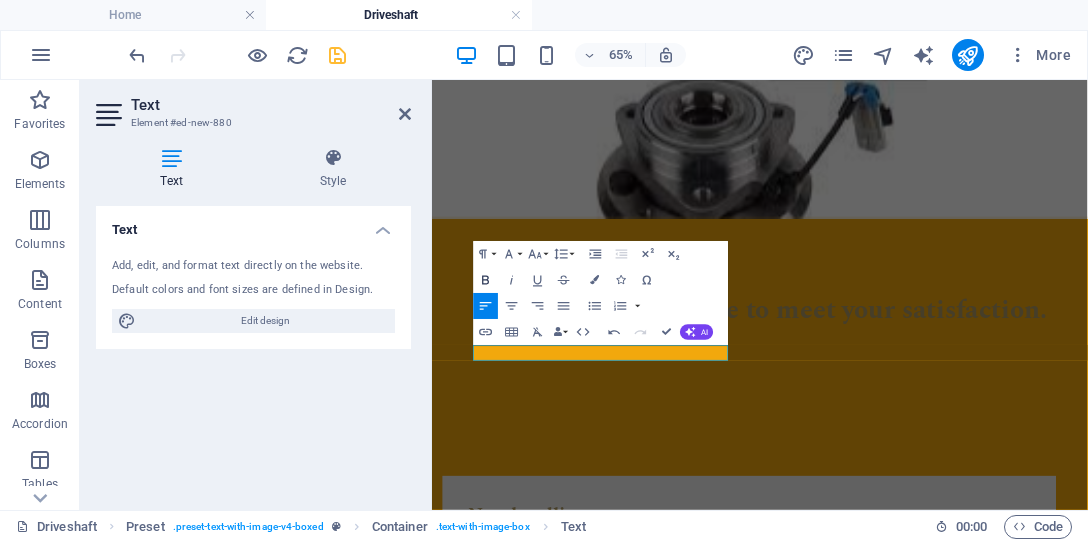 click 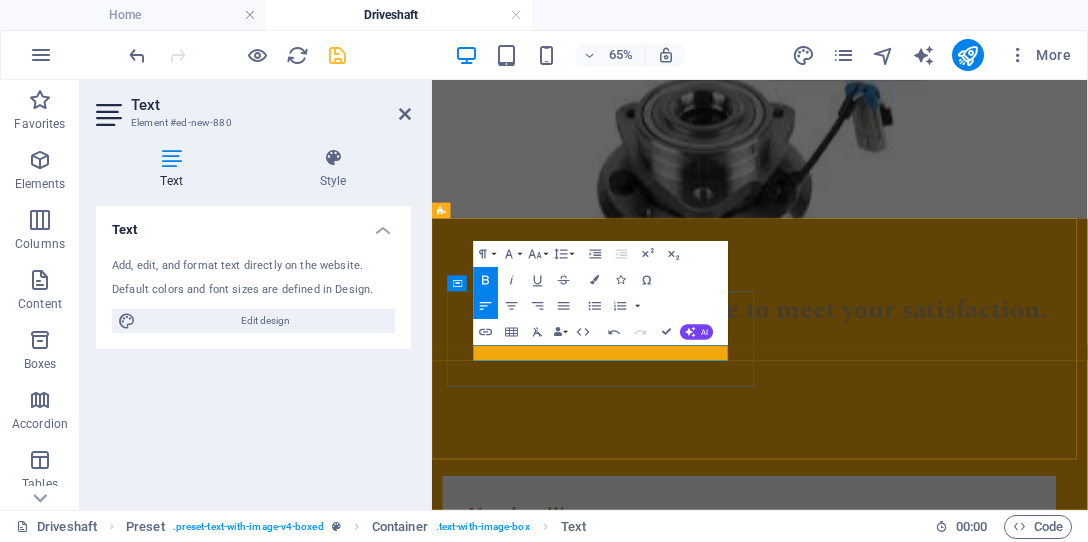 drag, startPoint x: 845, startPoint y: 503, endPoint x: 514, endPoint y: 508, distance: 331.03775 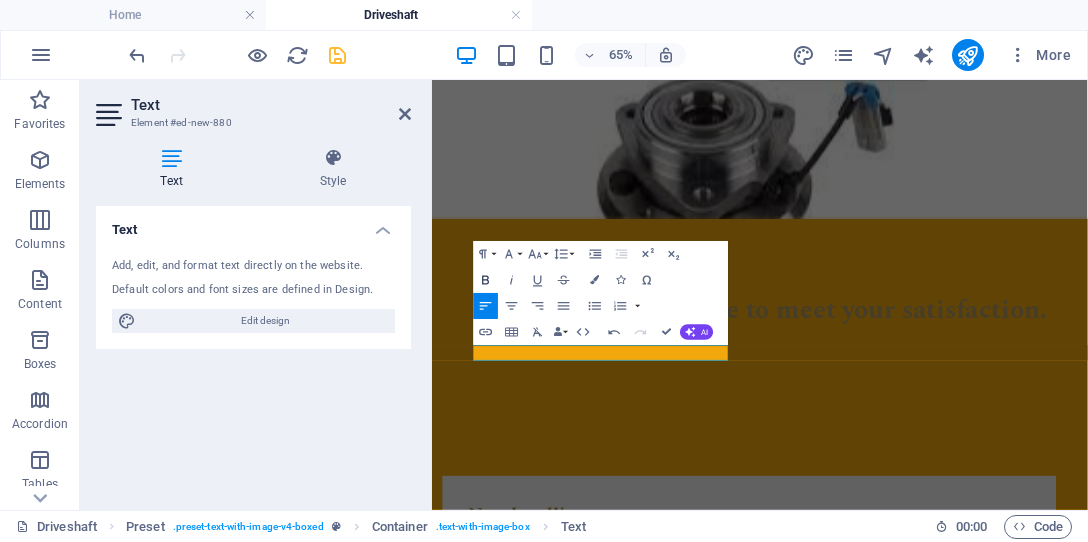 click 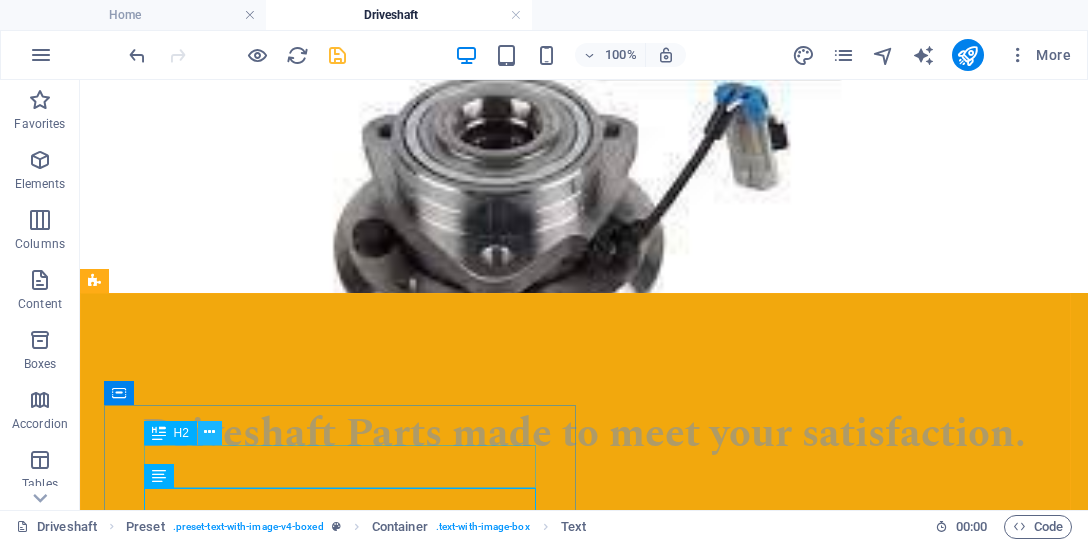 click at bounding box center (209, 432) 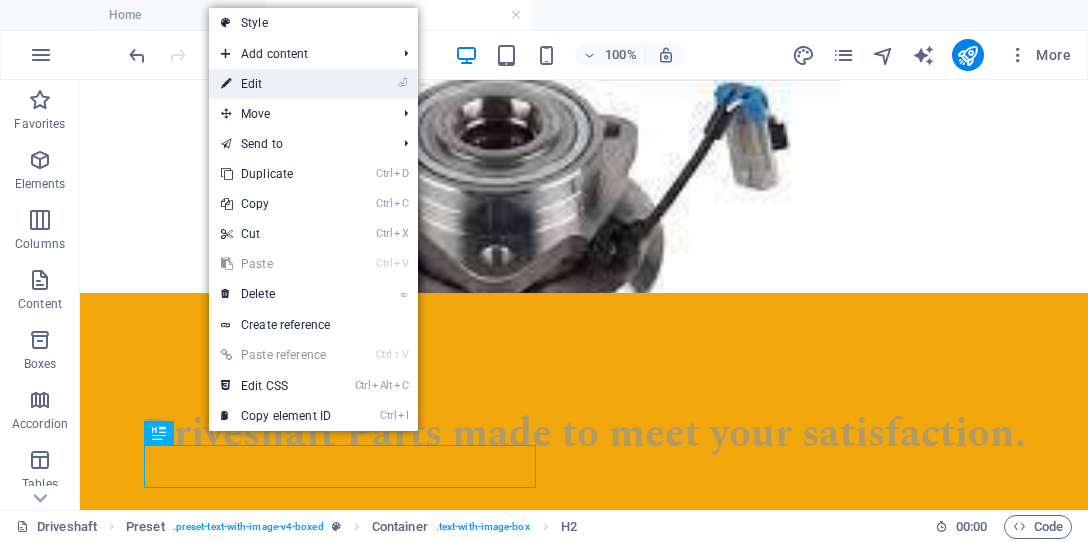 click on "⏎  Edit" at bounding box center [276, 84] 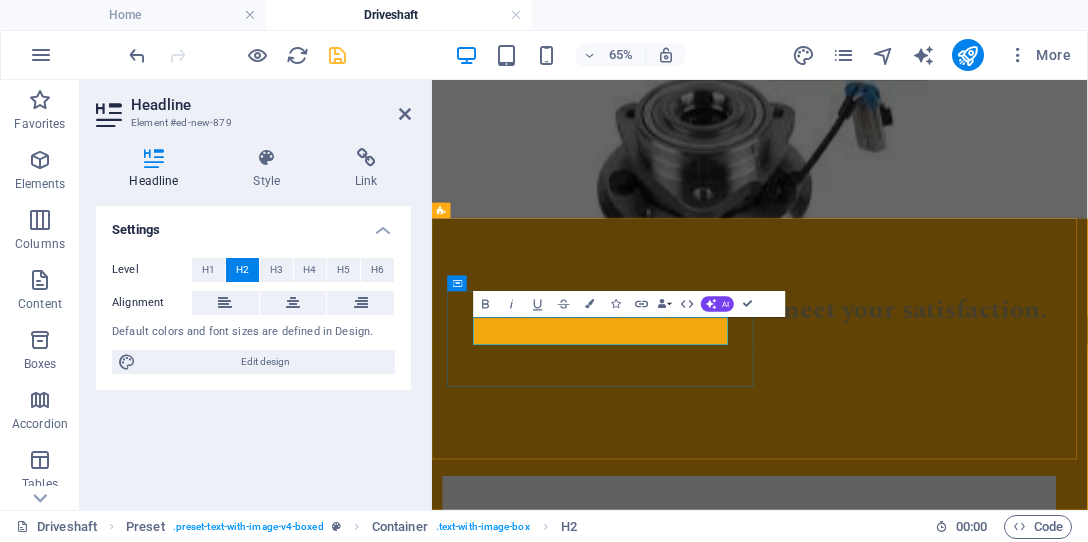type 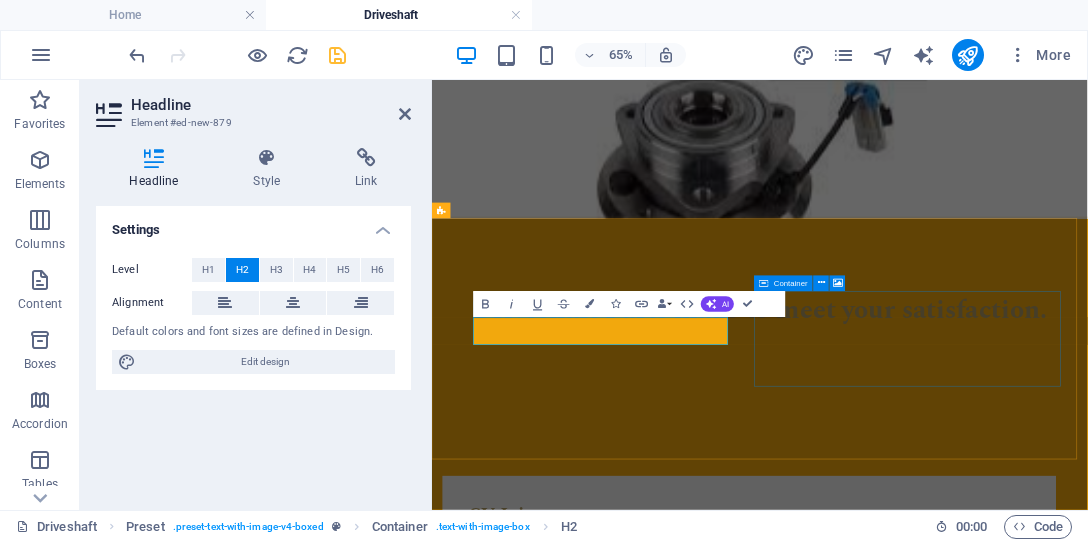 click on "Drop content here or  Add elements  Paste clipboard" at bounding box center (920, 1054) 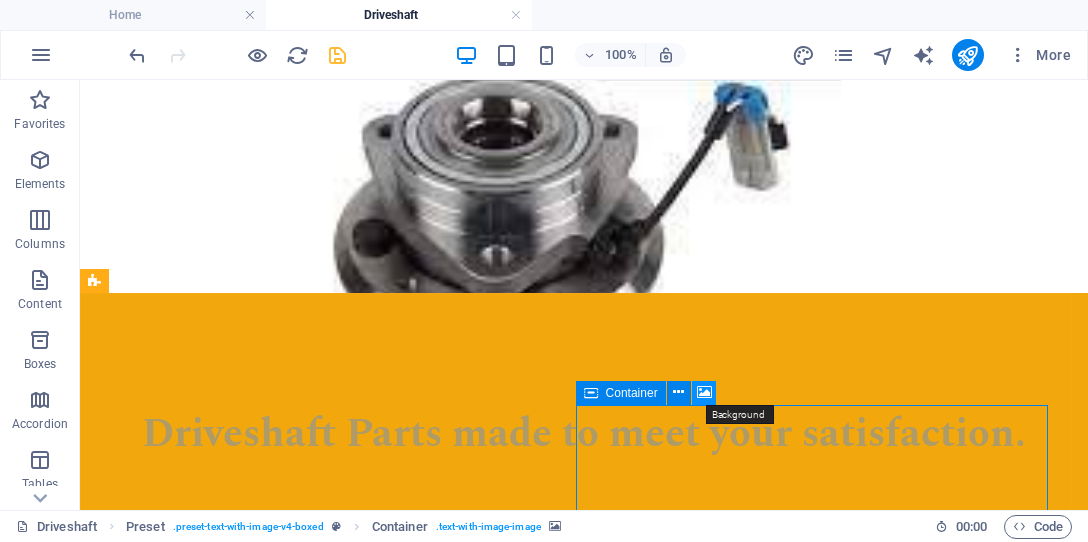 click at bounding box center [704, 392] 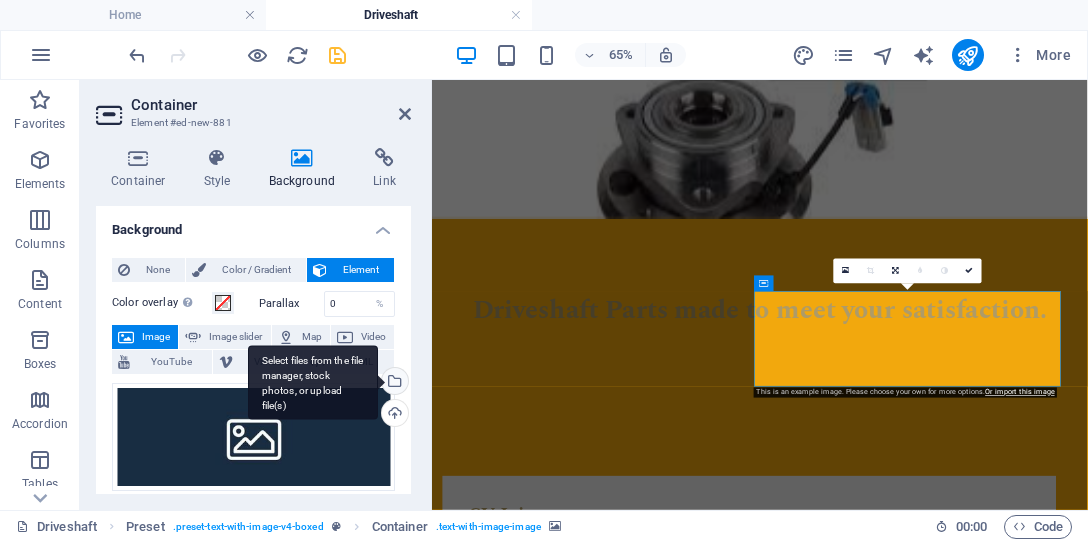 click on "Select files from the file manager, stock photos, or upload file(s)" at bounding box center (393, 383) 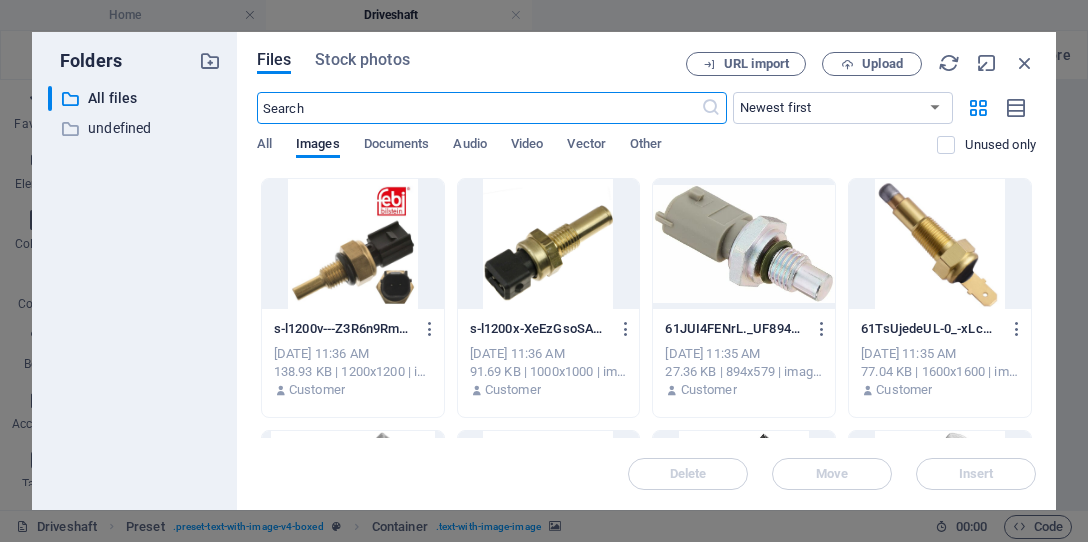 scroll, scrollTop: 0, scrollLeft: 0, axis: both 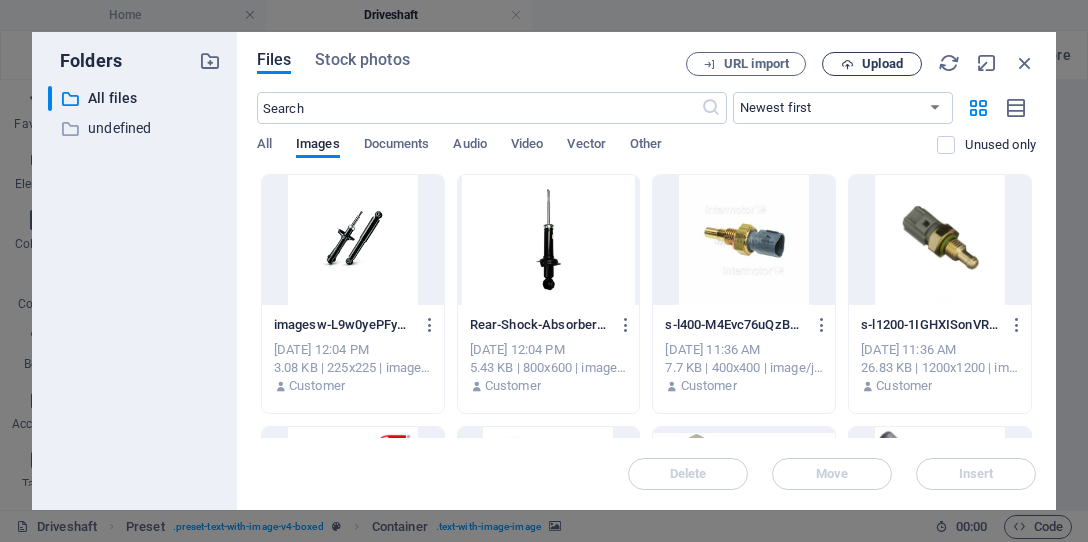 click on "Upload" at bounding box center [872, 64] 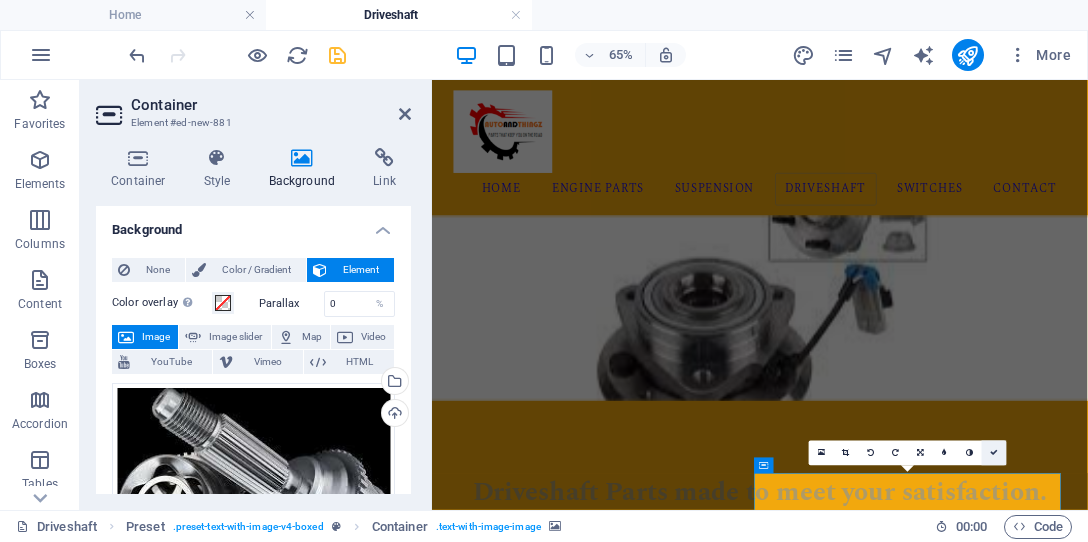 click at bounding box center [995, 453] 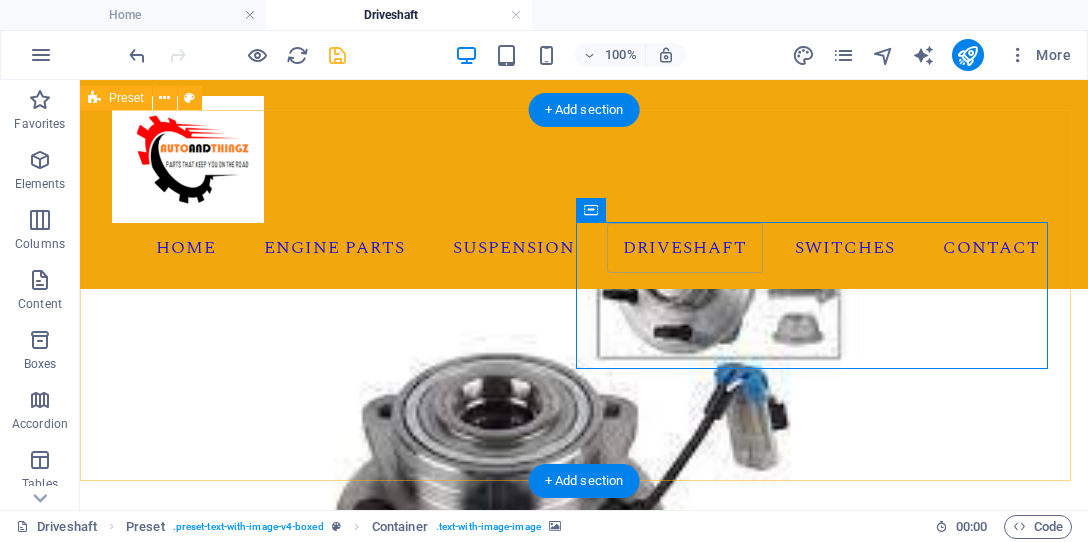 scroll, scrollTop: 462, scrollLeft: 0, axis: vertical 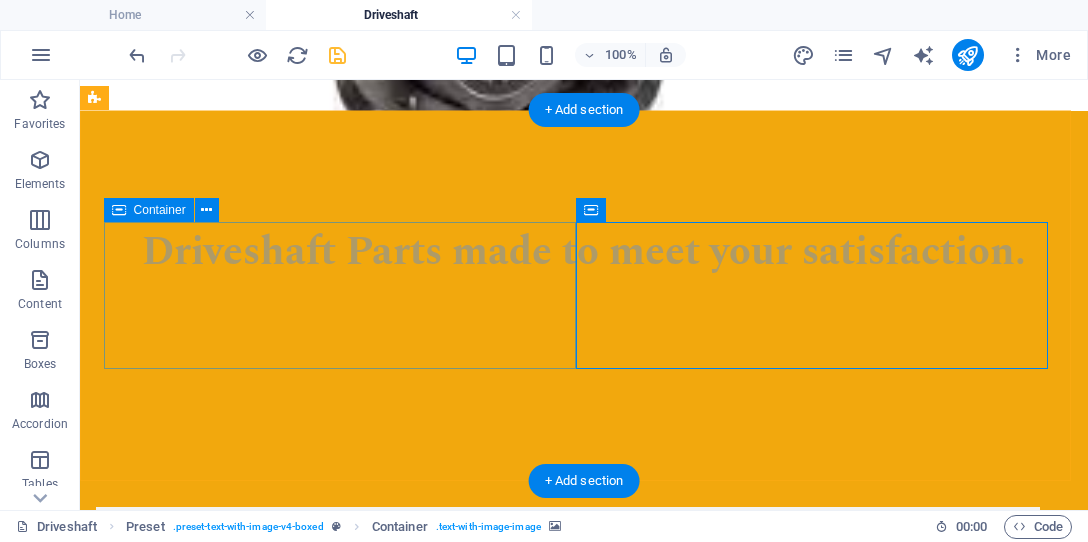 click on "CV Joints VW Golf 1 Outer CV Joints from just R180.00 each" at bounding box center (568, 580) 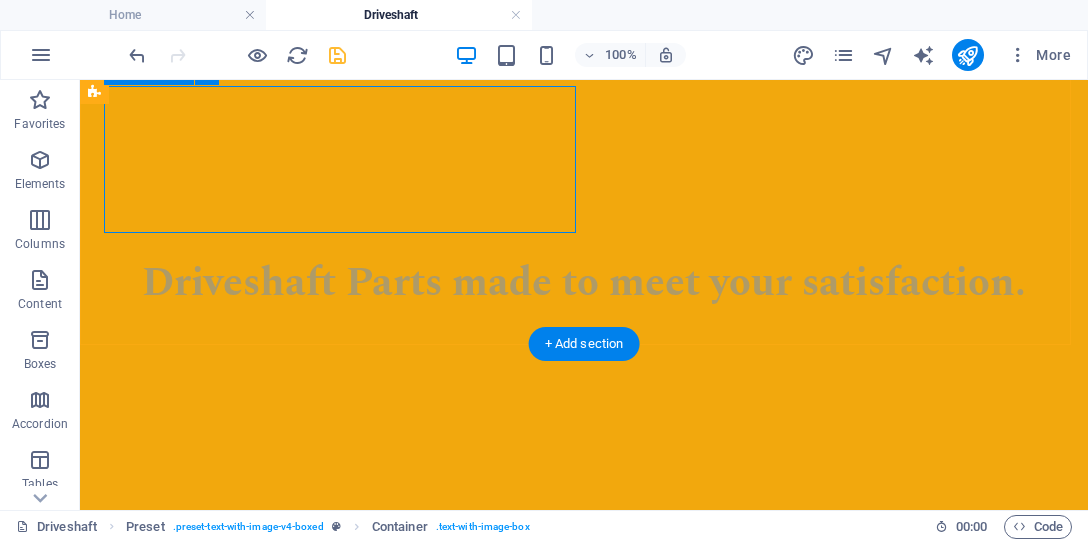 scroll, scrollTop: 662, scrollLeft: 0, axis: vertical 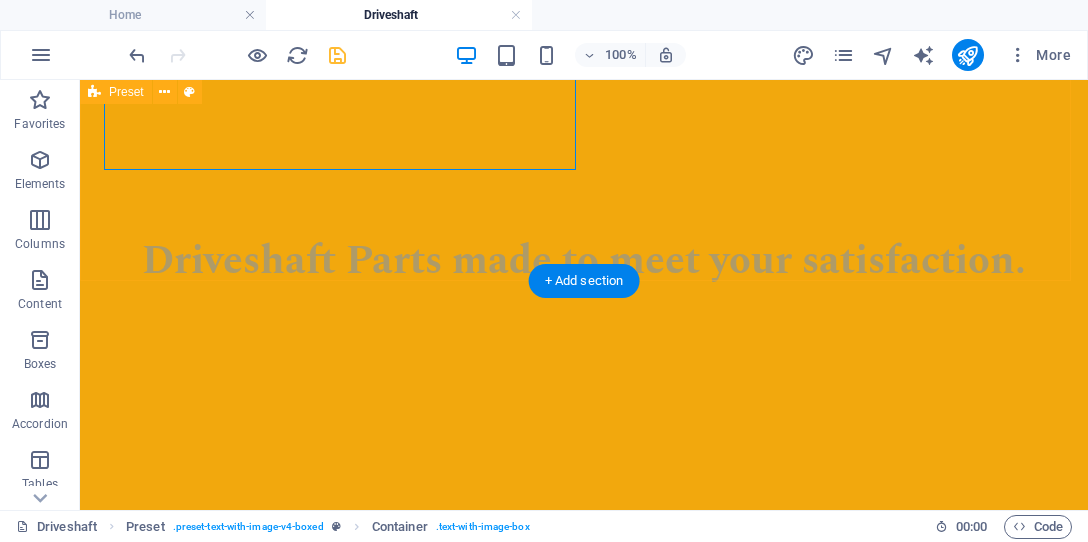 click on "CV Joints VW Golf 1 Outer CV Joints from just R180.00 each Drop content here or  Add elements  Paste clipboard" at bounding box center (584, 734) 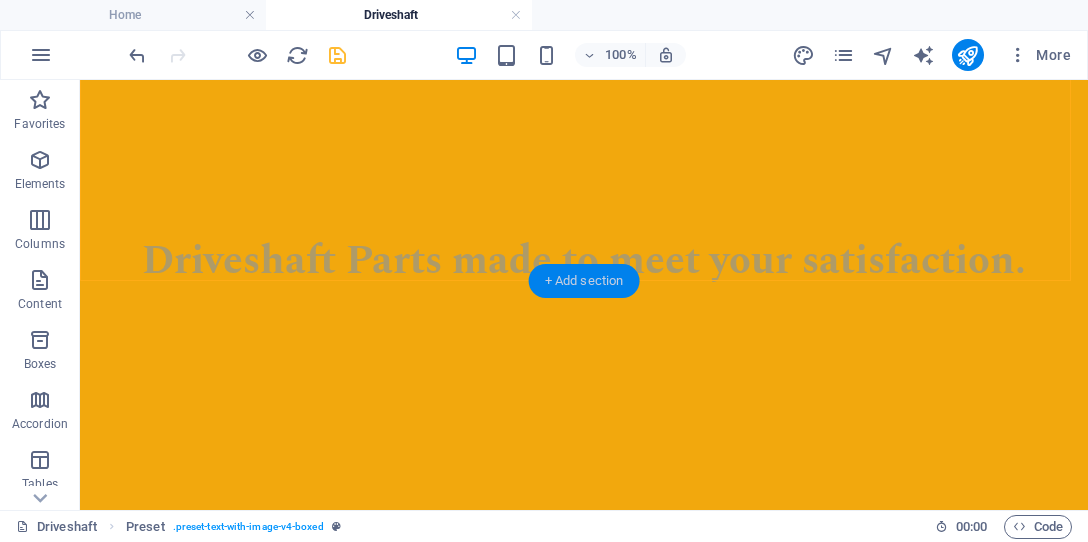 click on "+ Add section" at bounding box center (584, 281) 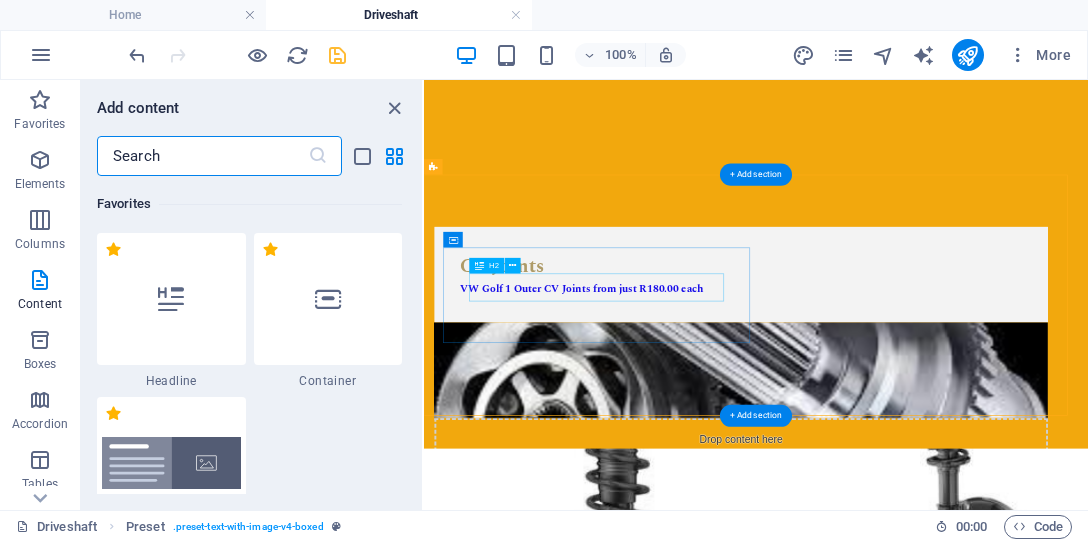 scroll, scrollTop: 346, scrollLeft: 0, axis: vertical 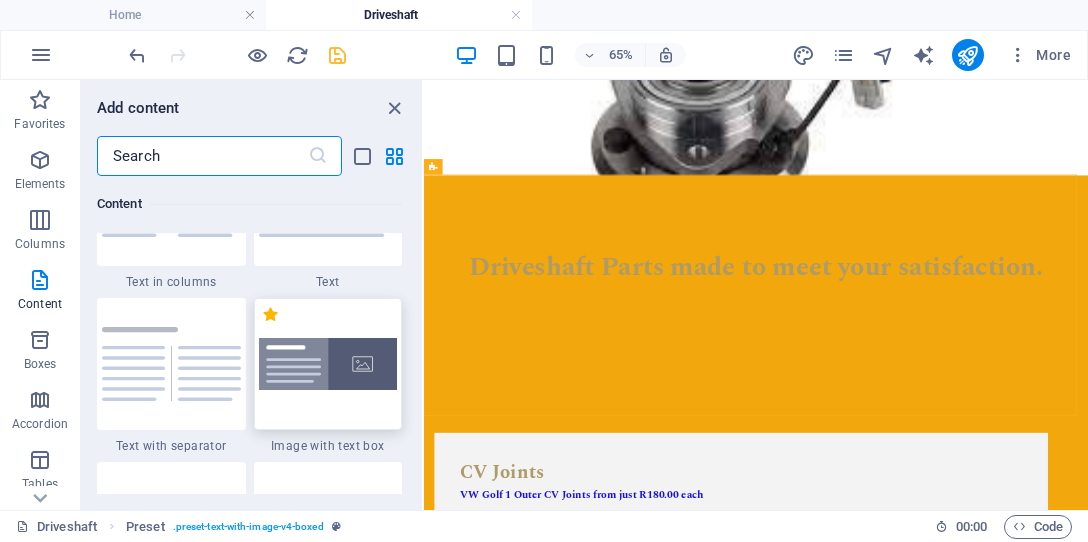 click at bounding box center (328, 364) 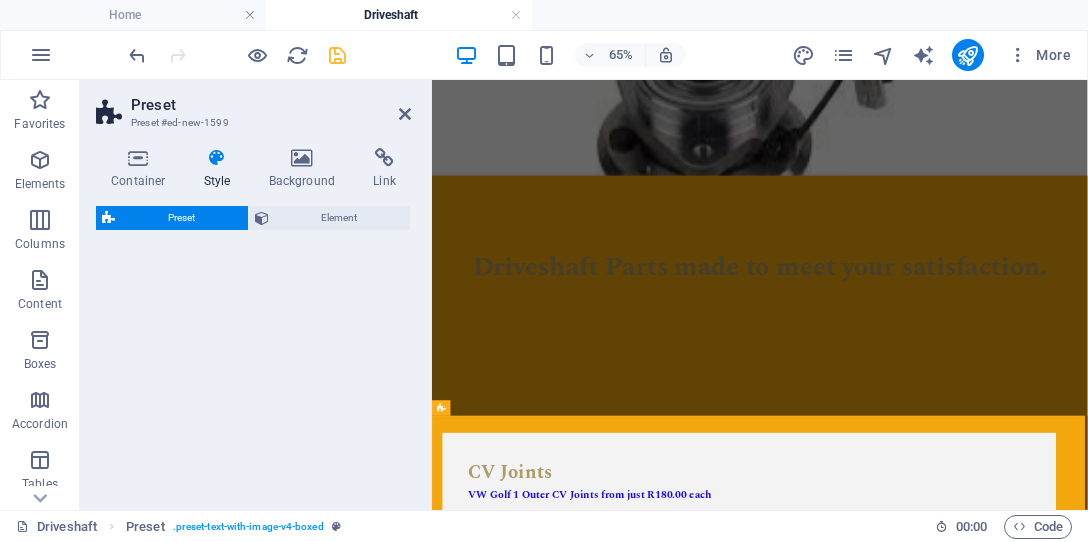 select on "rem" 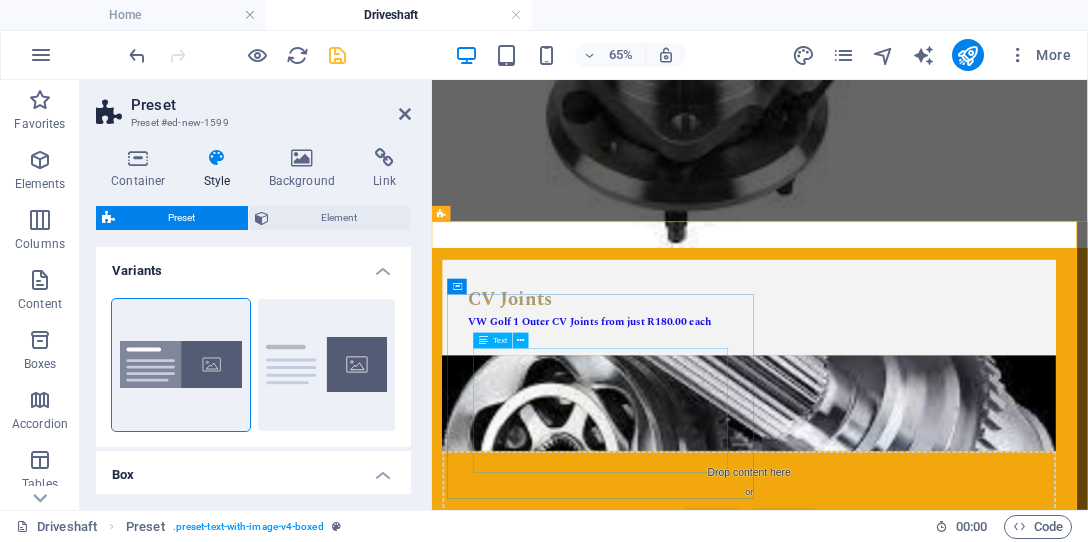 scroll, scrollTop: 646, scrollLeft: 0, axis: vertical 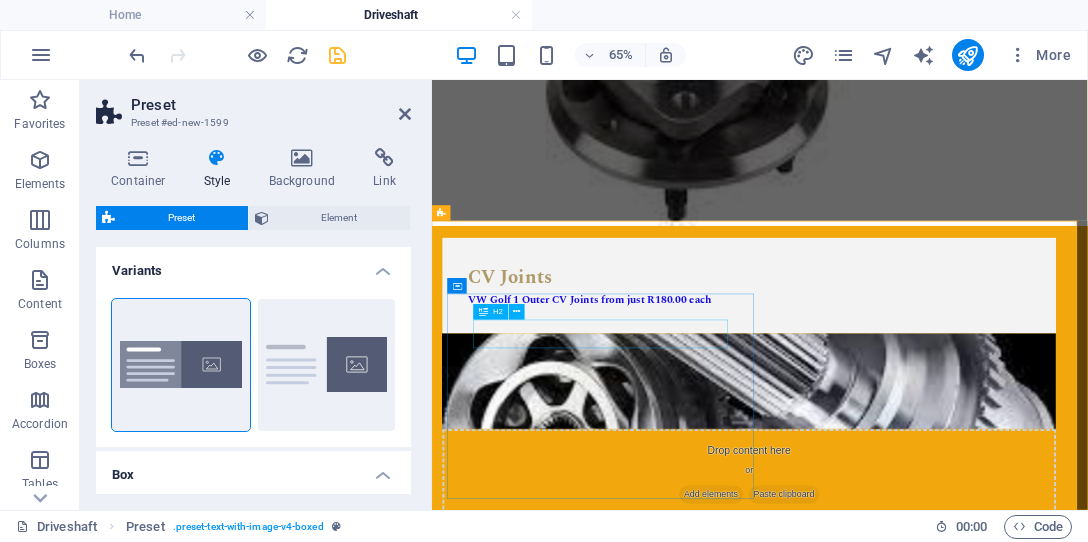 click on "New headline" at bounding box center [920, 1044] 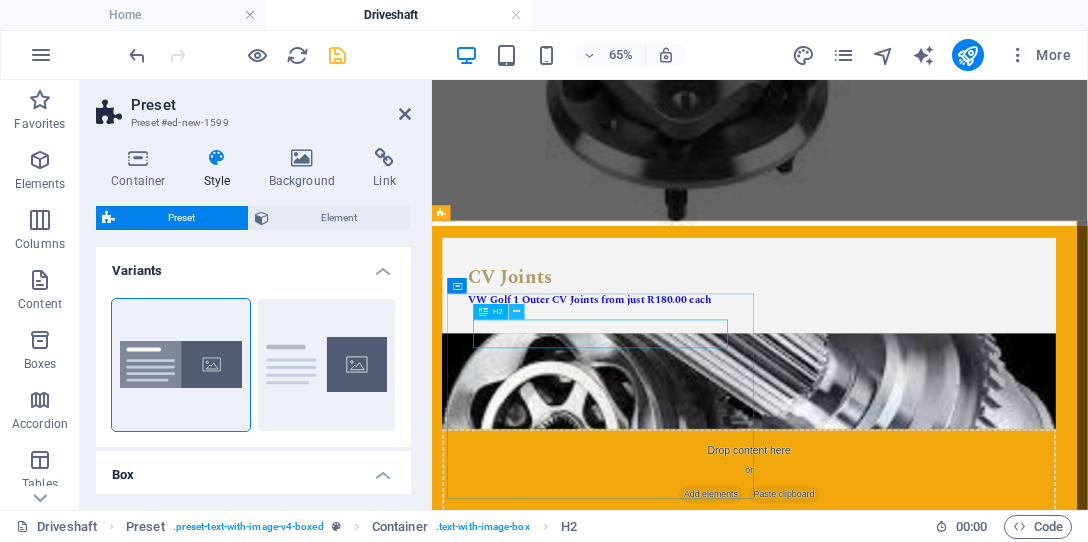 click at bounding box center (516, 312) 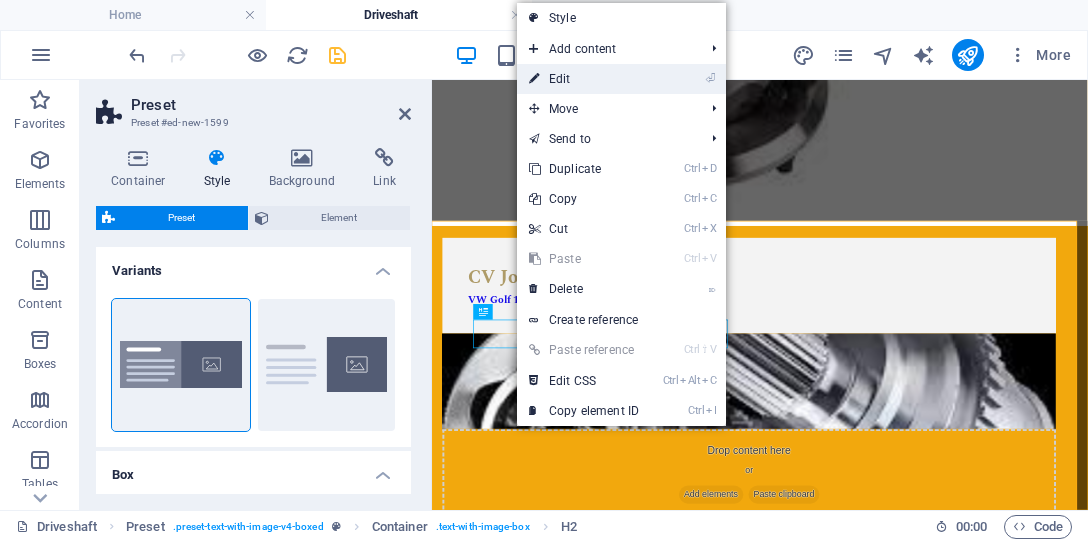 click on "⏎  Edit" at bounding box center [584, 79] 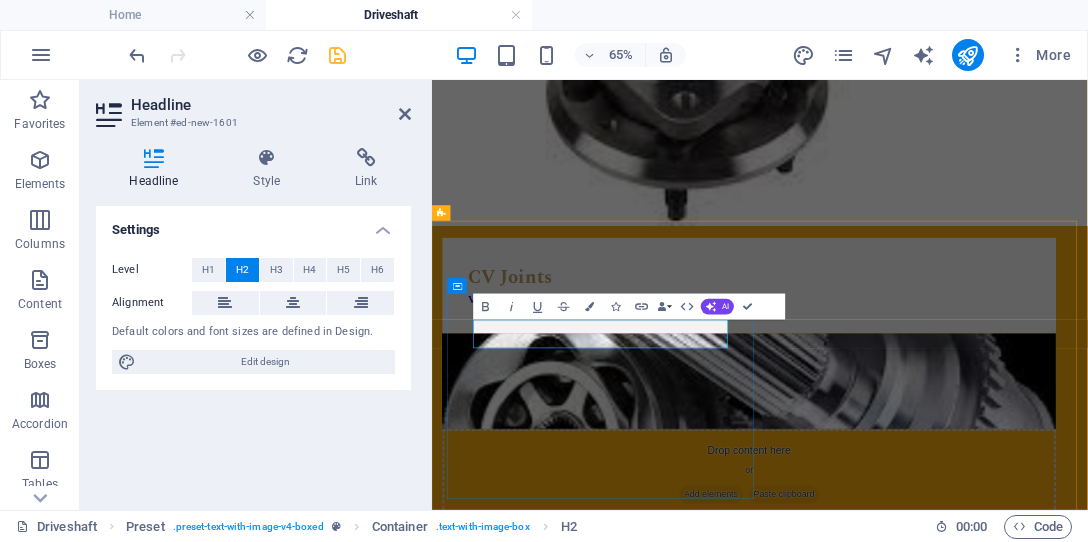 click on "New headline" at bounding box center [920, 1044] 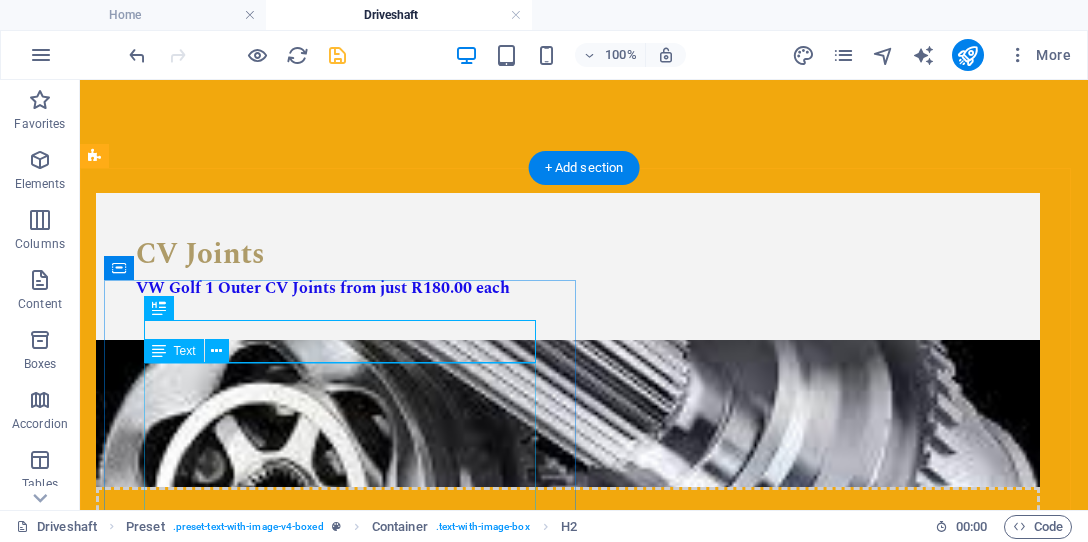 scroll, scrollTop: 846, scrollLeft: 0, axis: vertical 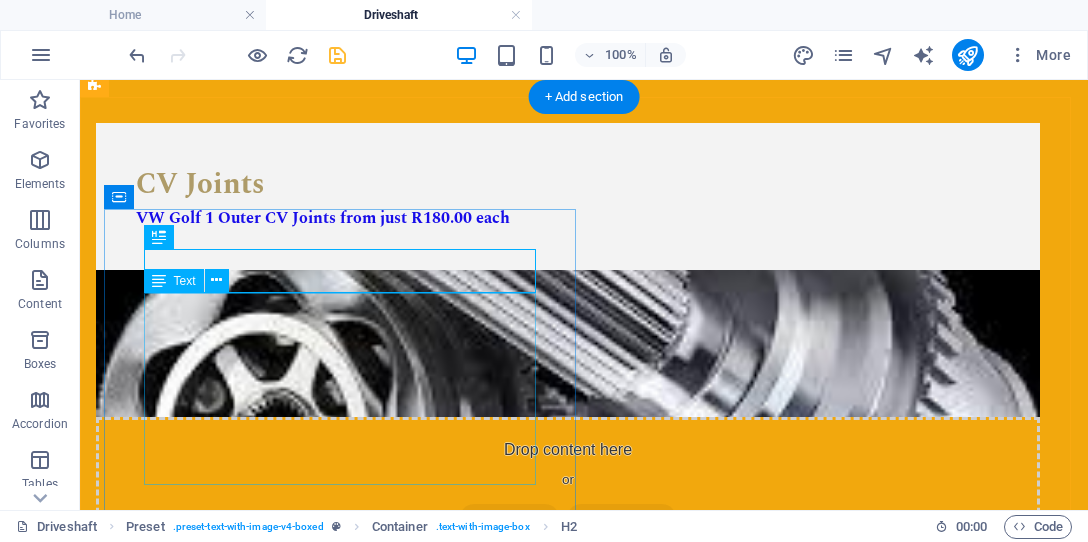 click on "Lorem ipsum dolor sit amet, consectetuer adipiscing elit. Aenean commodo ligula eget dolor. Lorem ipsum dolor sit amet, consectetuer adipiscing elit leget dolor. Lorem ipsum dolor sit amet, consectetuer adipiscing elit. Aenean commodo ligula eget dolor. Lorem ipsum dolor sit amet, consectetuer adipiscing elit dolor consectetuer adipiscing elit leget dolor. Lorem elit saget ipsum dolor sit amet, consectetuer." at bounding box center [568, 914] 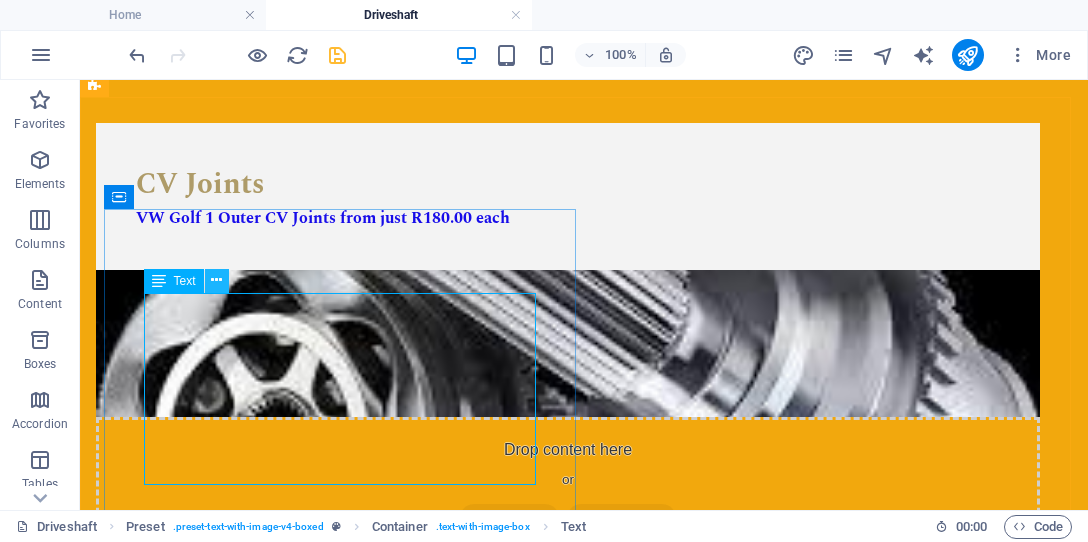 click at bounding box center [216, 280] 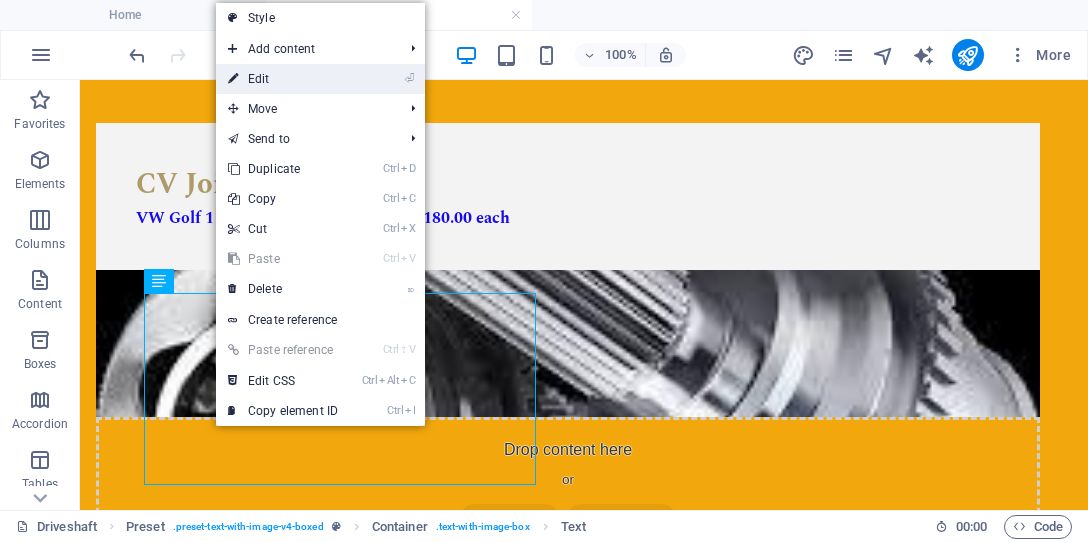 click on "⏎  Edit" at bounding box center (283, 79) 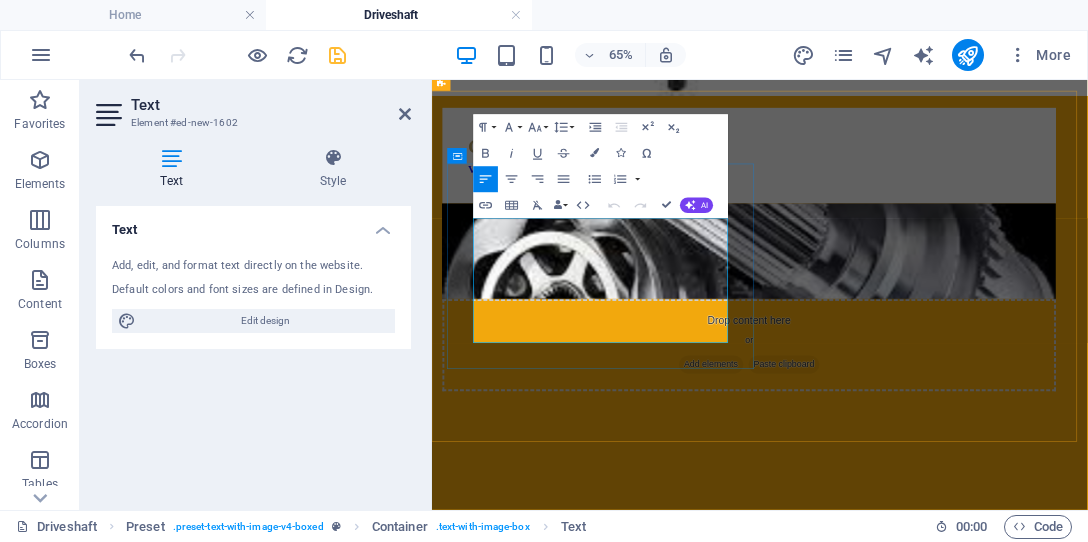 click on "Lorem ipsum dolor sit amet, consectetuer adipiscing elit. Aenean commodo ligula eget dolor. Lorem ipsum dolor sit amet, consectetuer adipiscing elit leget dolor. Lorem ipsum dolor sit amet, consectetuer adipiscing elit. Aenean commodo ligula eget dolor. Lorem ipsum dolor sit amet, consectetuer adipiscing elit dolor consectetuer adipiscing elit leget dolor. Lorem elit saget ipsum dolor sit amet, consectetuer." at bounding box center [920, 914] 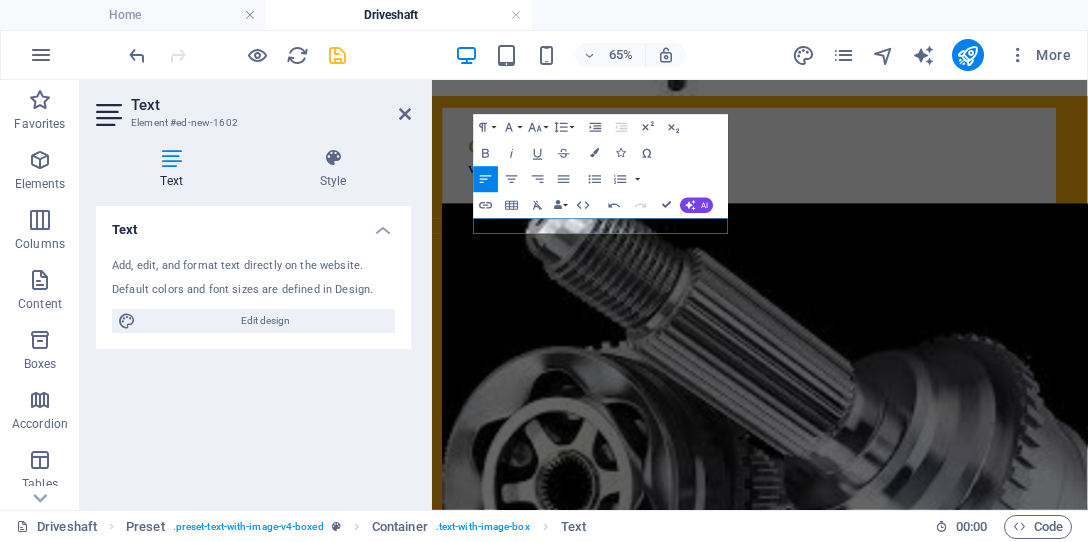 type 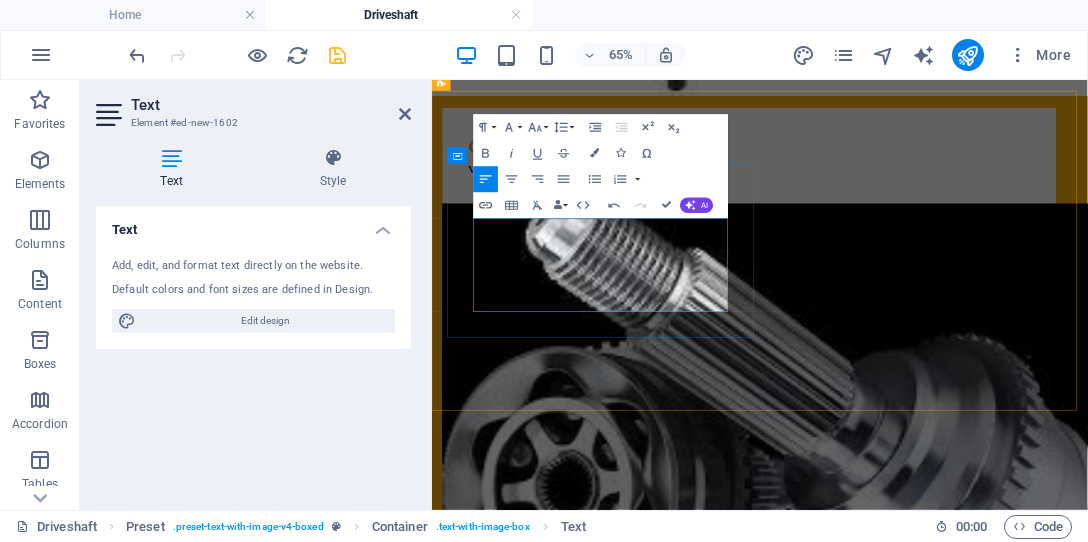 drag, startPoint x: 686, startPoint y: 426, endPoint x: 498, endPoint y: 300, distance: 226.31836 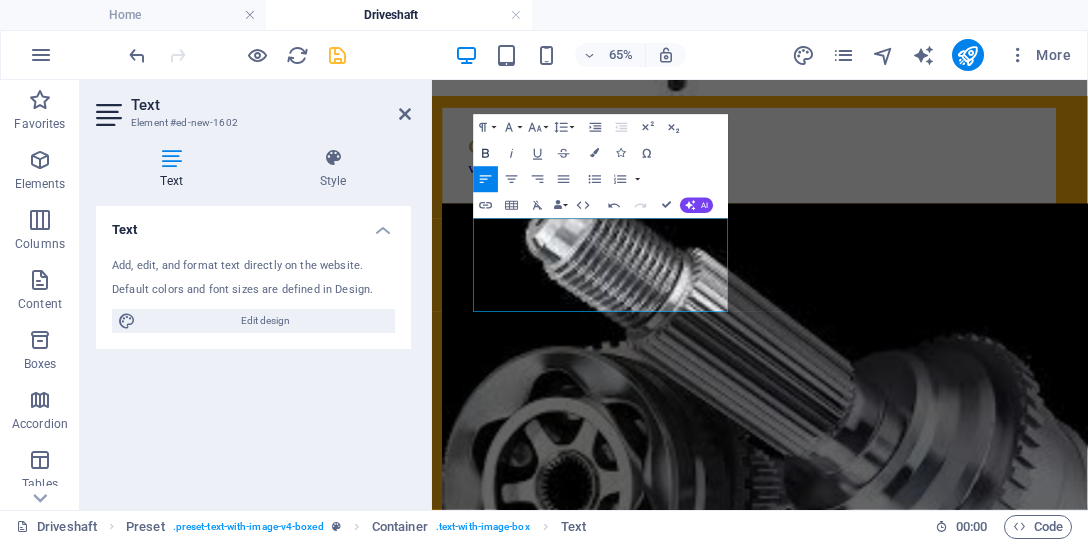click 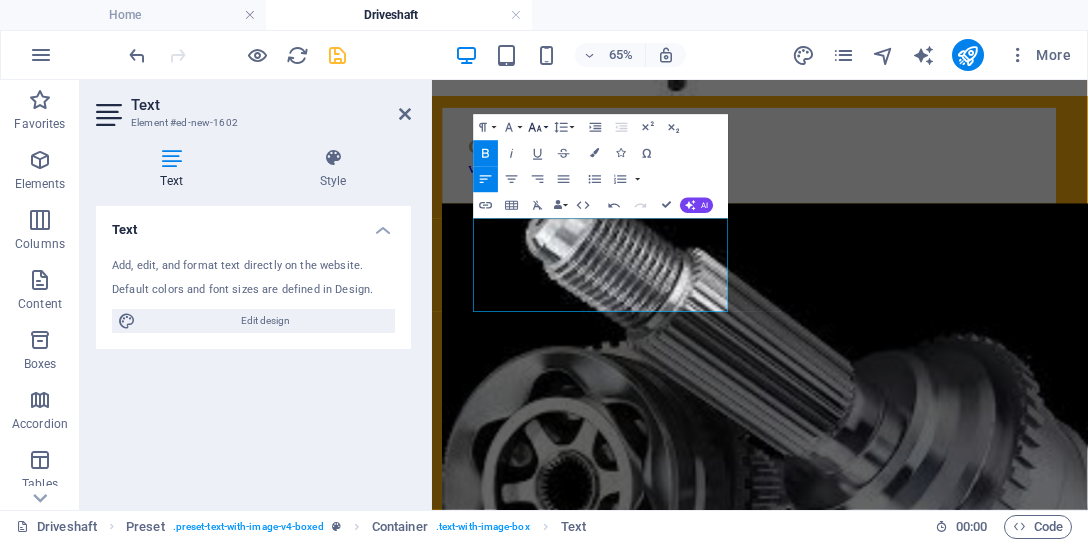 click on "Font Size" at bounding box center (538, 127) 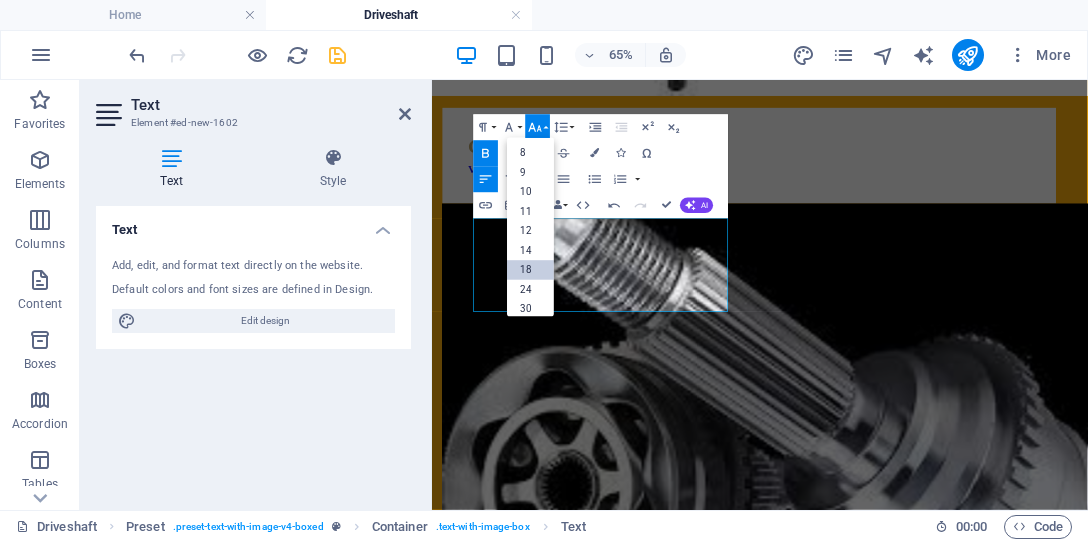 click on "18" at bounding box center (531, 270) 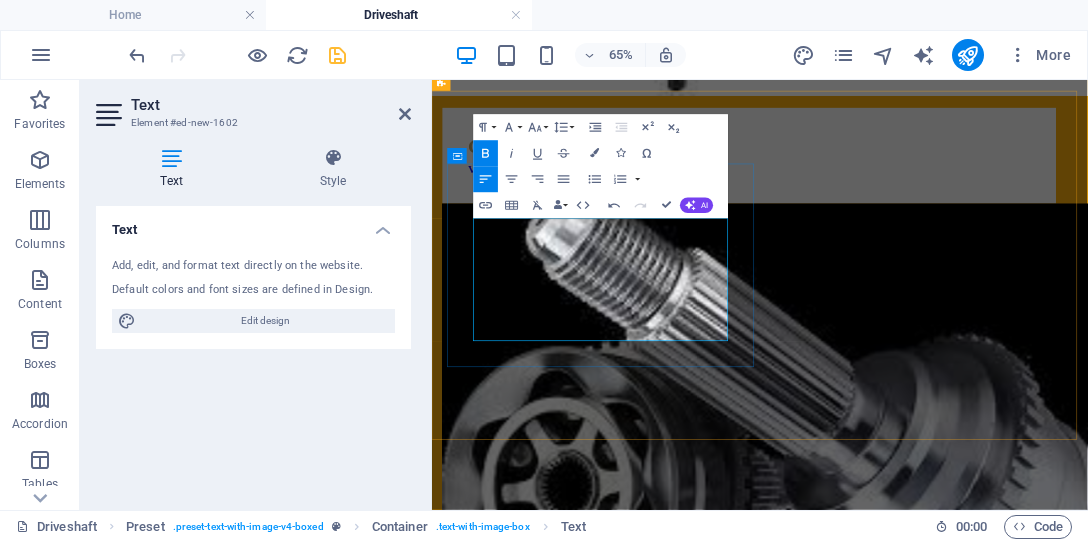 click on "Opel Corsa from R120 each" at bounding box center (920, 1014) 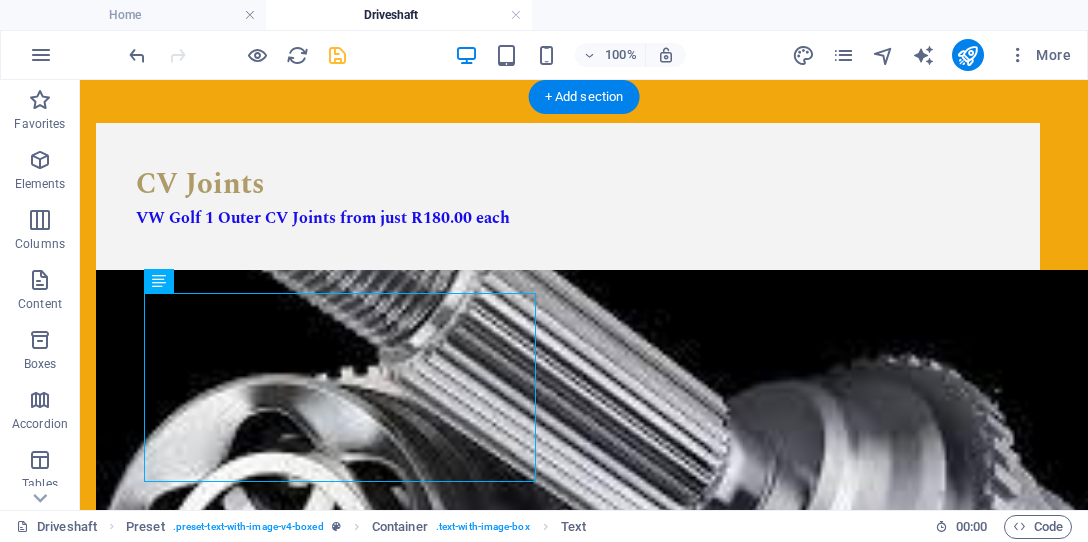 click at bounding box center (568, 1224) 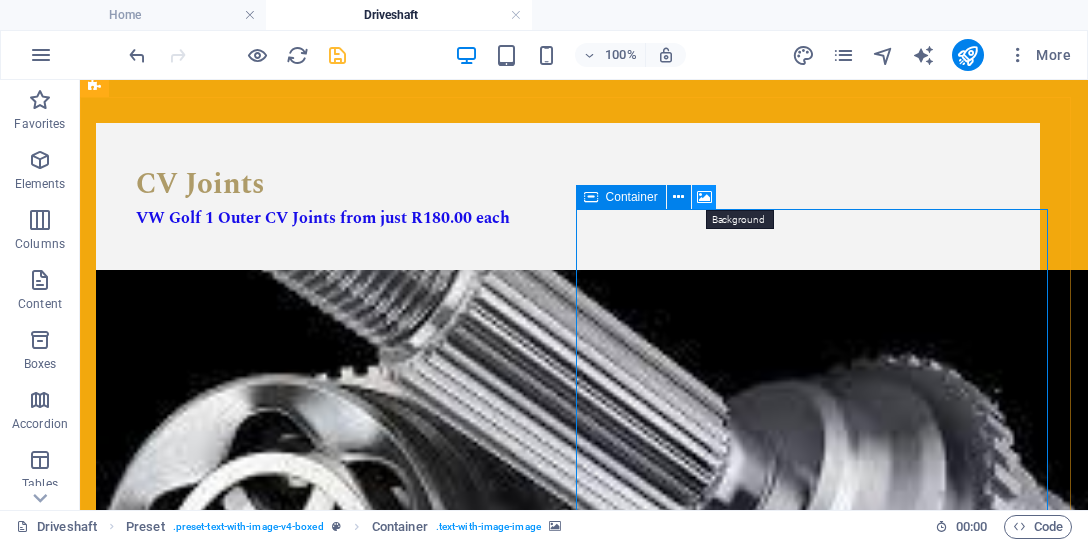 click at bounding box center [704, 197] 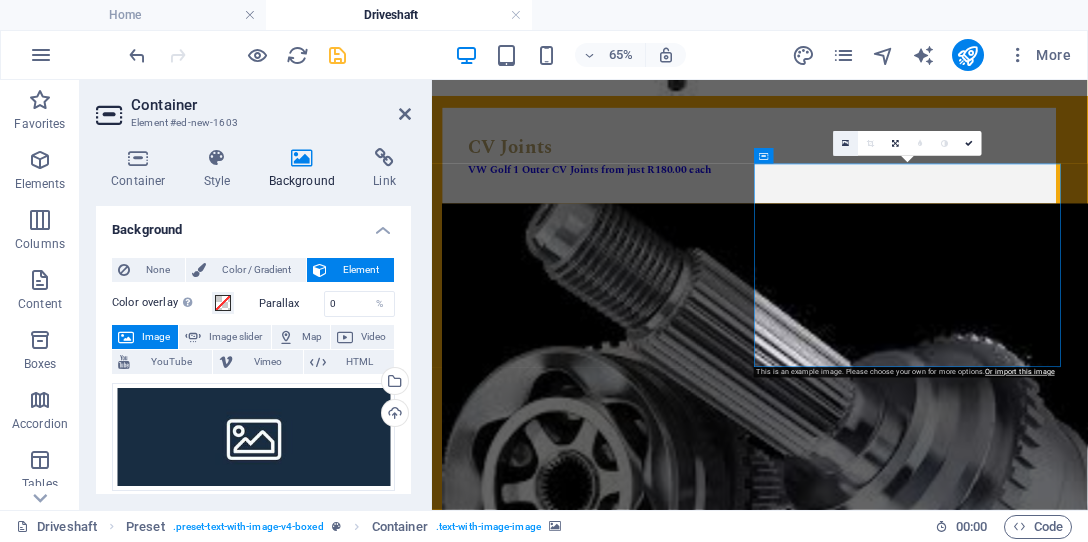 click at bounding box center [846, 143] 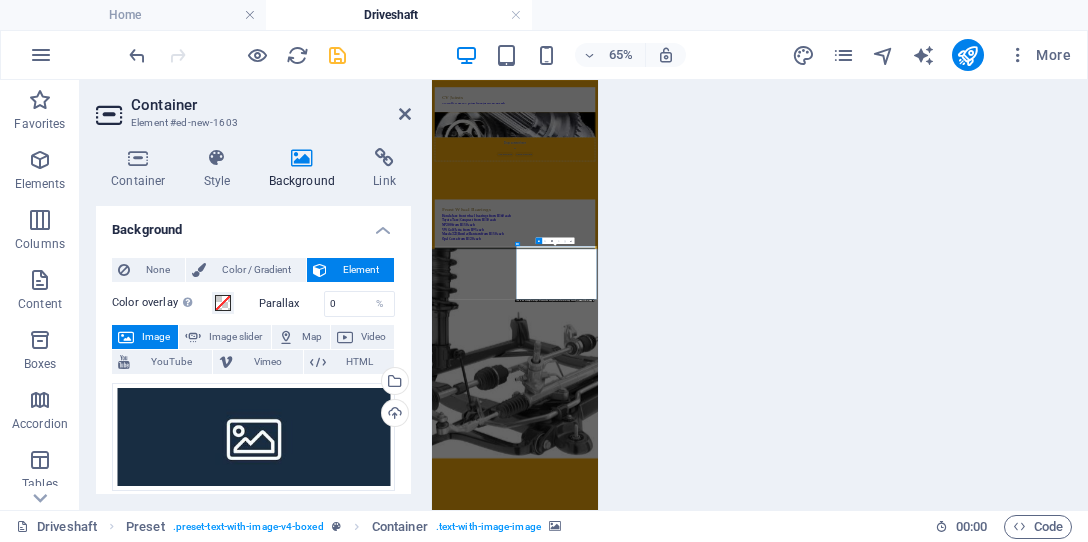 scroll, scrollTop: 0, scrollLeft: 0, axis: both 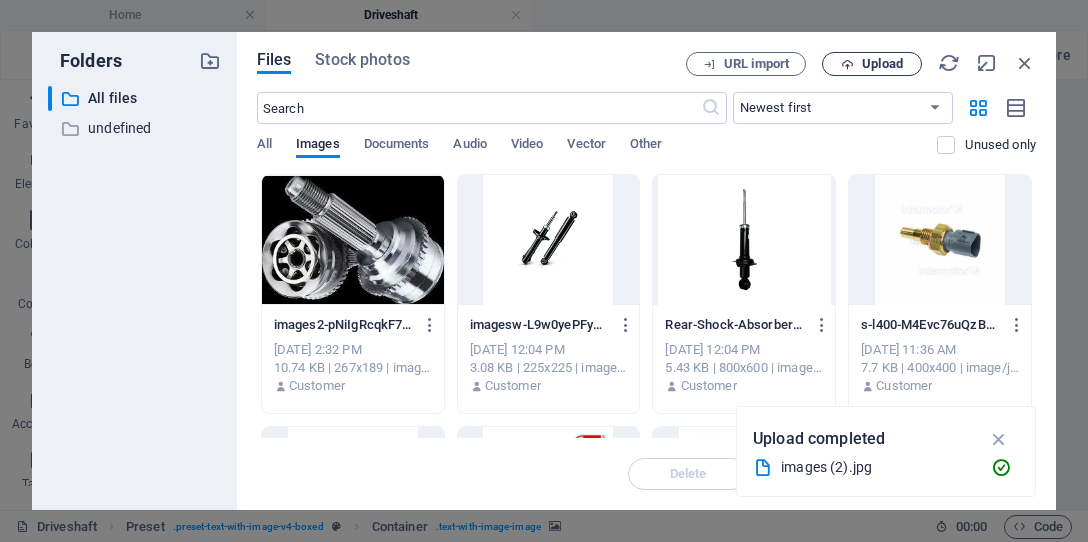 click on "Upload" at bounding box center (882, 64) 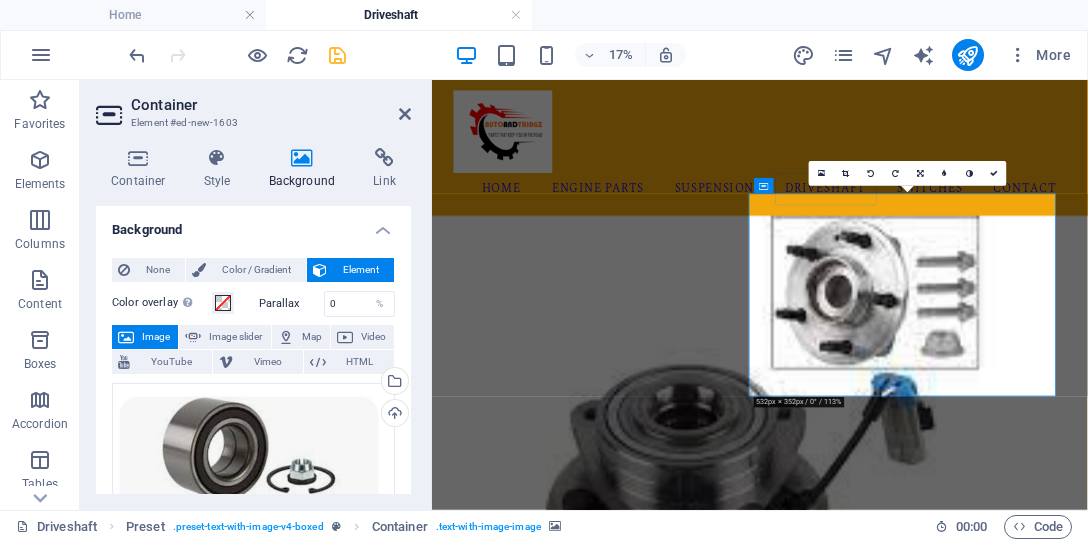 scroll, scrollTop: 800, scrollLeft: 0, axis: vertical 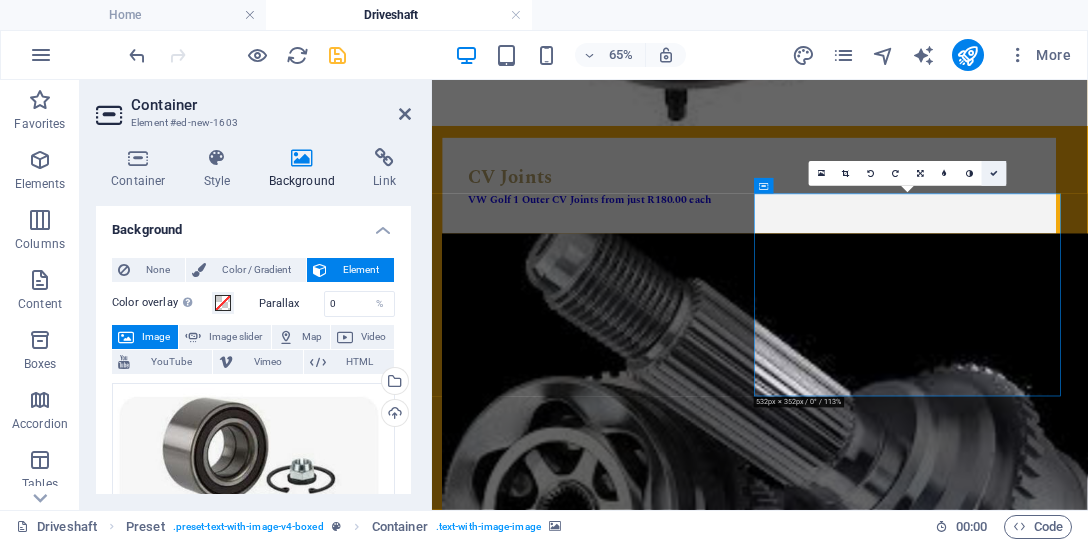 click at bounding box center [995, 174] 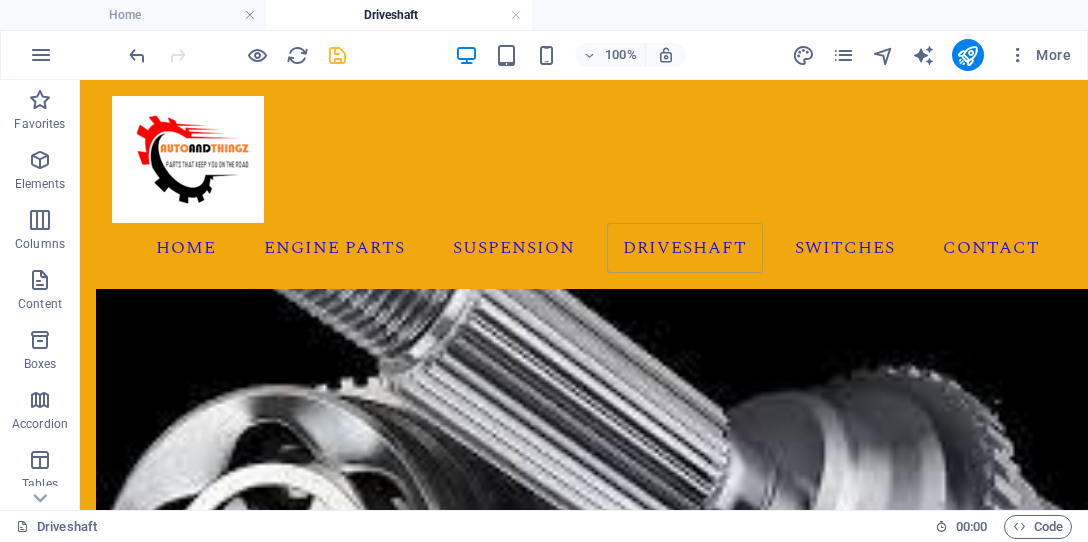 scroll, scrollTop: 1031, scrollLeft: 0, axis: vertical 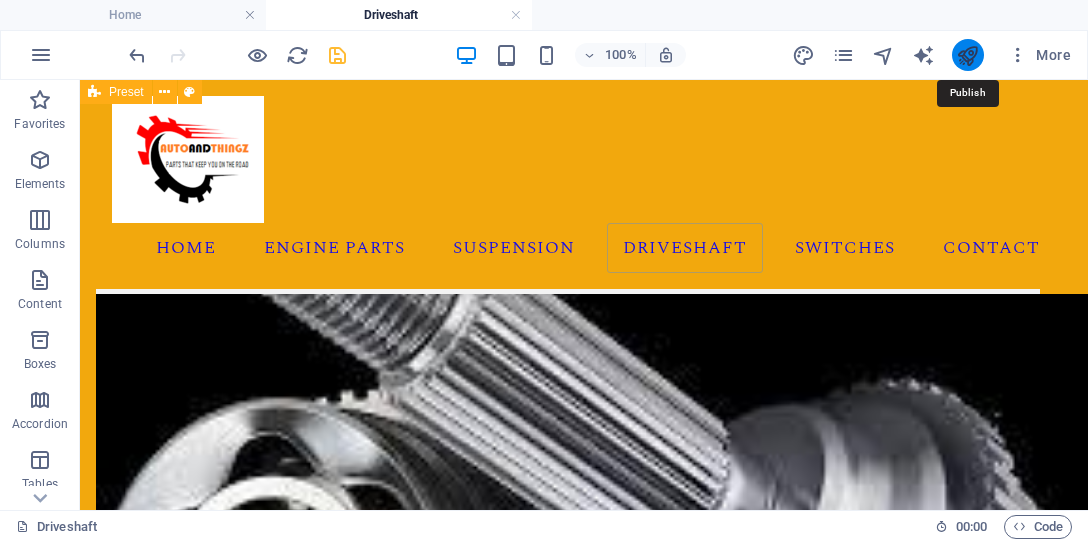 click at bounding box center [967, 55] 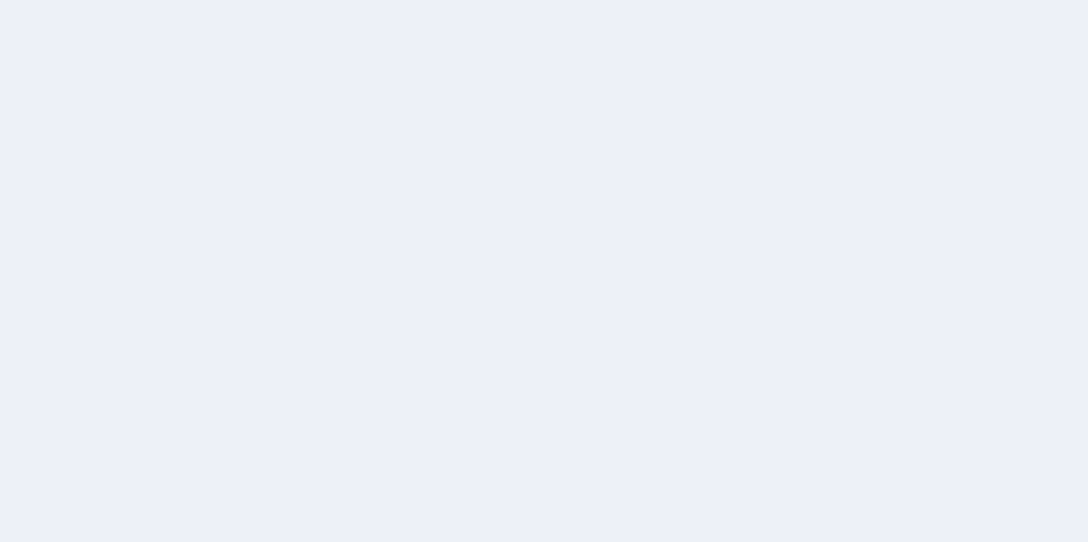 scroll, scrollTop: 0, scrollLeft: 0, axis: both 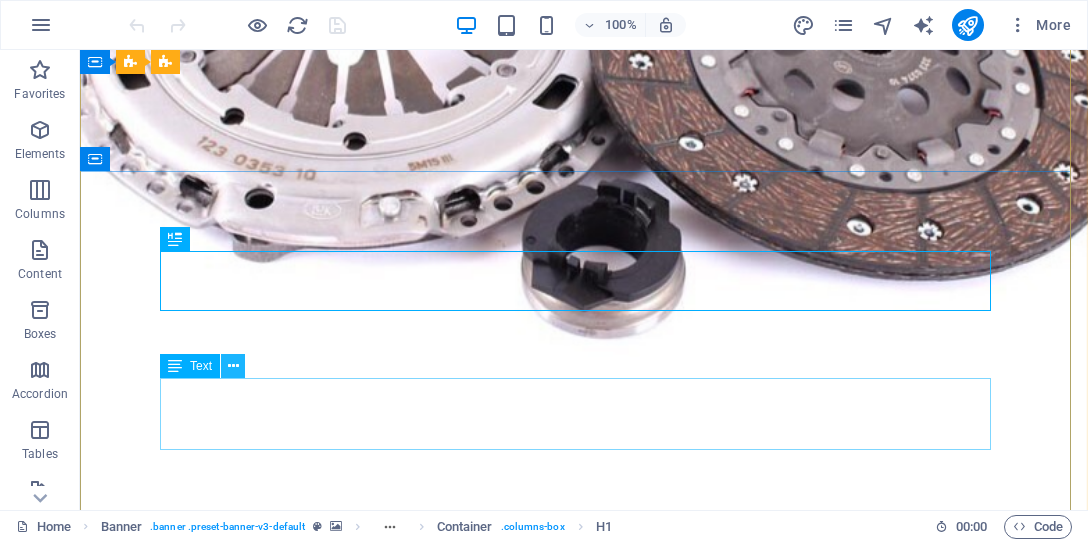 click at bounding box center [233, 366] 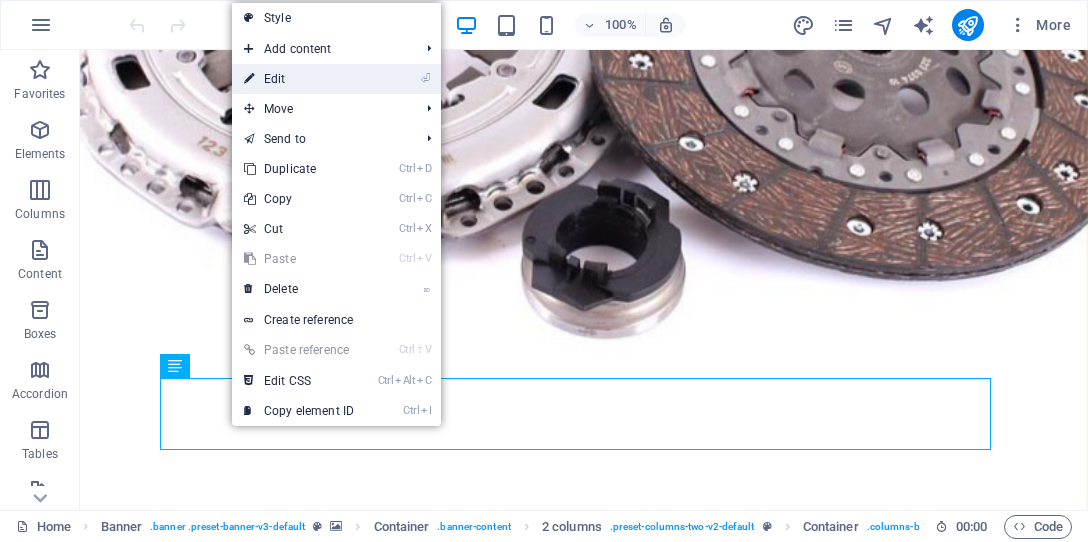 click on "⏎  Edit" at bounding box center [299, 79] 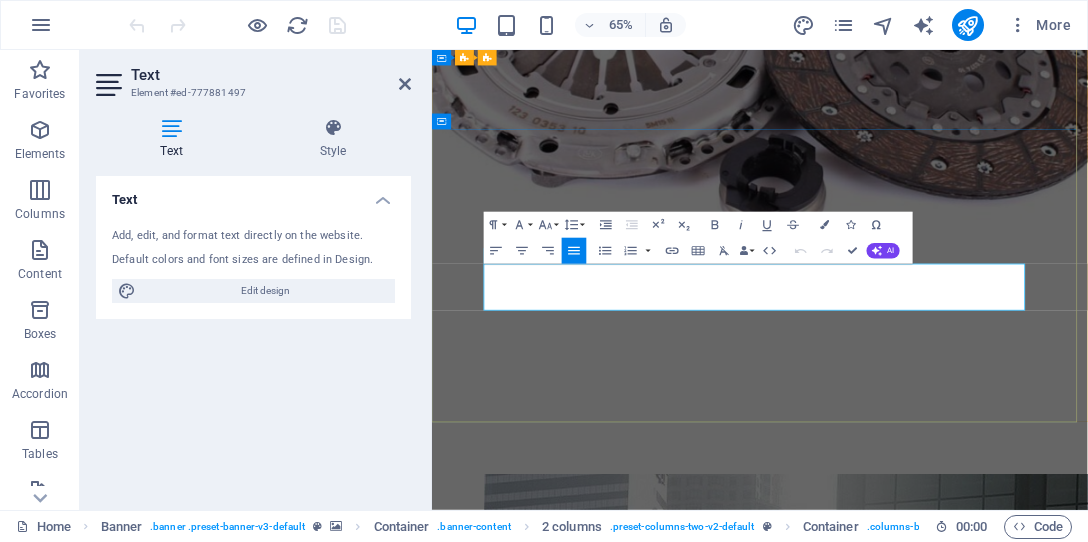 click on "We are the most well stocked and modernized Auto Spares and Parts supplier for Cars, buses, trucks and motorcycle. We stock from suspension, engine, body parts and all accessories including seat covers, mats, batteries, lights, xenon and led. Talk to us today for top of range service throughout South Africa and across borders. We do deliveries anywhere anytime." at bounding box center (936, 2122) 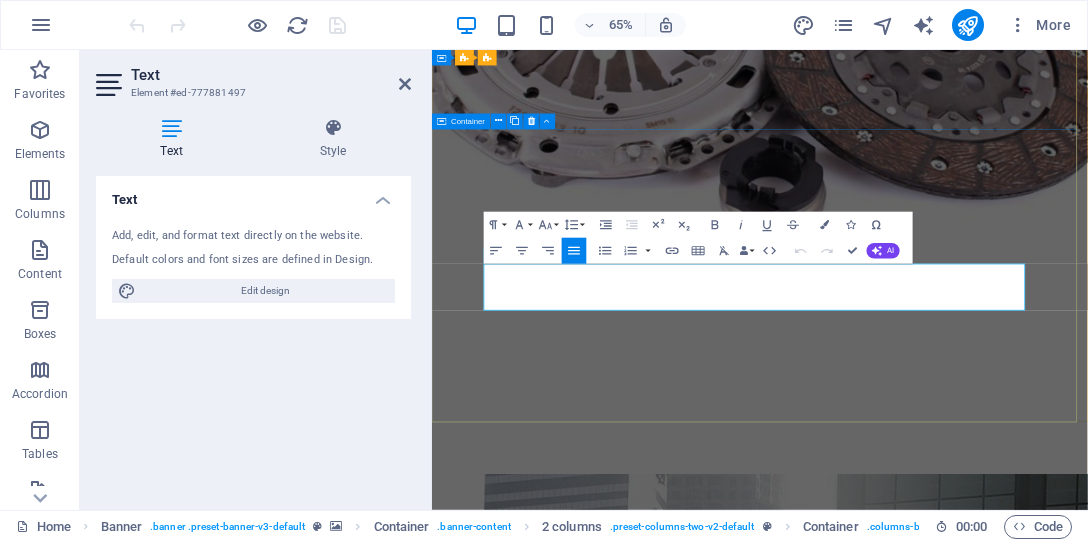 drag, startPoint x: 1116, startPoint y: 440, endPoint x: 508, endPoint y: 393, distance: 609.8139 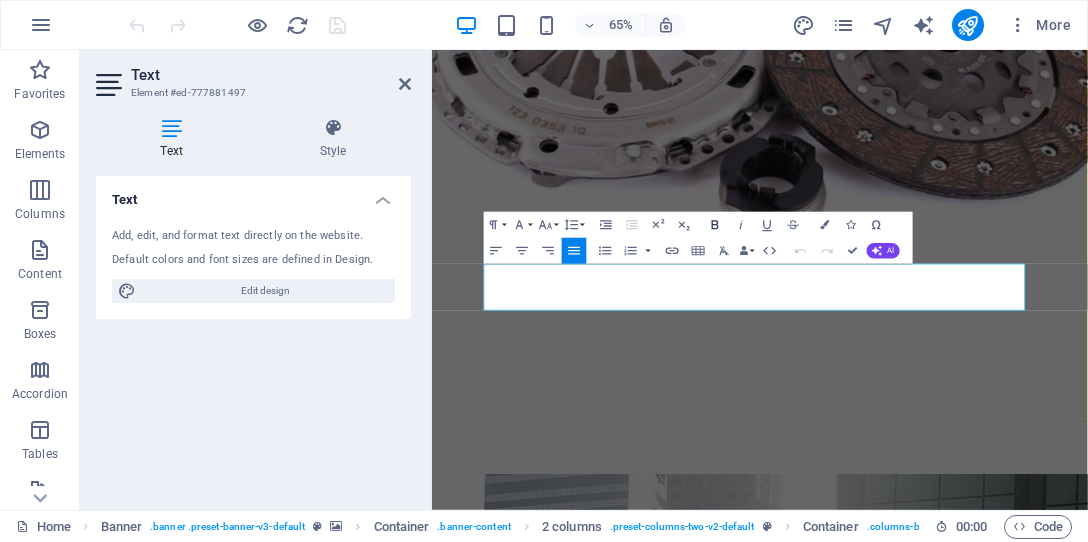click 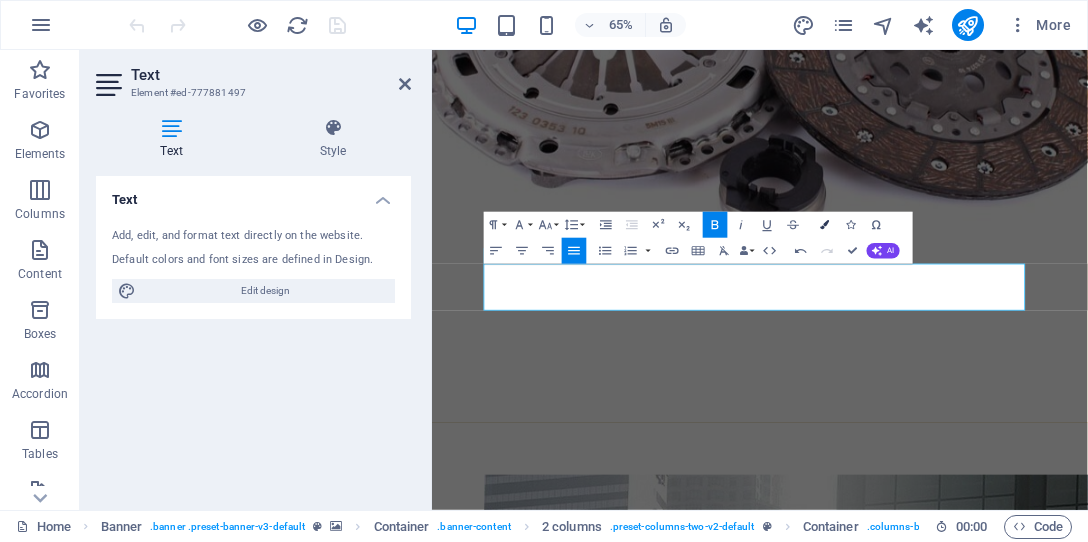 click at bounding box center [824, 224] 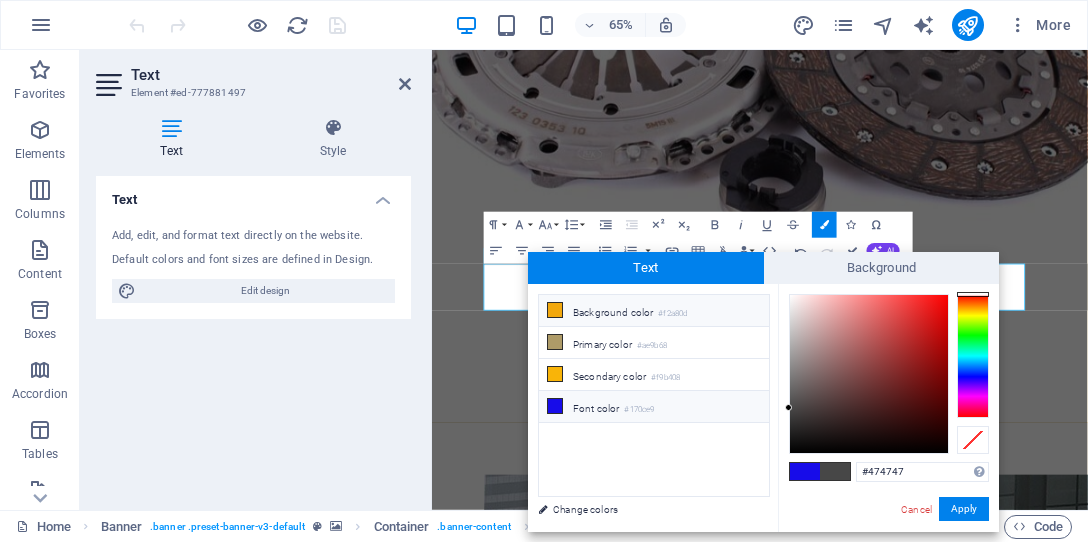 click at bounding box center (555, 310) 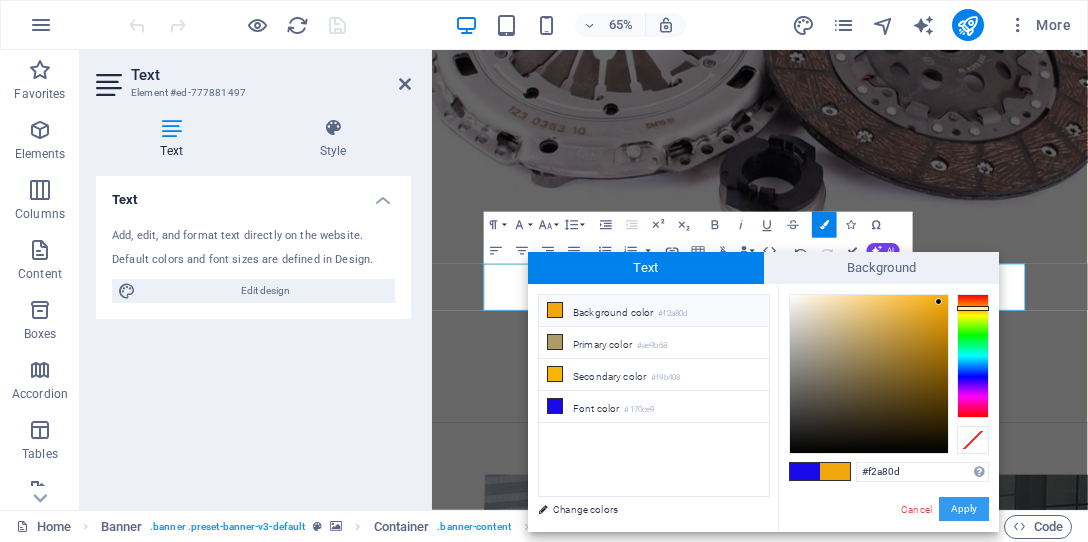 click on "Apply" at bounding box center [964, 509] 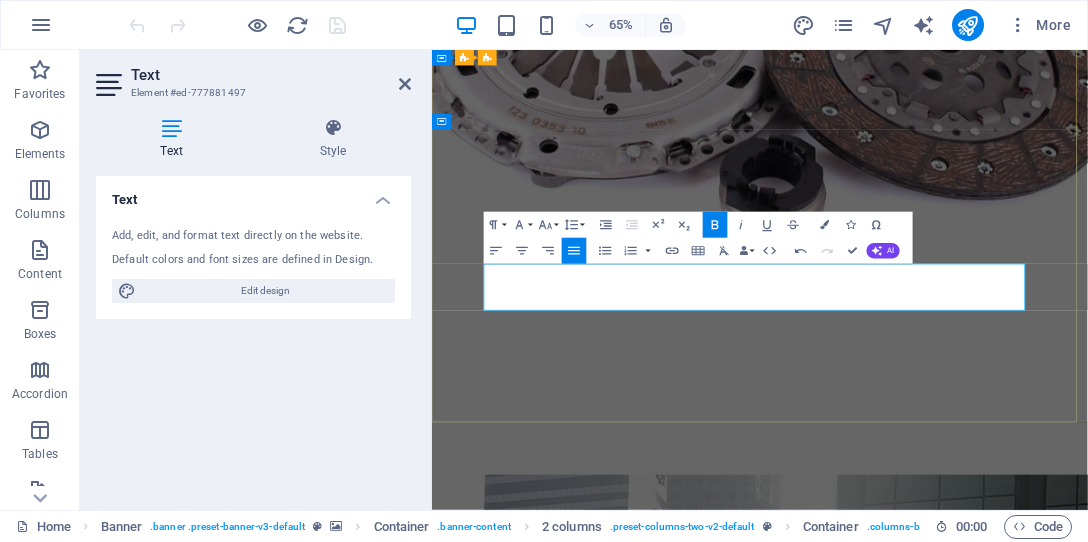click on "We are the most well stocked and modernized Auto Spares and Parts supplier for Cars, buses, trucks and motorcycle. We stock from suspension, engine, body parts and all accessories including seat covers, mats, batteries, lights, xenon and led. Talk to us today for top of range service throughout South Africa and across borders. We do deliveries anywhere anytime ." at bounding box center [936, 2135] 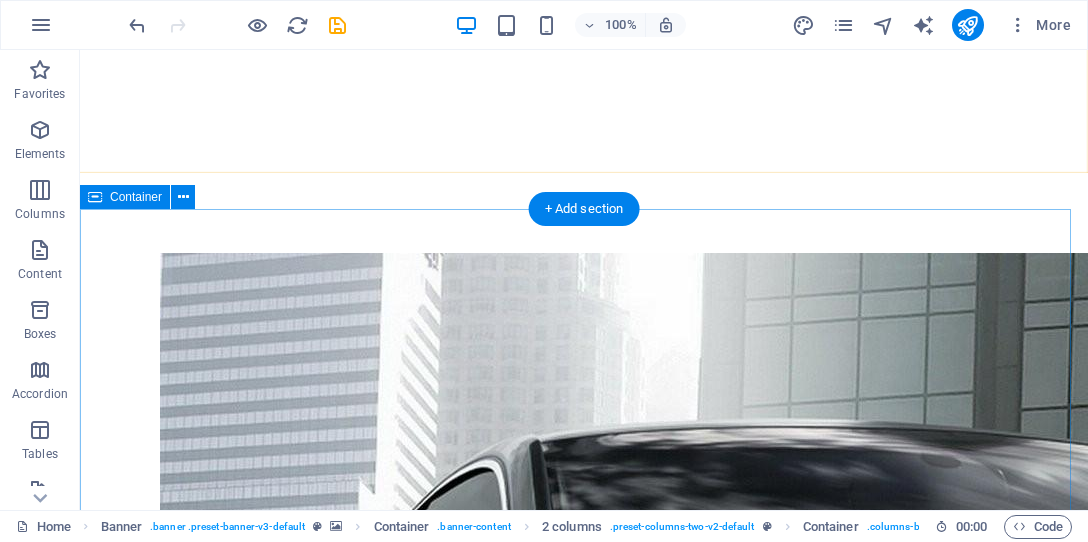 scroll, scrollTop: 1247, scrollLeft: 0, axis: vertical 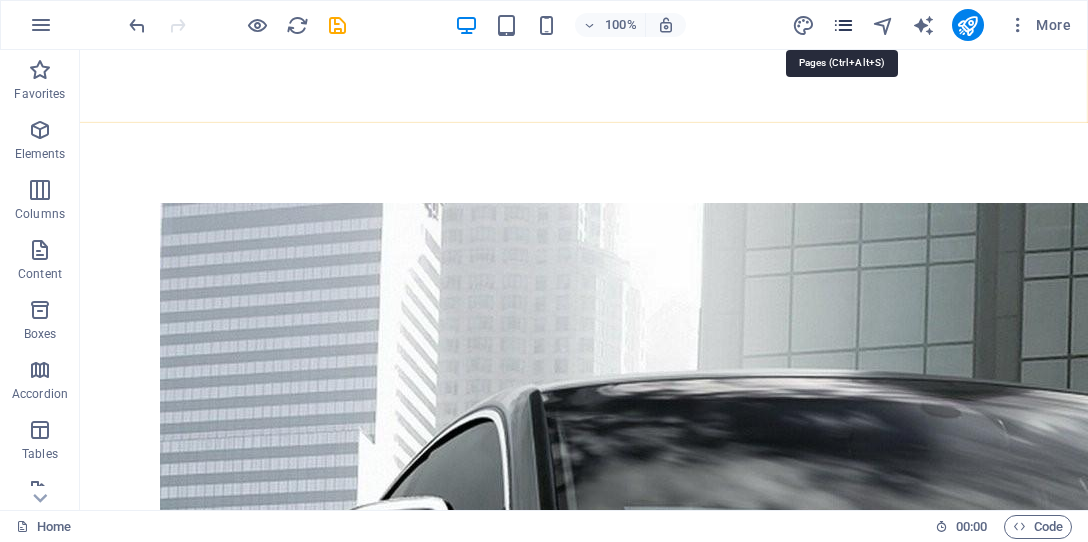 click at bounding box center (843, 25) 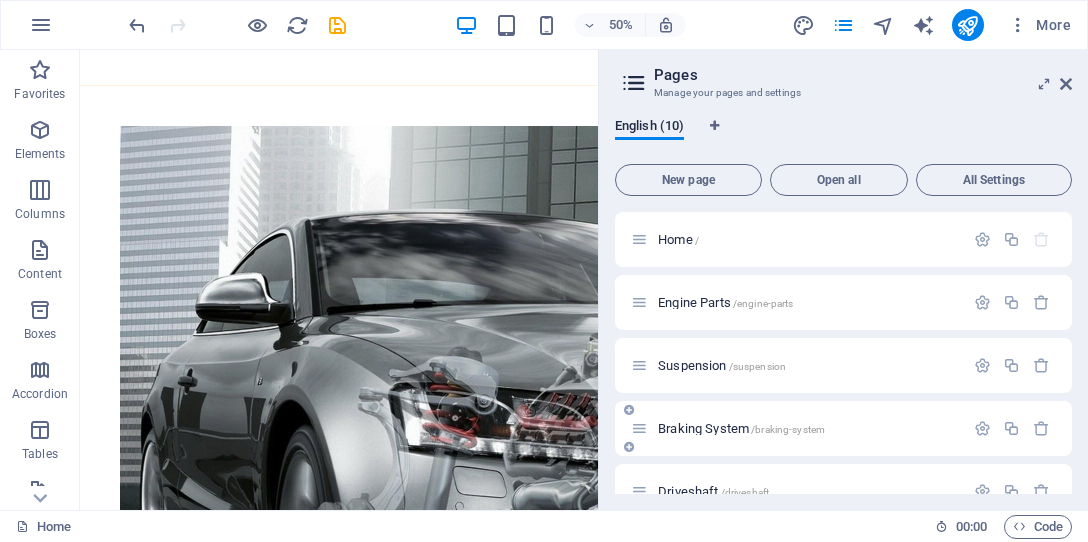 click on "Braking System /braking-system" at bounding box center (741, 428) 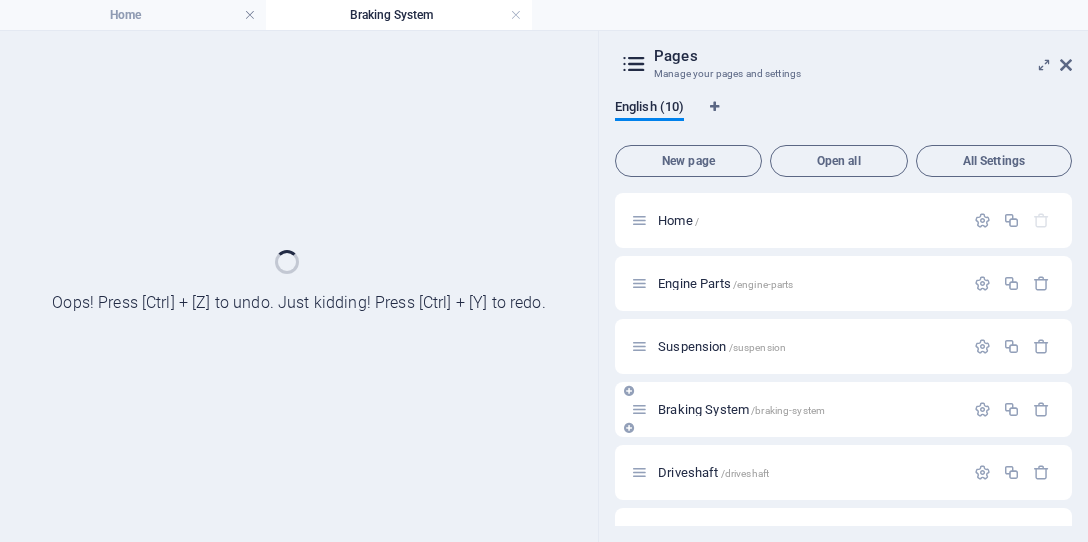 scroll, scrollTop: 0, scrollLeft: 0, axis: both 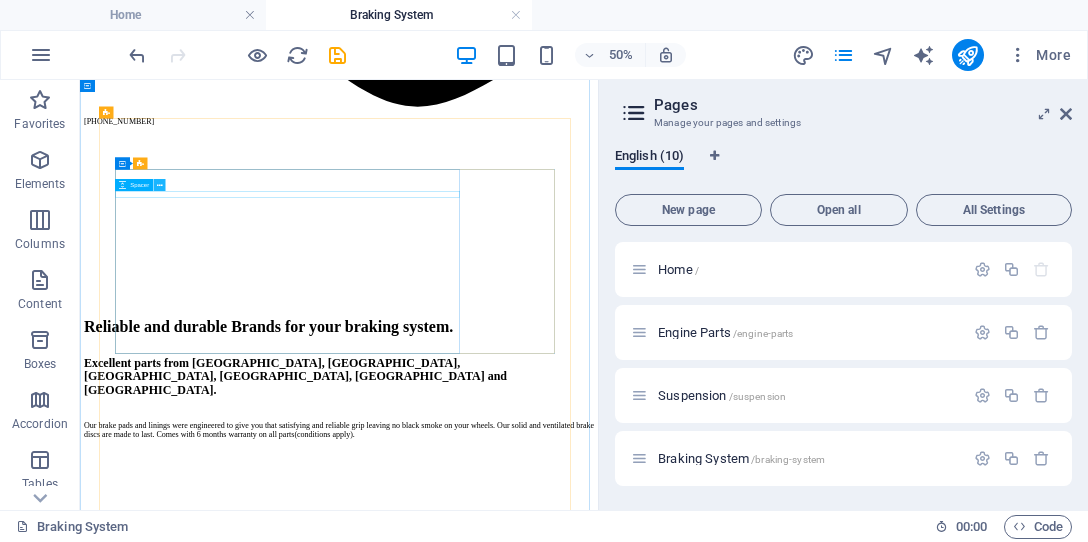 click at bounding box center [160, 185] 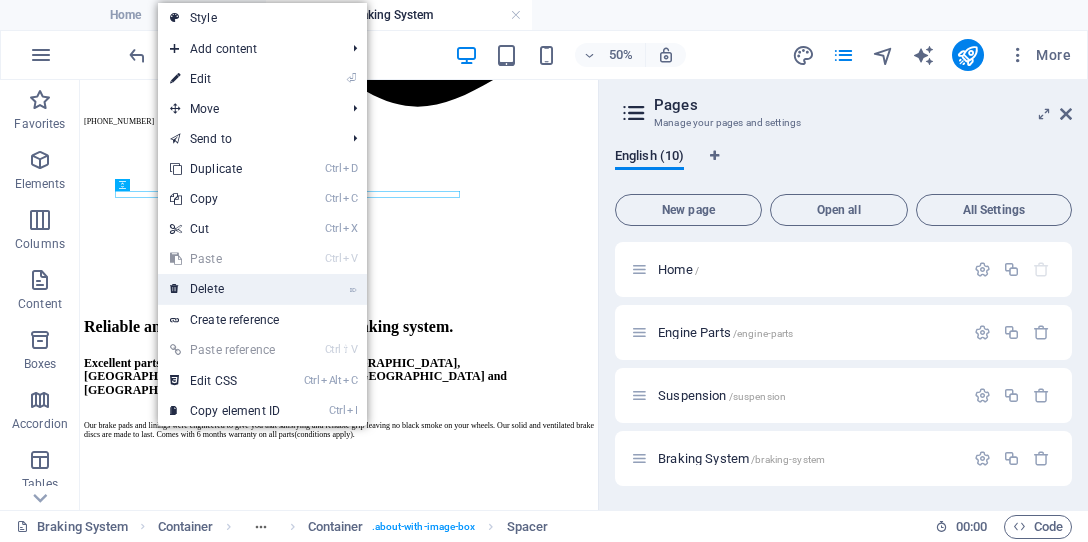 click on "⌦  Delete" at bounding box center (225, 289) 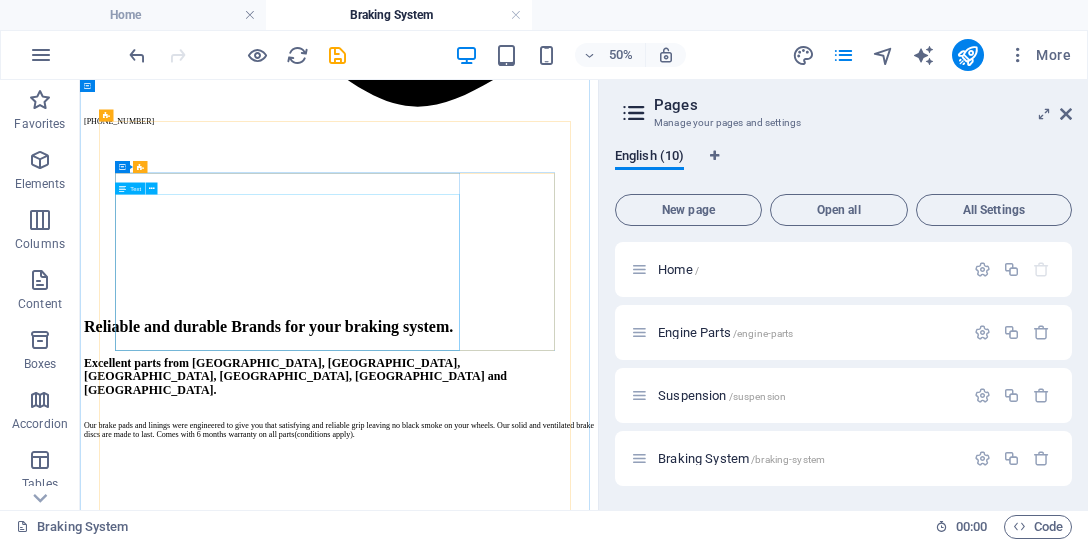 scroll, scrollTop: 1570, scrollLeft: 0, axis: vertical 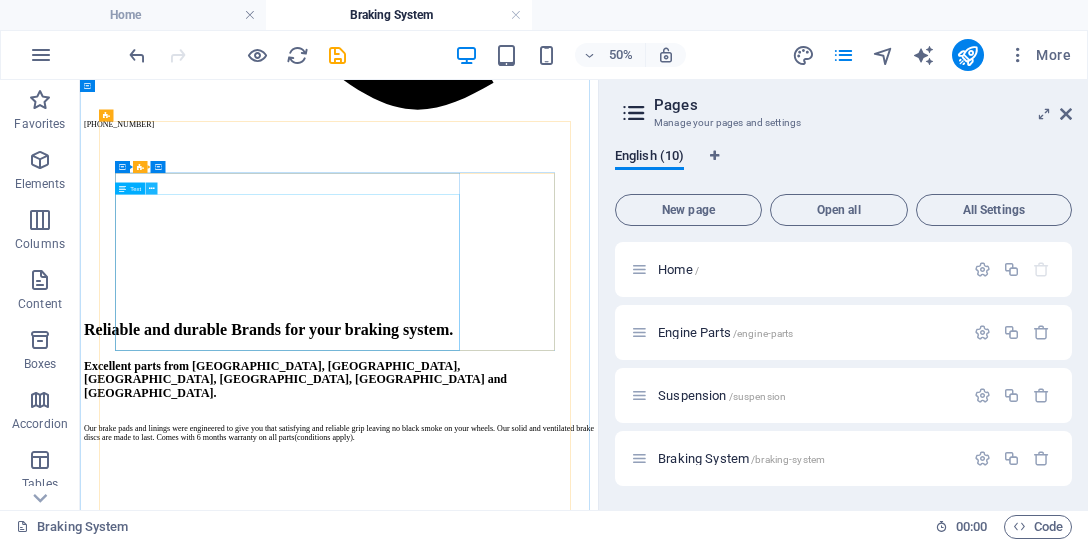 click at bounding box center (152, 188) 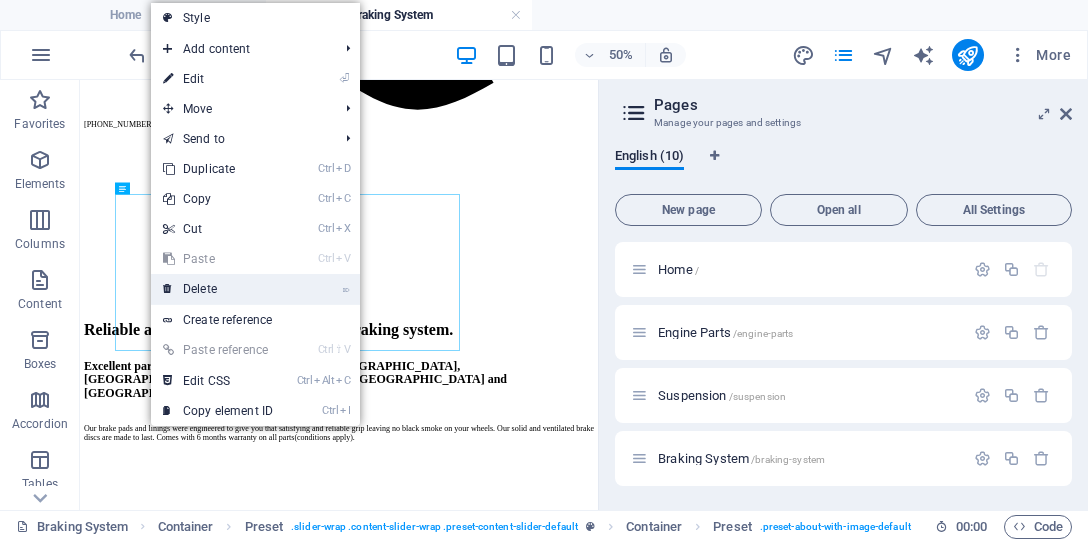 click on "⌦  Delete" at bounding box center [218, 289] 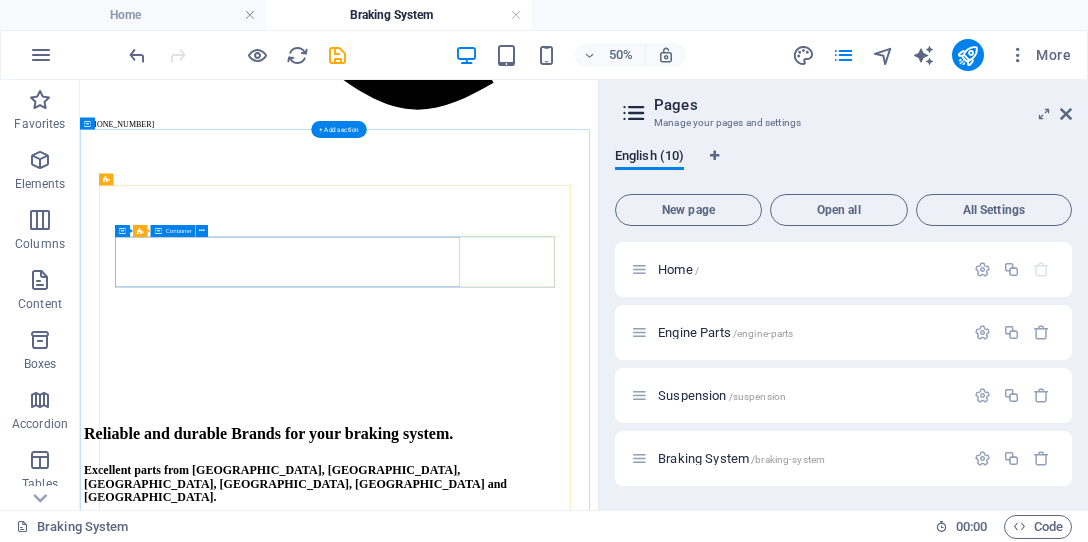 scroll, scrollTop: 1442, scrollLeft: 0, axis: vertical 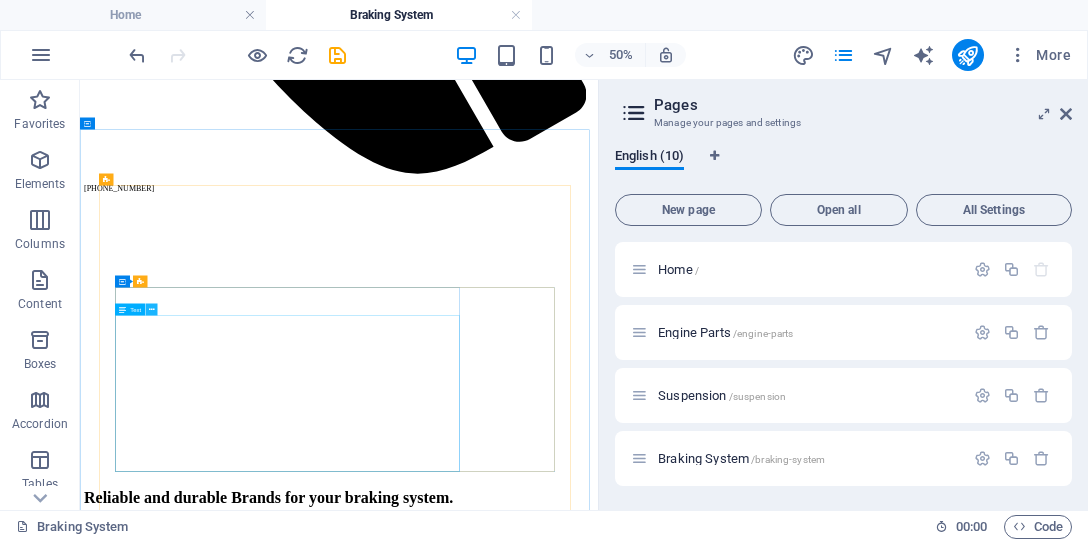 click at bounding box center (152, 309) 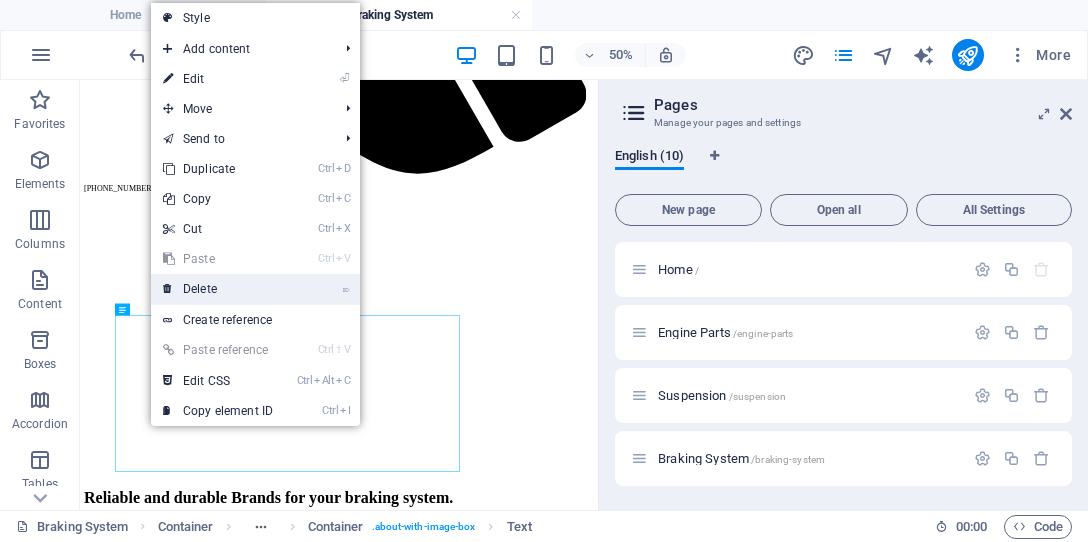 click on "⌦  Delete" at bounding box center (218, 289) 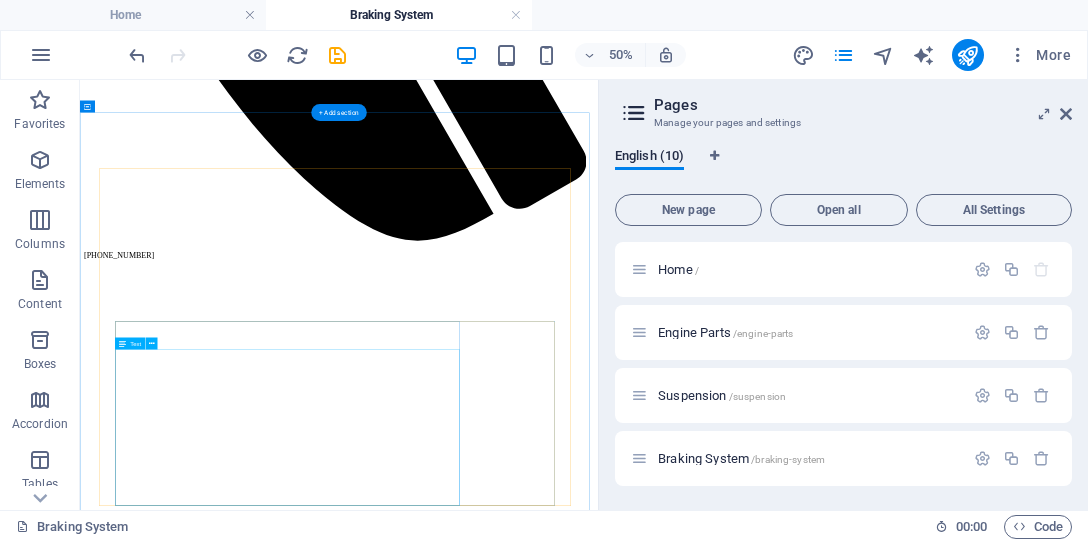 scroll, scrollTop: 1508, scrollLeft: 0, axis: vertical 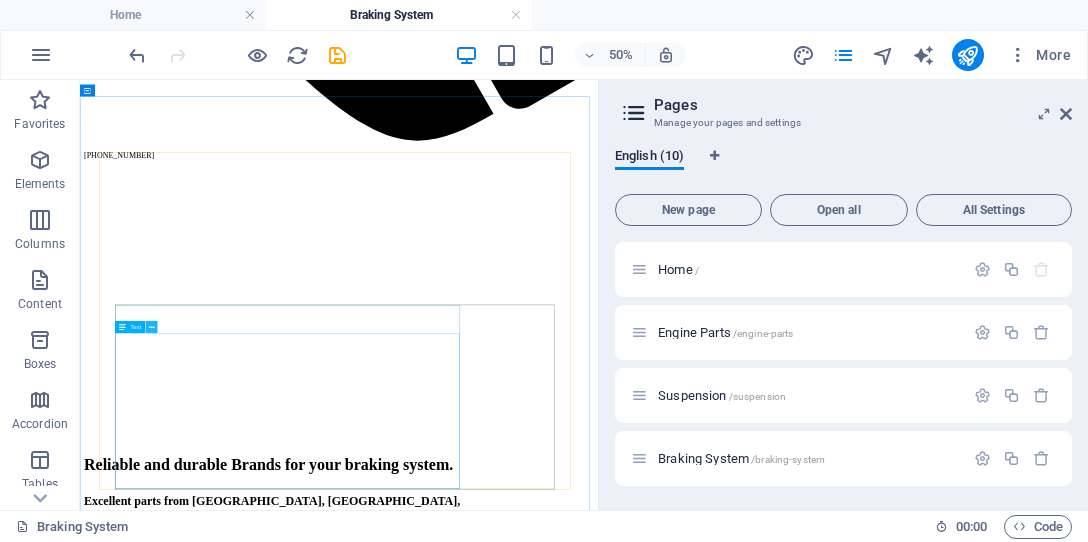 click at bounding box center [152, 327] 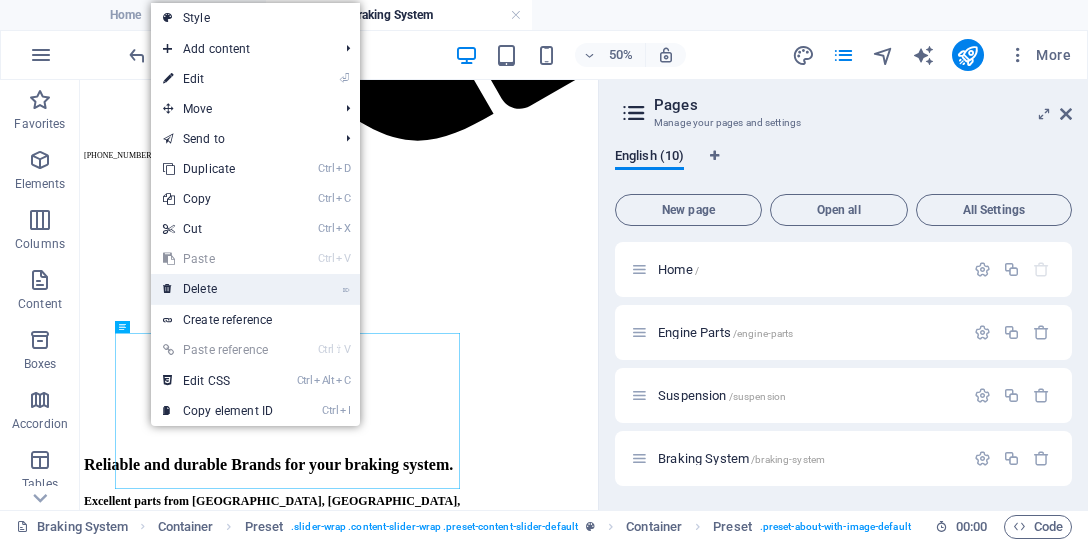 click on "⌦  Delete" at bounding box center (218, 289) 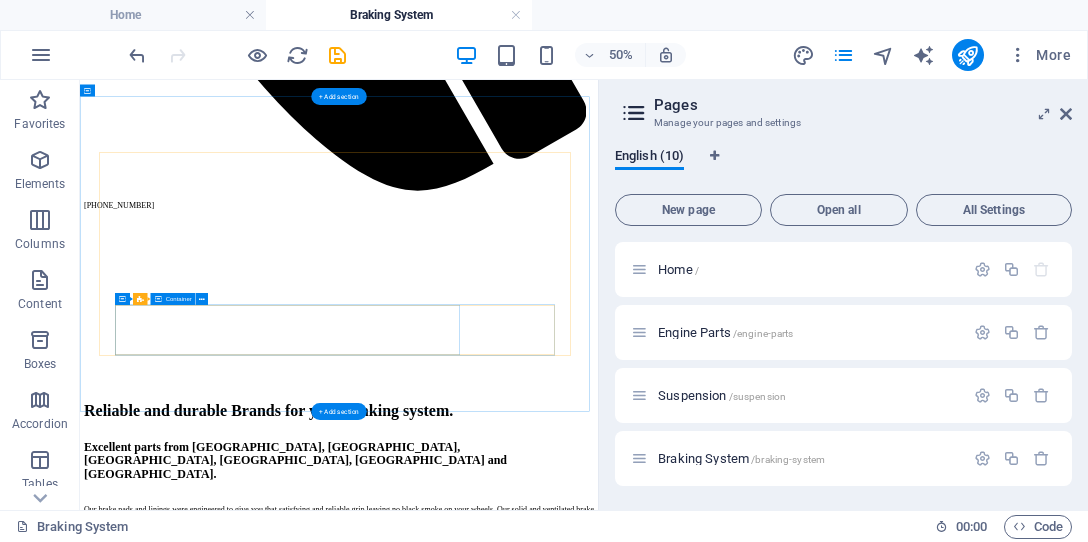 scroll, scrollTop: 1508, scrollLeft: 0, axis: vertical 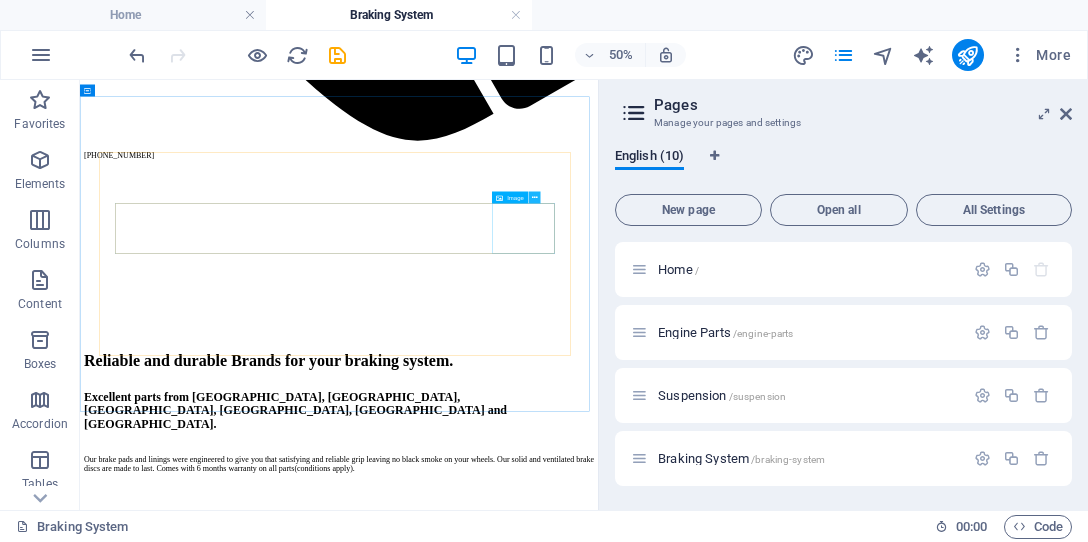 click at bounding box center [535, 197] 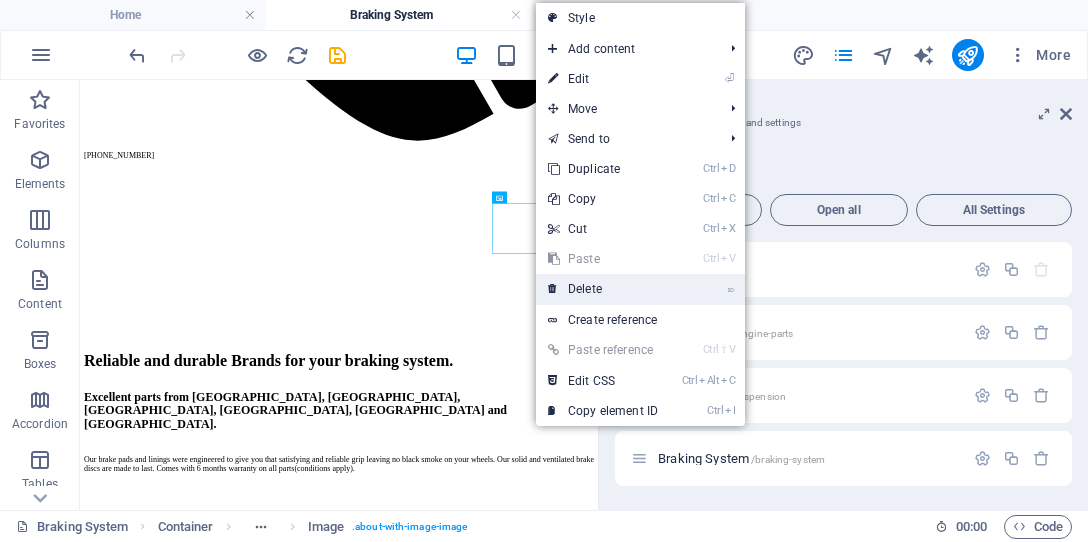 click on "⌦  Delete" at bounding box center [603, 289] 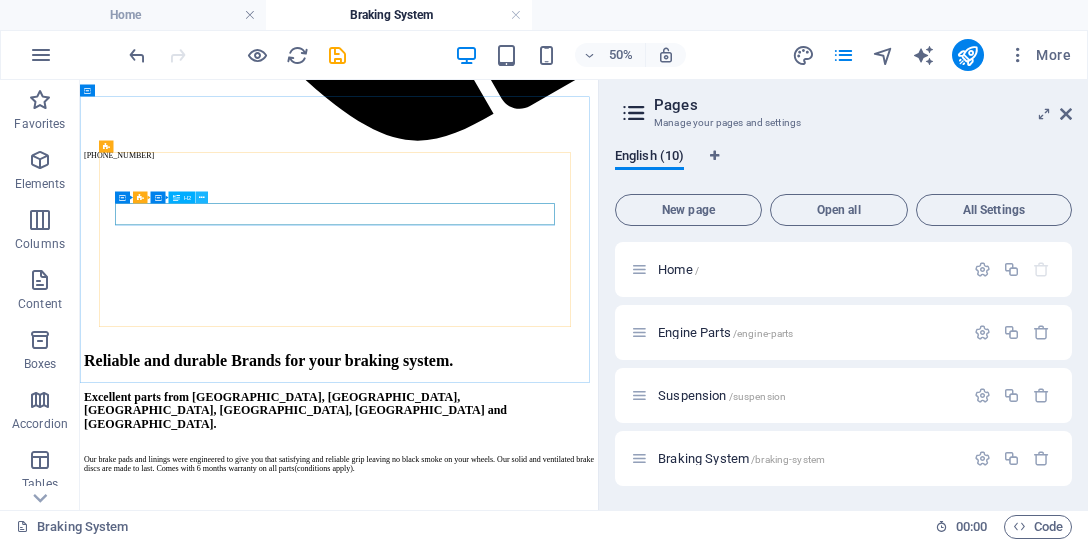 click at bounding box center (202, 197) 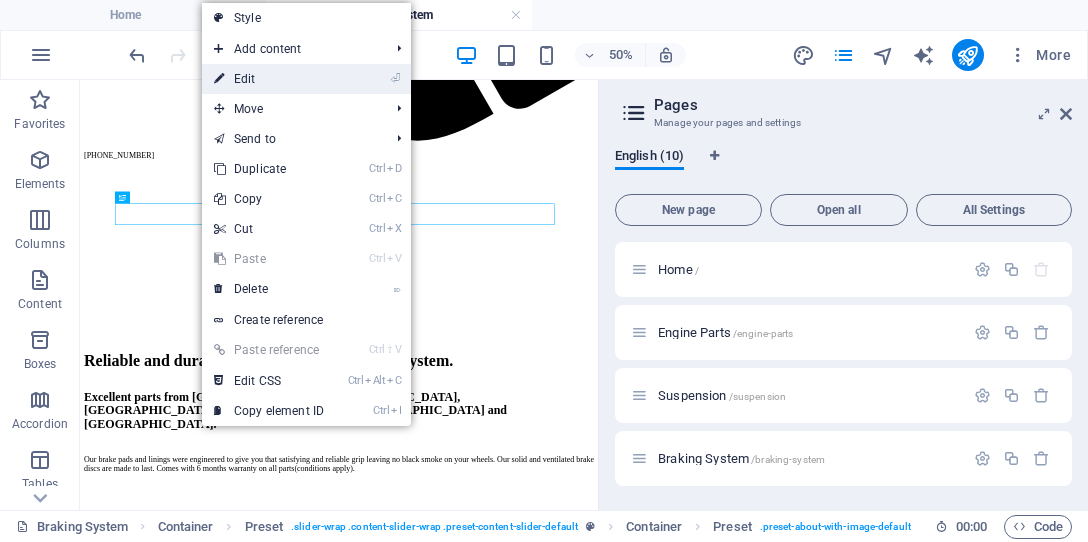 click on "⏎  Edit" at bounding box center [269, 79] 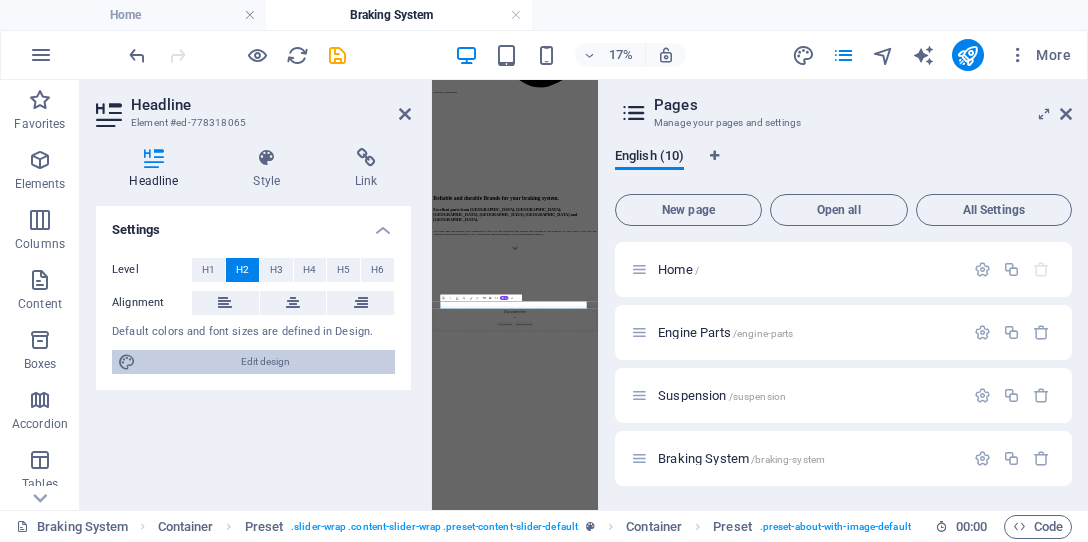 scroll, scrollTop: 455, scrollLeft: 0, axis: vertical 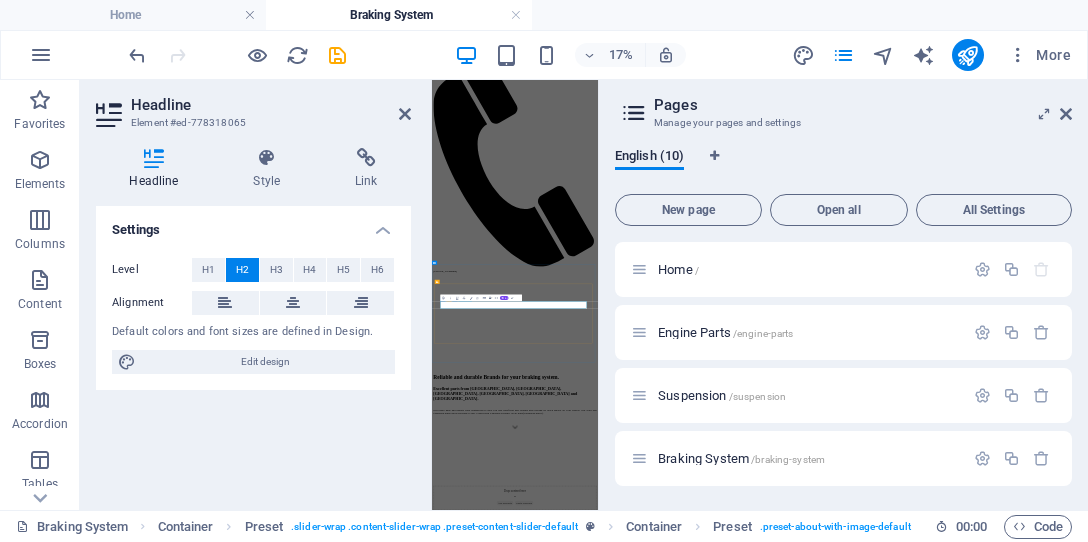click on "Santa Carolina Coupage" at bounding box center (920, 4223) 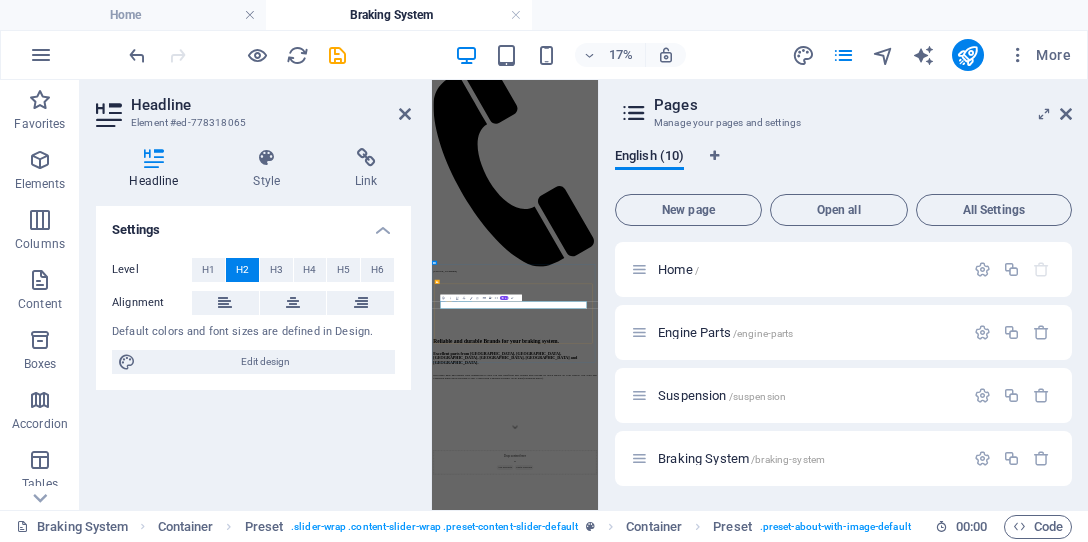 type 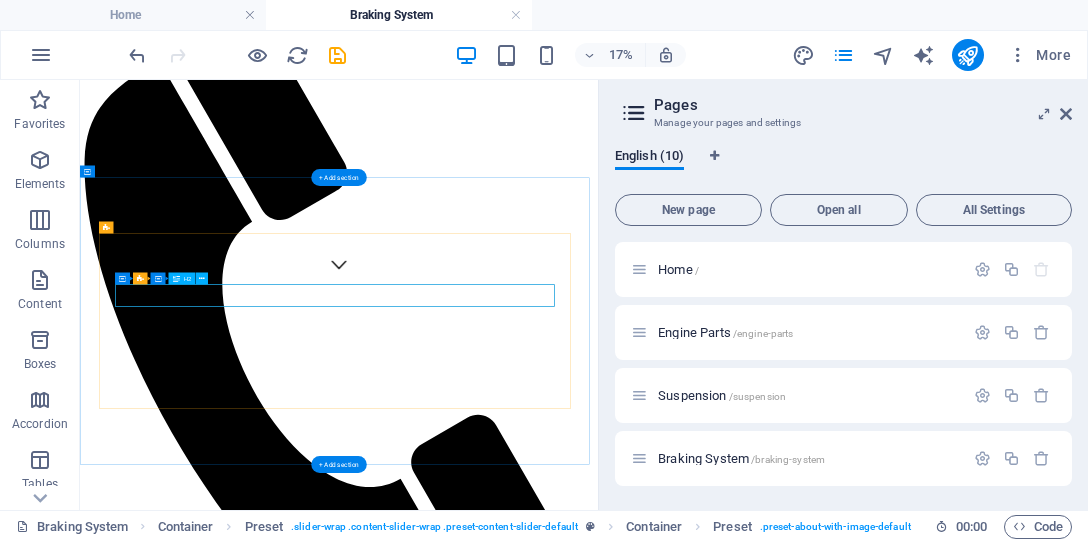 scroll, scrollTop: 1346, scrollLeft: 0, axis: vertical 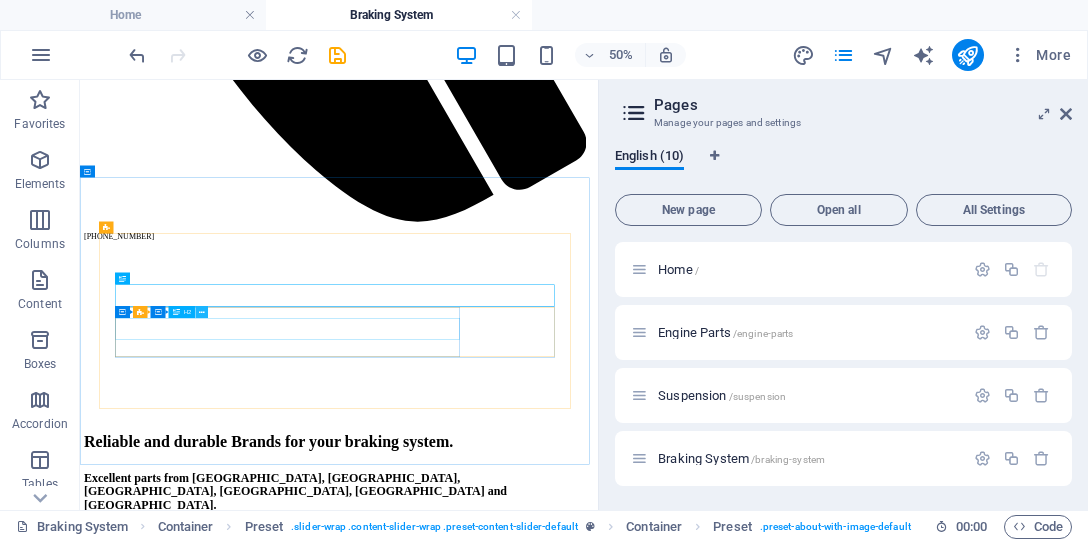 click at bounding box center (202, 312) 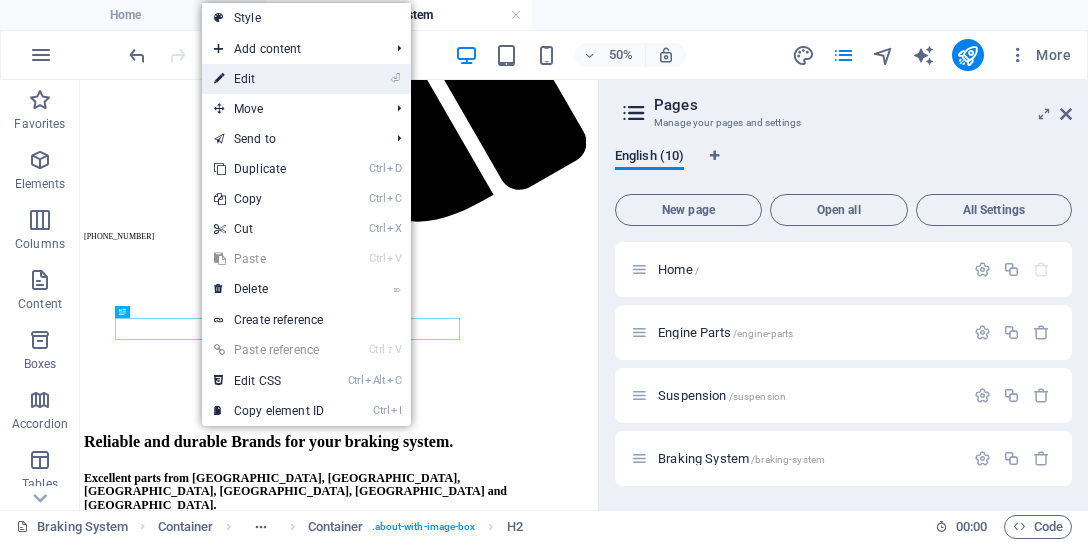 click on "⏎  Edit" at bounding box center (269, 79) 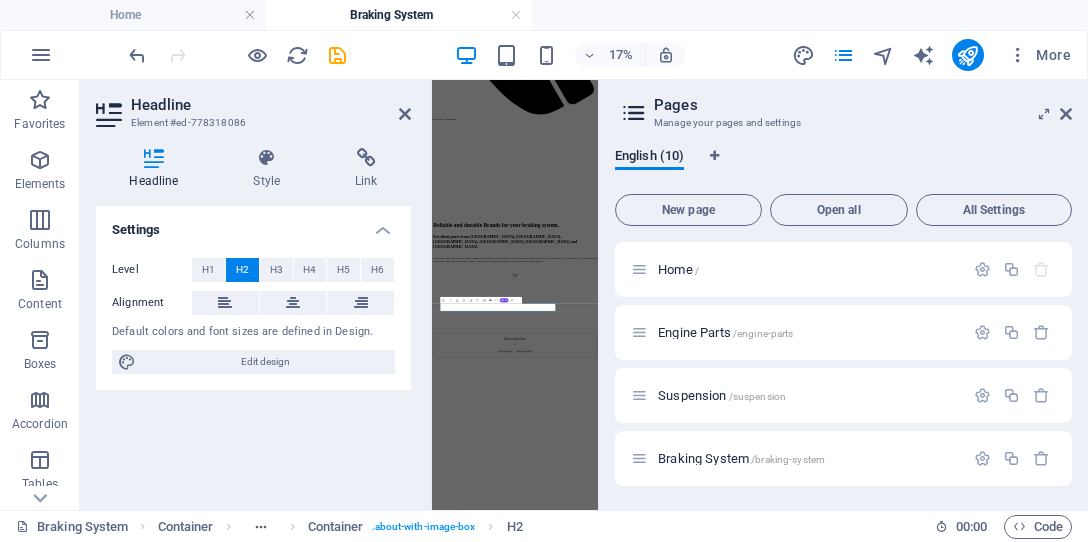 scroll, scrollTop: 508, scrollLeft: 0, axis: vertical 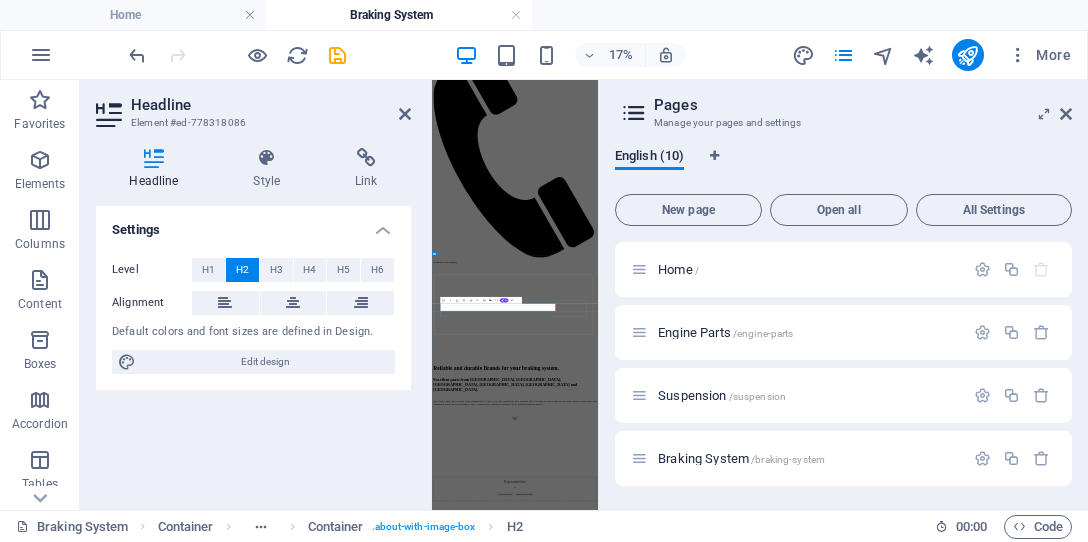 click on "Antaño Rioja" at bounding box center (920, 4217) 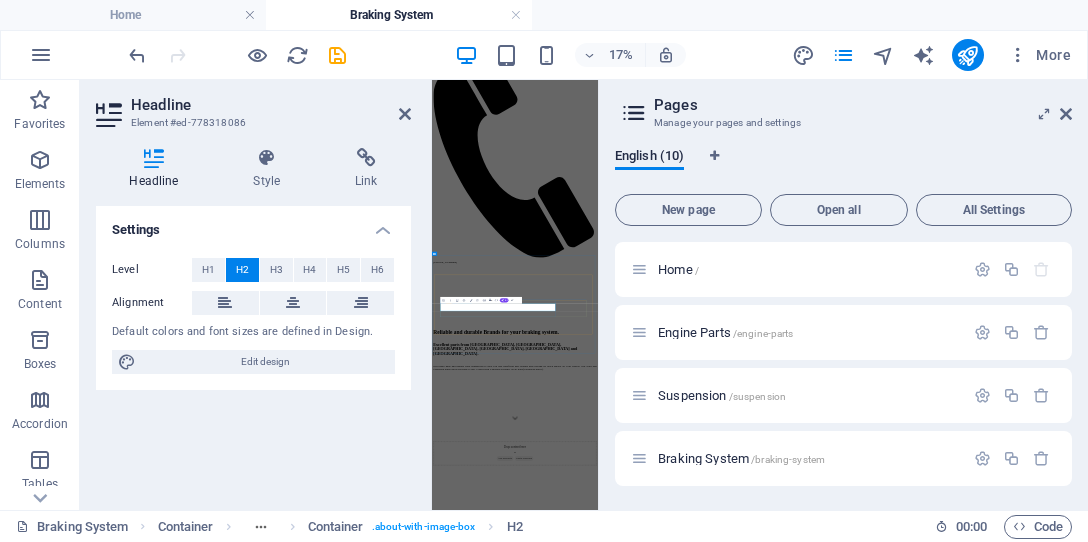 type 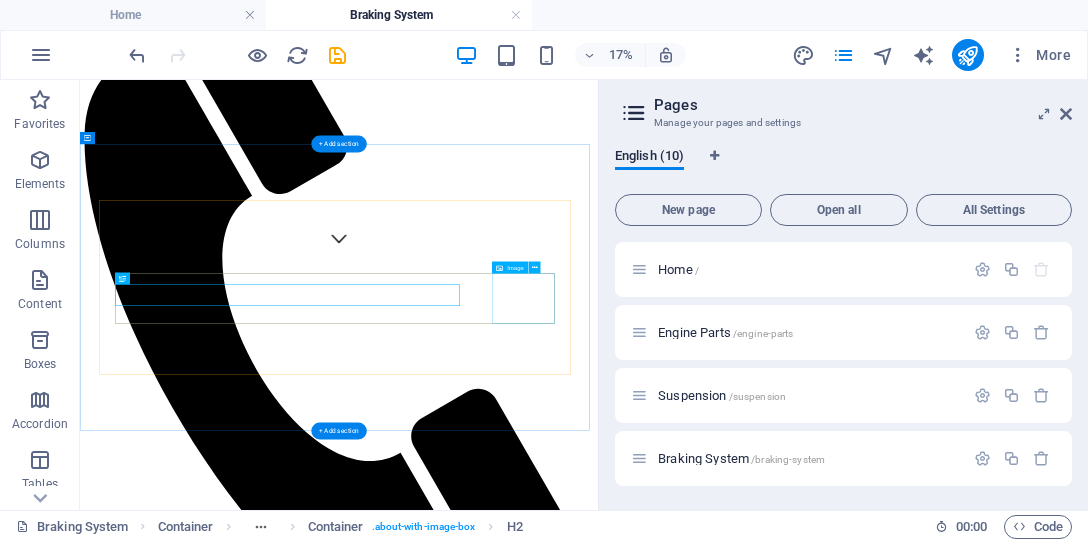 scroll, scrollTop: 1413, scrollLeft: 0, axis: vertical 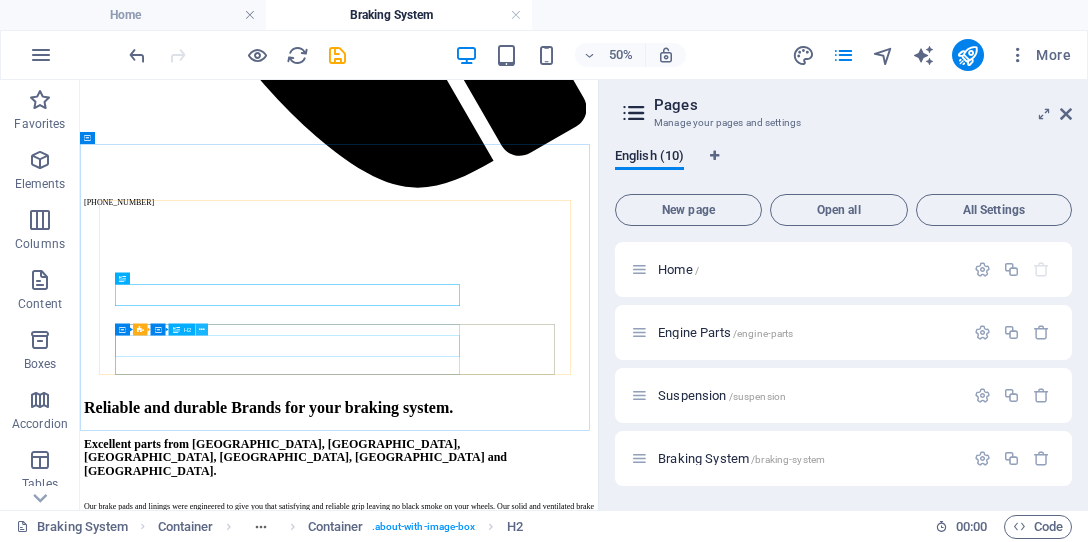 click at bounding box center [202, 329] 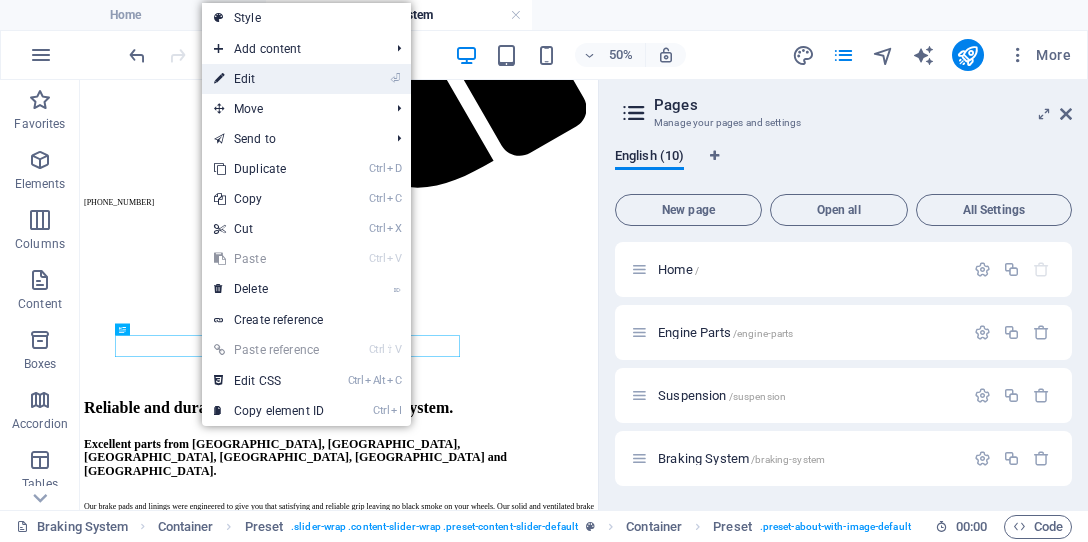 click on "⏎  Edit" at bounding box center [269, 79] 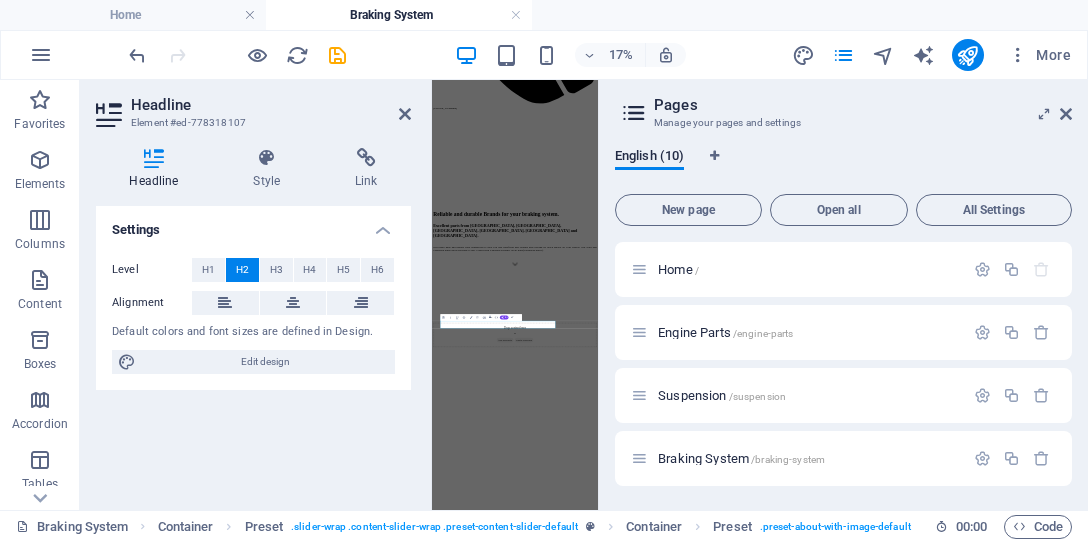 scroll, scrollTop: 508, scrollLeft: 0, axis: vertical 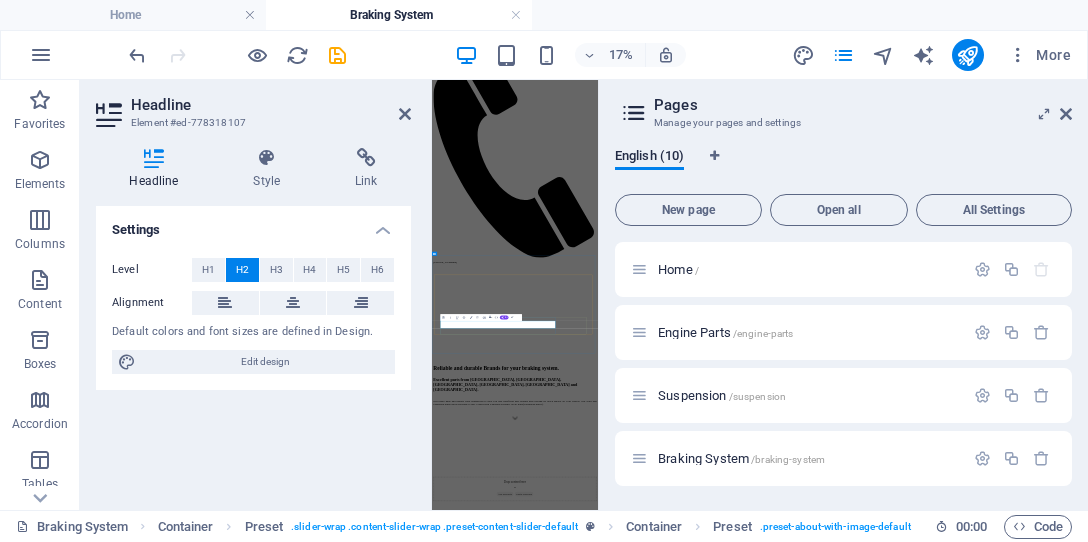 click on "Szent István Korona" at bounding box center (920, 5114) 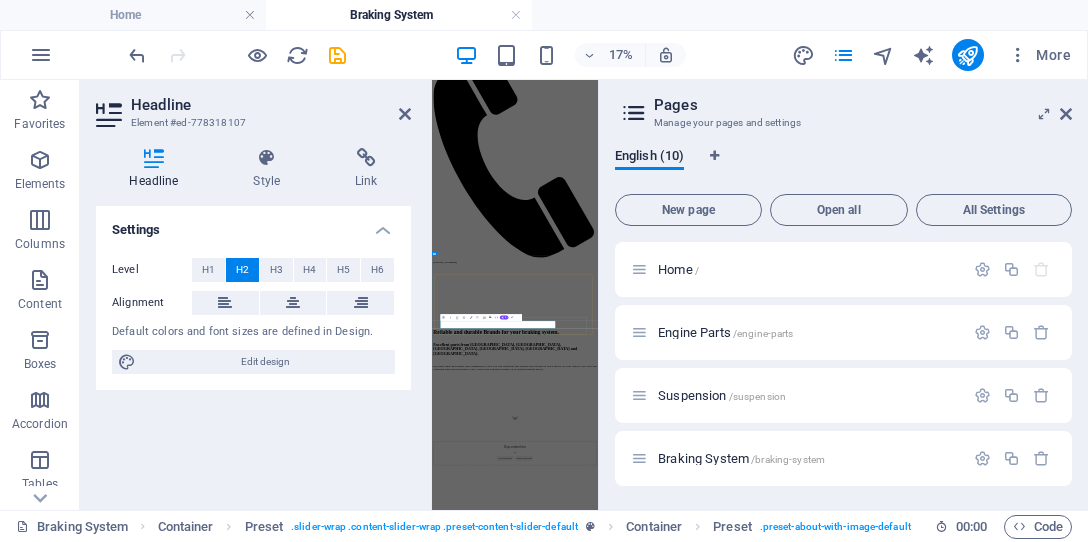 type 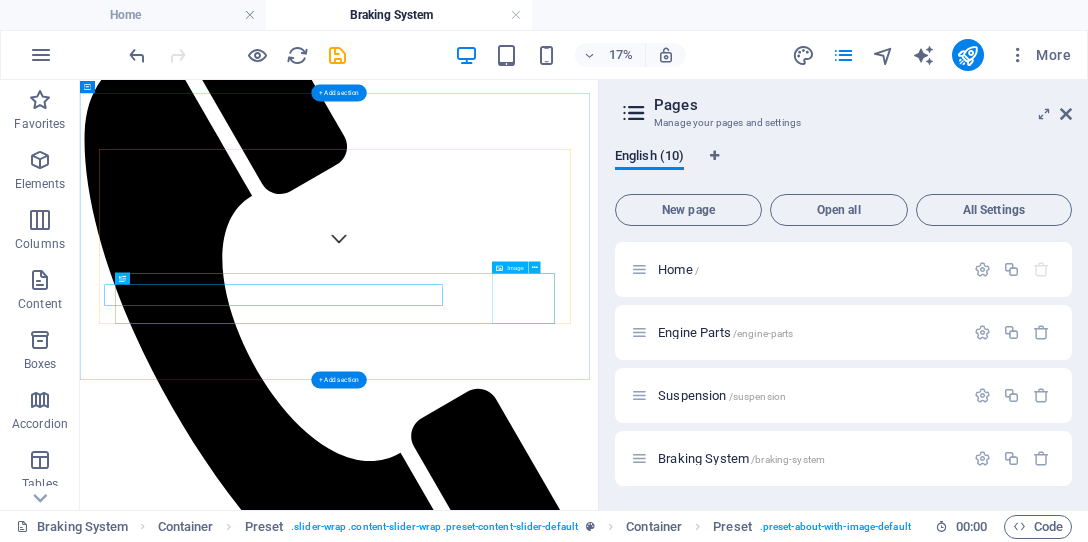 scroll, scrollTop: 1515, scrollLeft: 0, axis: vertical 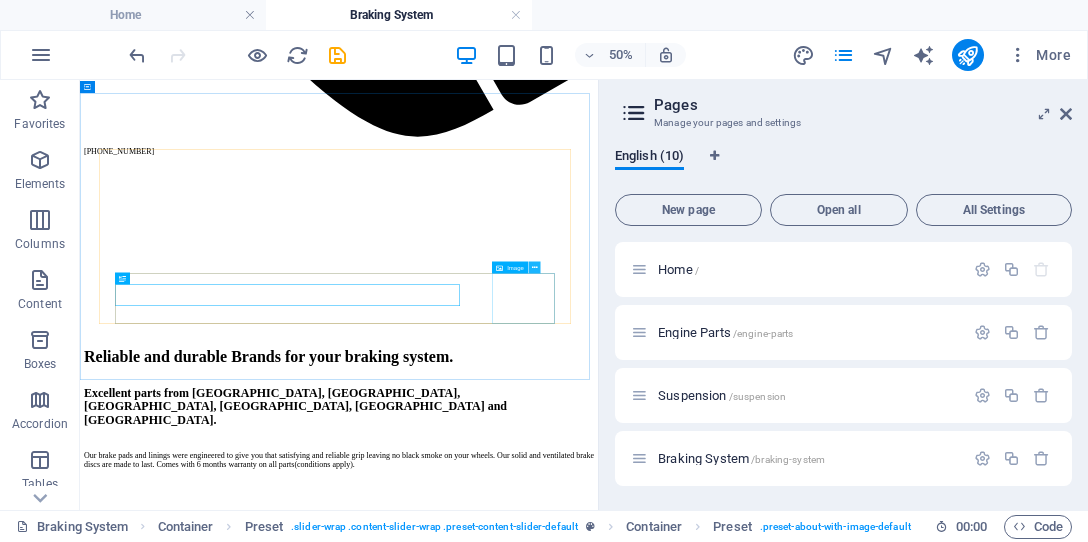 click at bounding box center (535, 267) 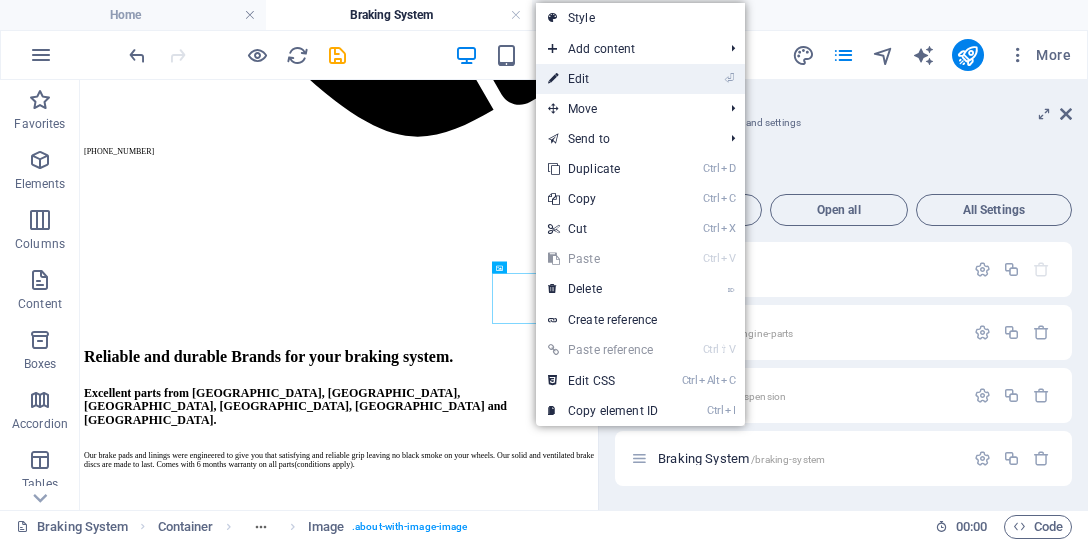 click on "⏎  Edit" at bounding box center [603, 79] 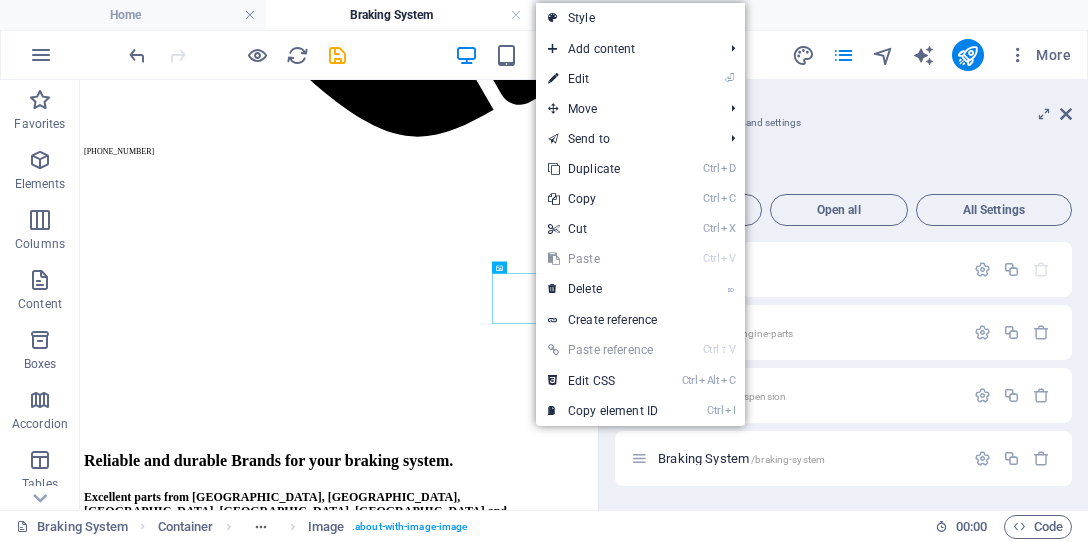 select on "%" 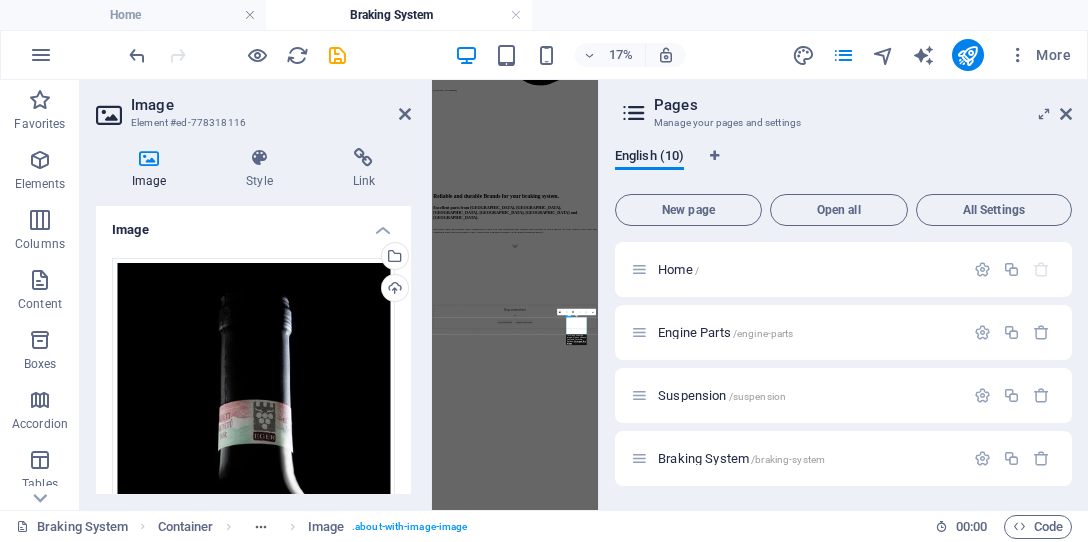 scroll, scrollTop: 508, scrollLeft: 0, axis: vertical 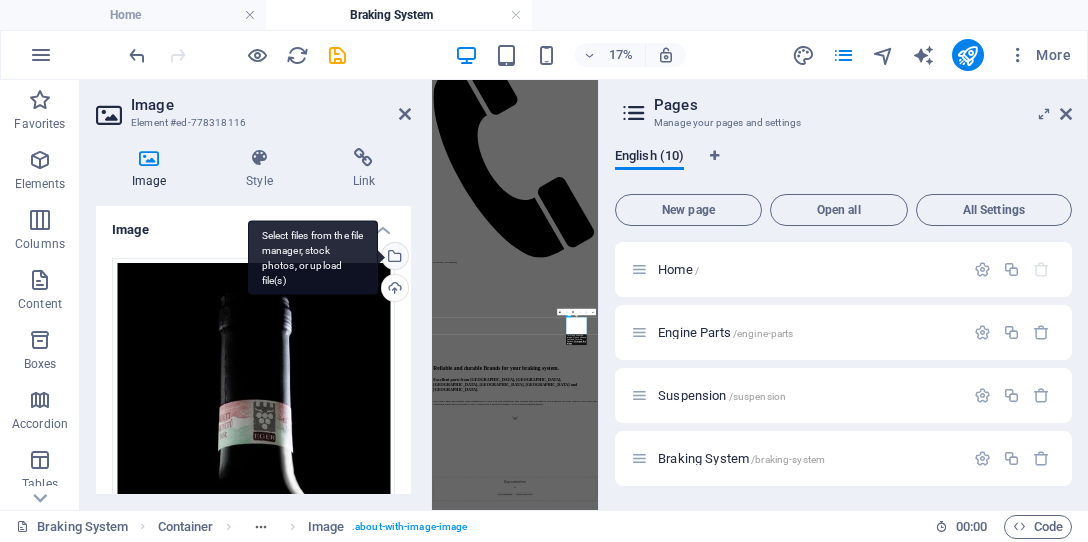 click on "Select files from the file manager, stock photos, or upload file(s)" at bounding box center [313, 257] 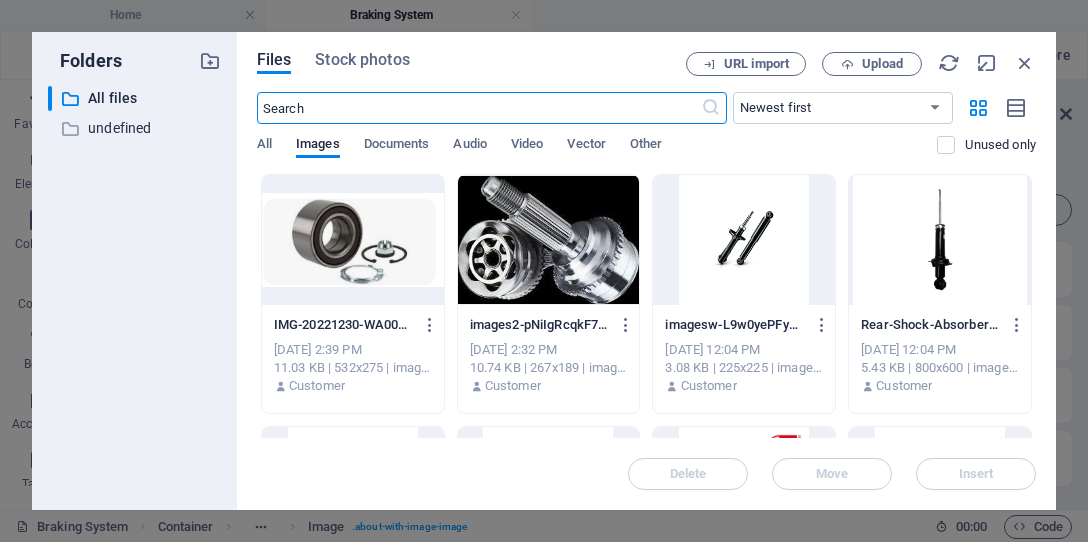 scroll, scrollTop: 3266, scrollLeft: 0, axis: vertical 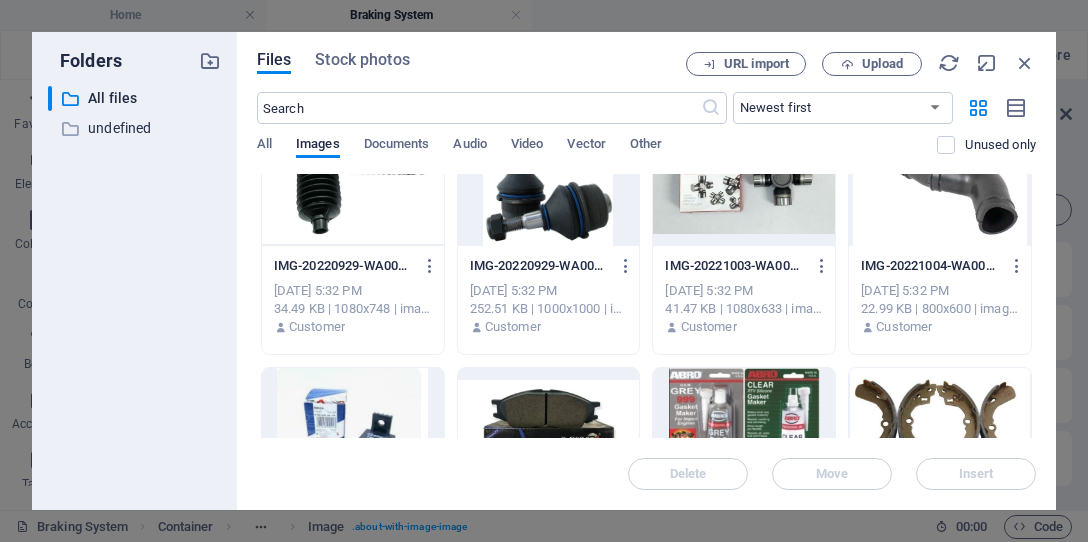 click at bounding box center [940, 433] 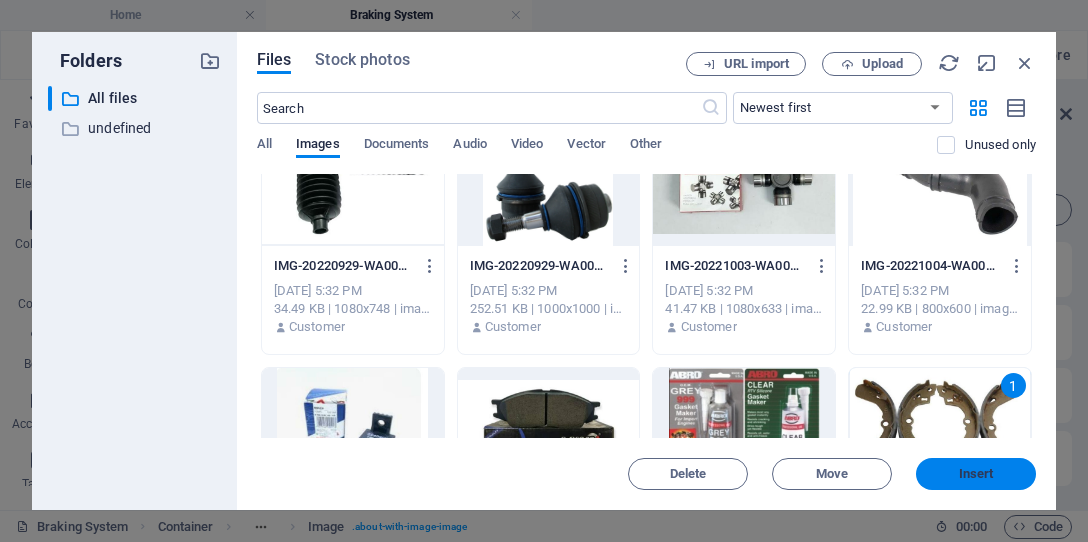 click on "Insert" at bounding box center (976, 474) 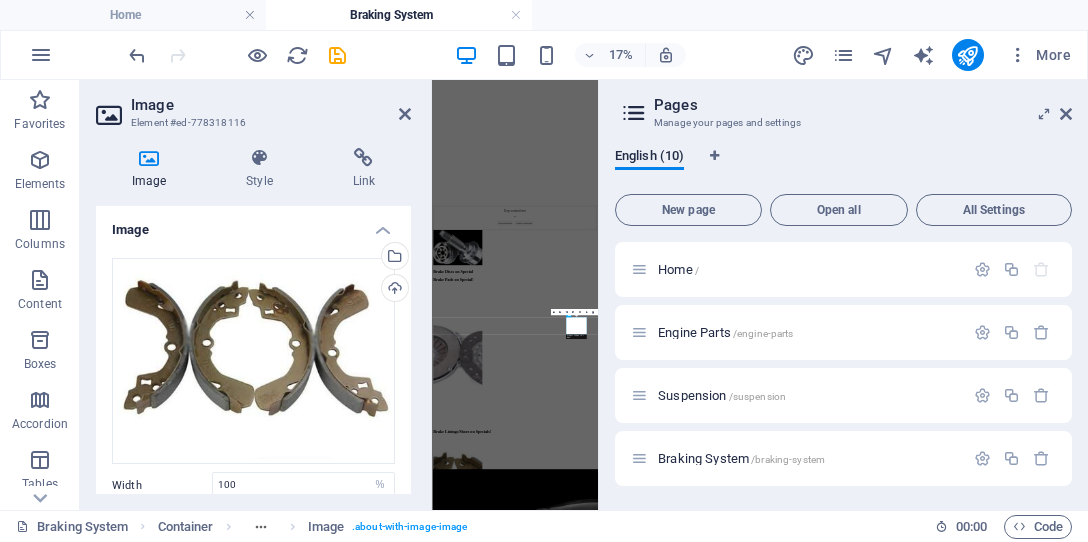 scroll, scrollTop: 508, scrollLeft: 0, axis: vertical 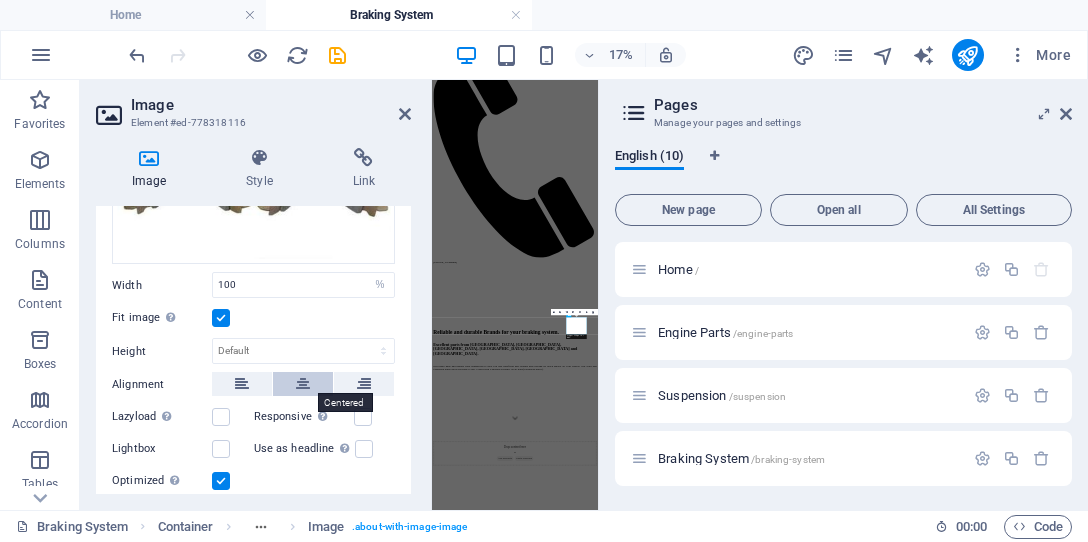 click at bounding box center [303, 384] 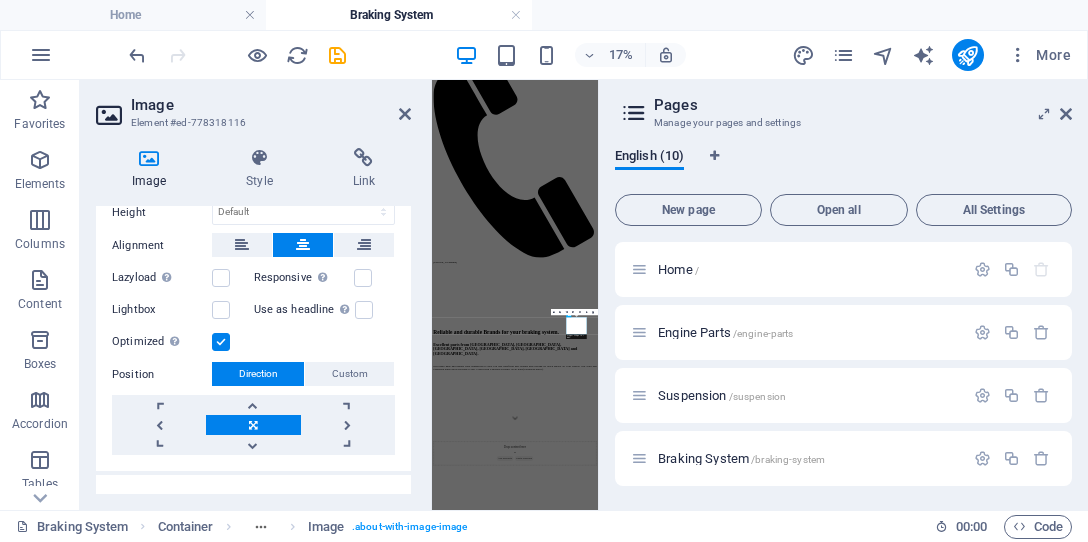 scroll, scrollTop: 364, scrollLeft: 0, axis: vertical 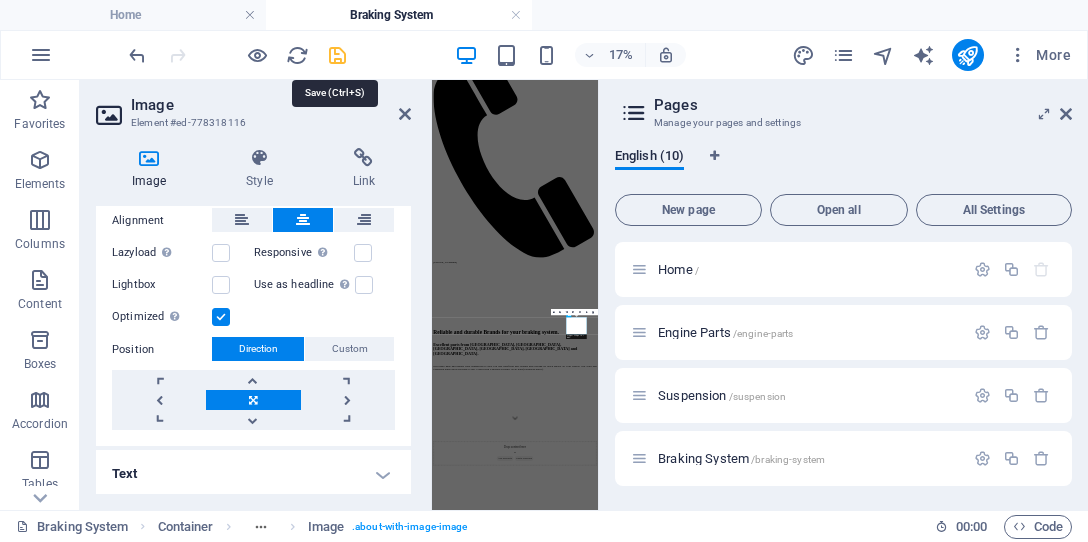 click at bounding box center (337, 55) 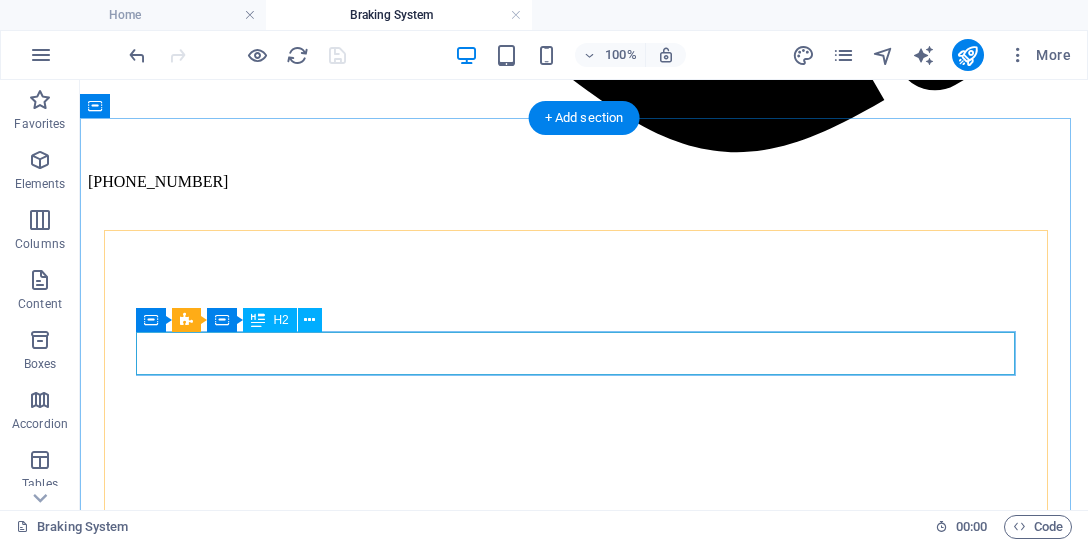 scroll, scrollTop: 1420, scrollLeft: 0, axis: vertical 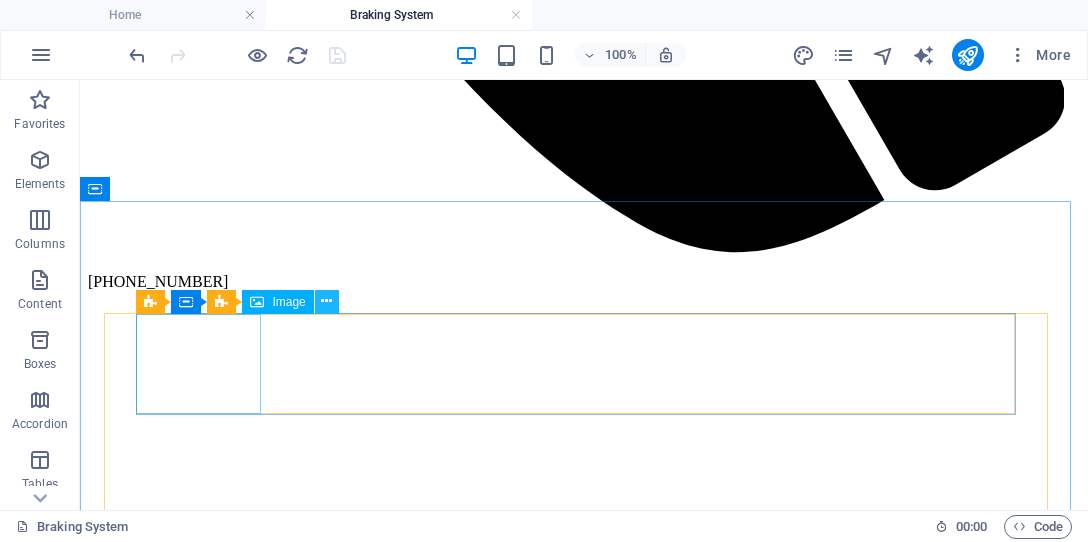 click at bounding box center (326, 301) 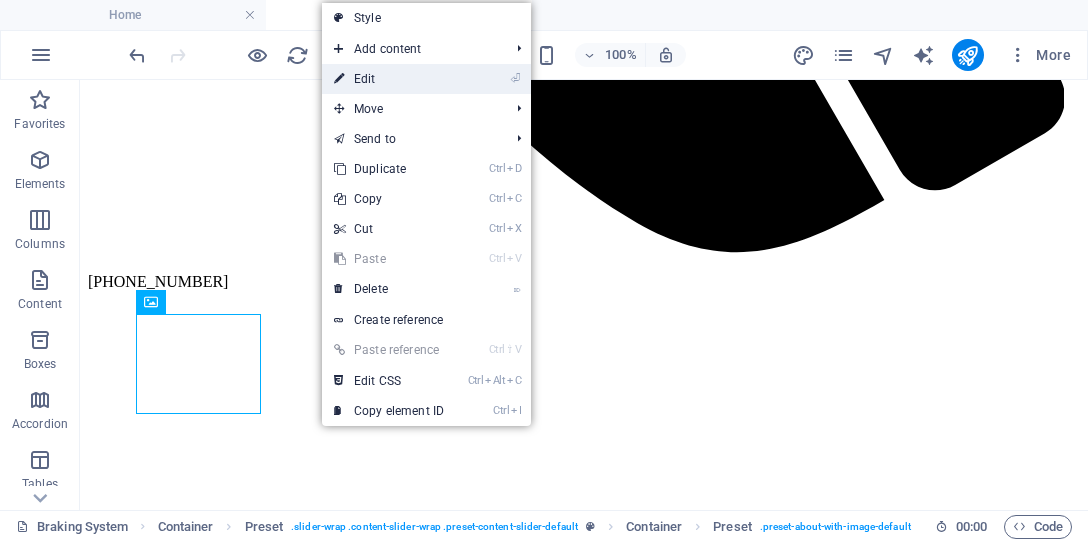 click on "⏎  Edit" at bounding box center [389, 79] 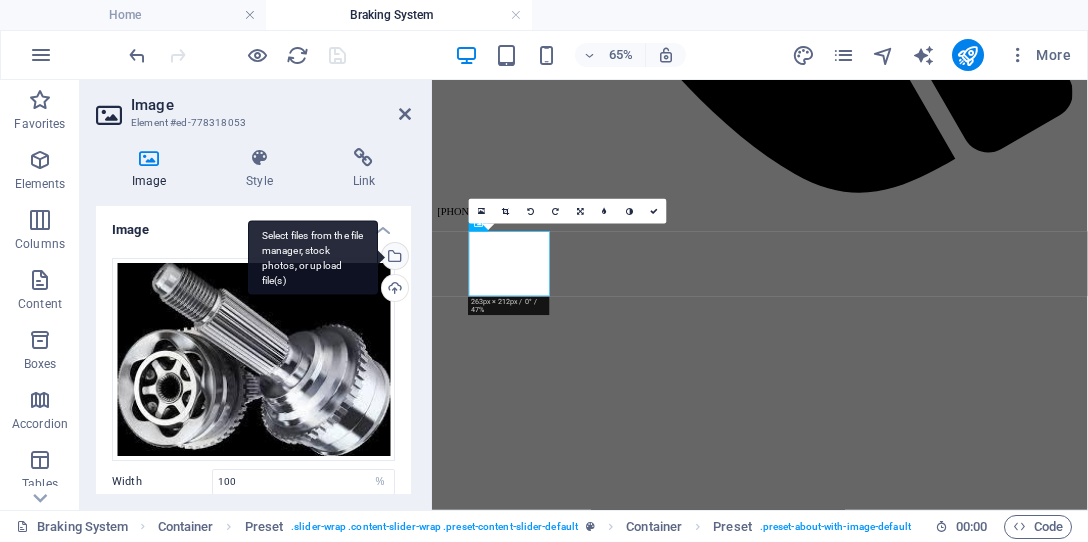 click on "Select files from the file manager, stock photos, or upload file(s)" at bounding box center (393, 258) 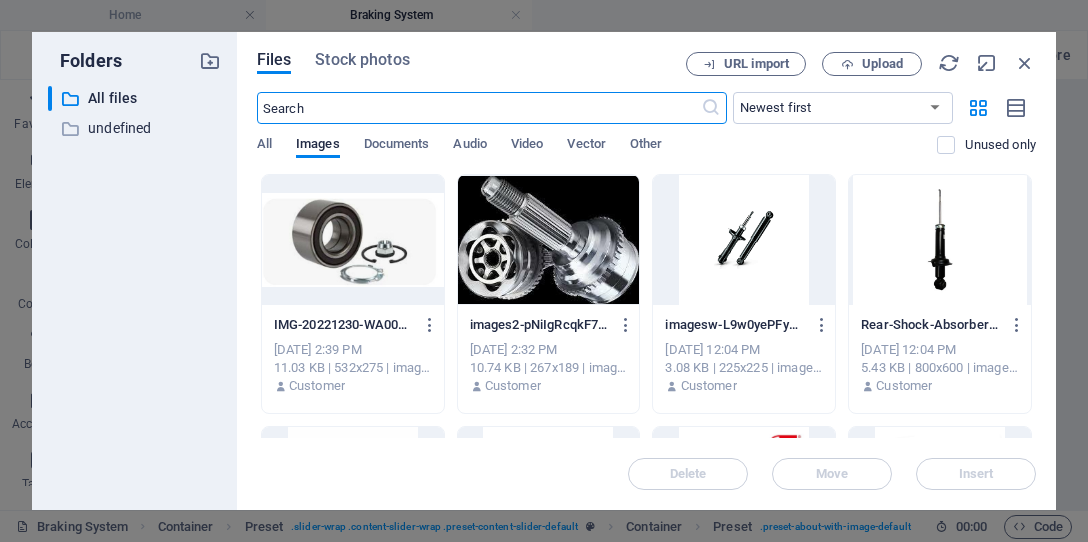 scroll, scrollTop: 508, scrollLeft: 0, axis: vertical 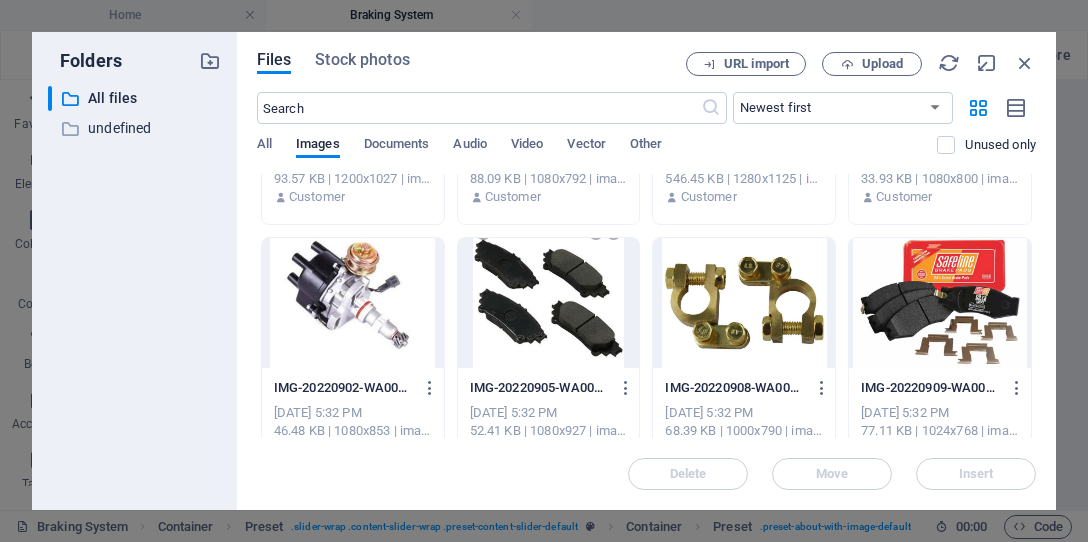 click at bounding box center [940, 303] 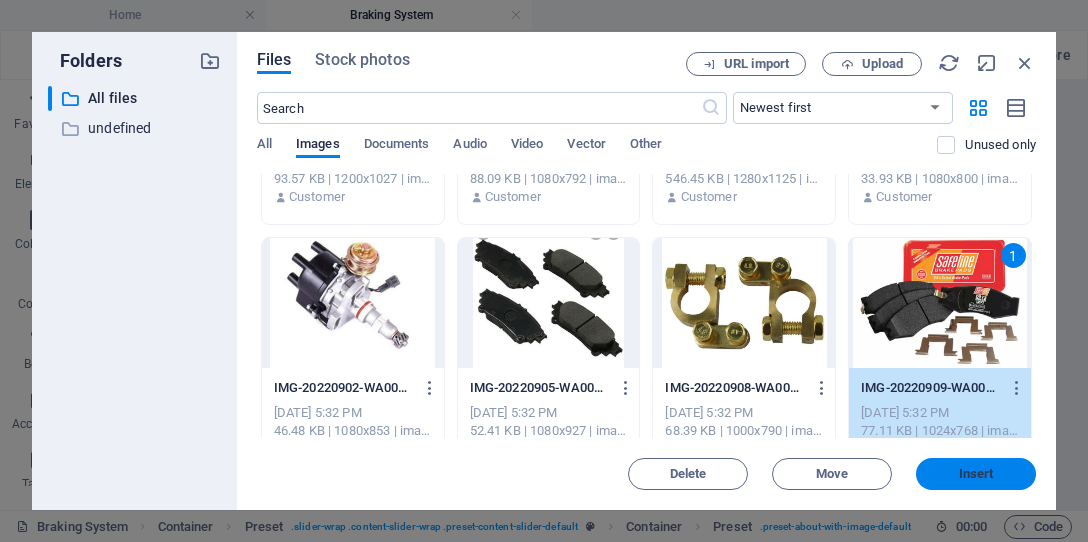 click on "Insert" at bounding box center [976, 474] 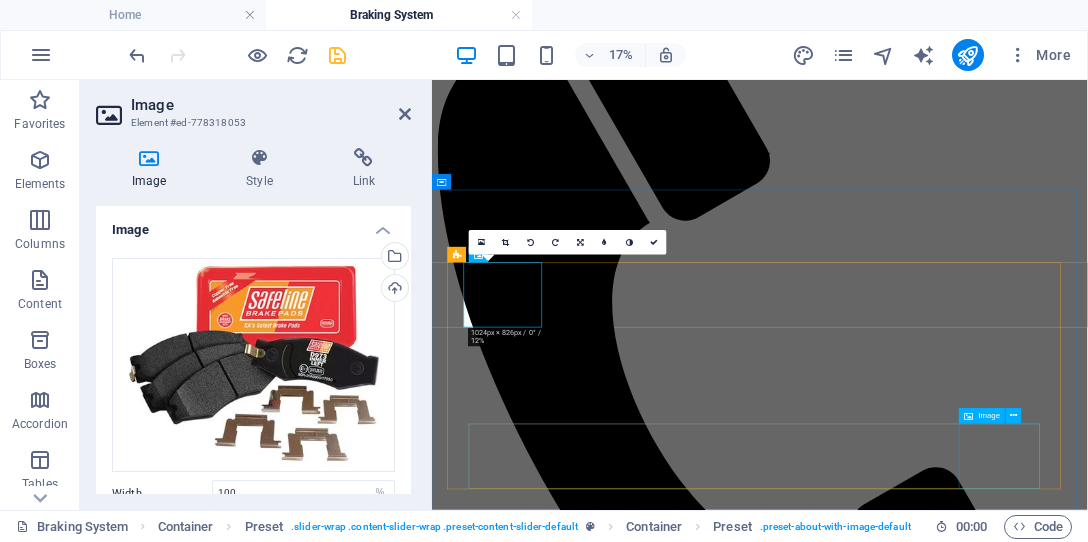 scroll, scrollTop: 1372, scrollLeft: 0, axis: vertical 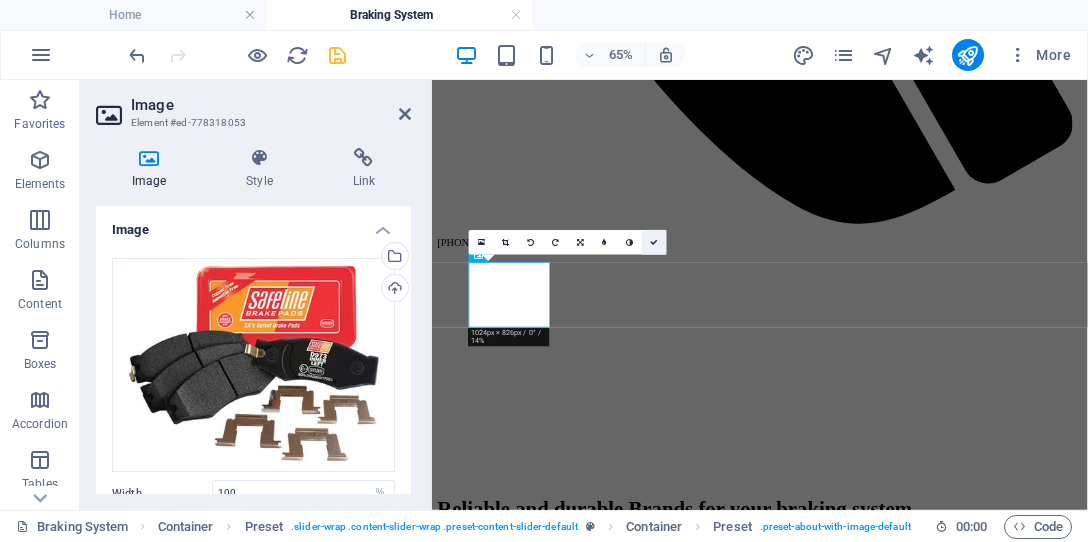 click at bounding box center [654, 243] 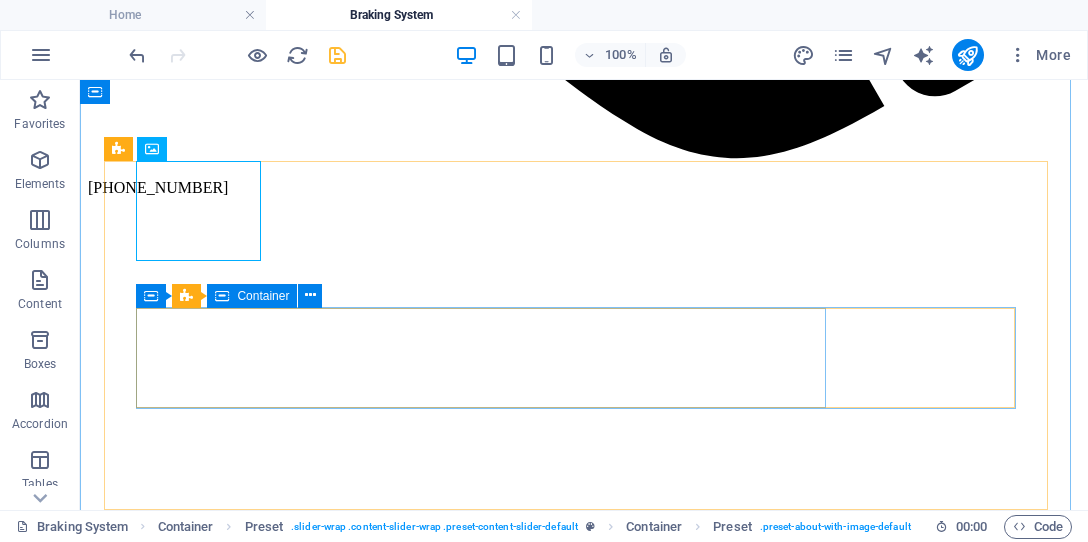 scroll, scrollTop: 1572, scrollLeft: 0, axis: vertical 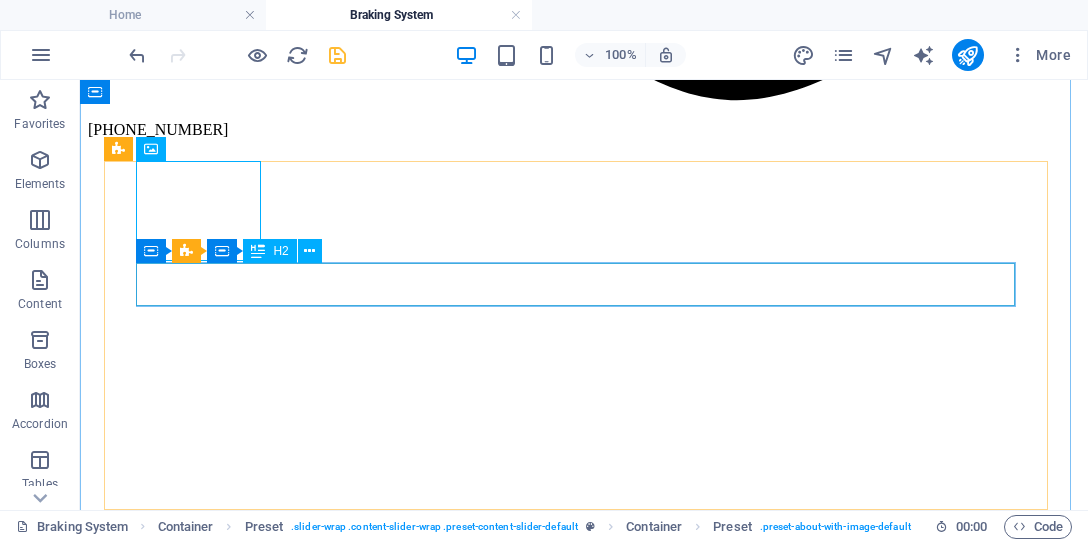 click on "Brake Discs on Special" at bounding box center (584, 2106) 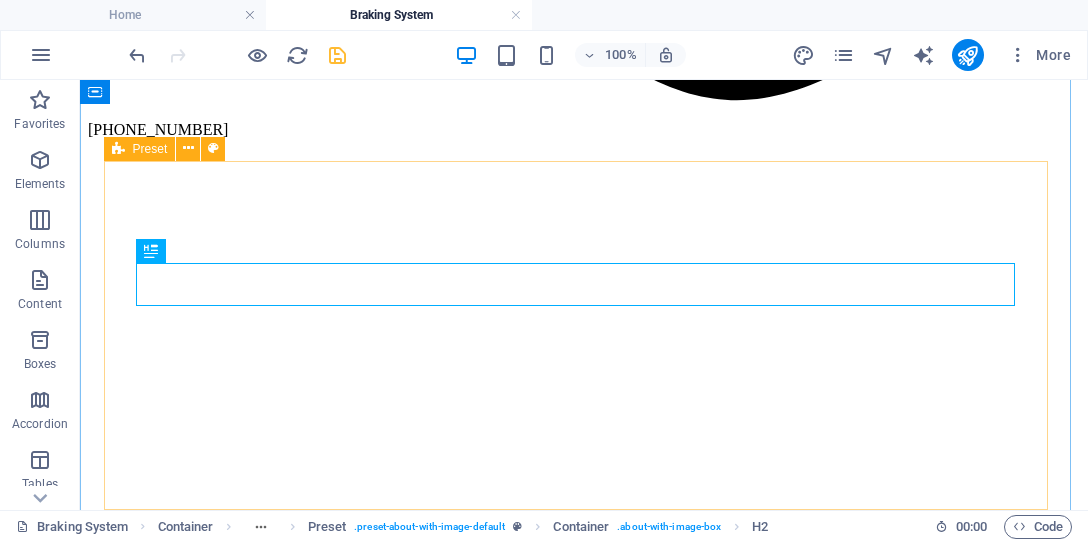 click on "Brake Discs on Special Brake Pads on Special! Brake Linings/Shoes on Specials!" at bounding box center [584, 2912] 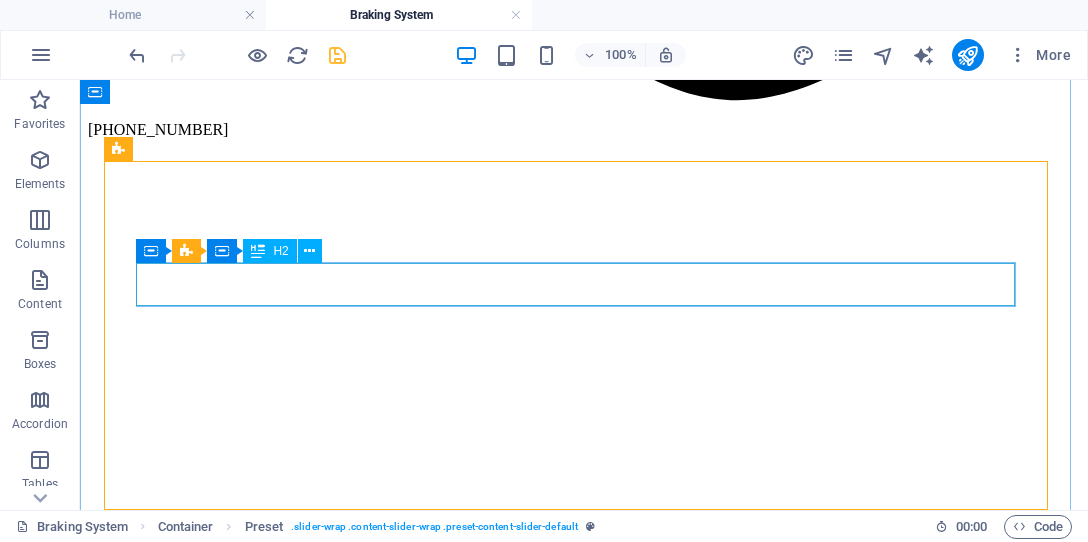 click on "Brake Discs on Special" at bounding box center (584, 2106) 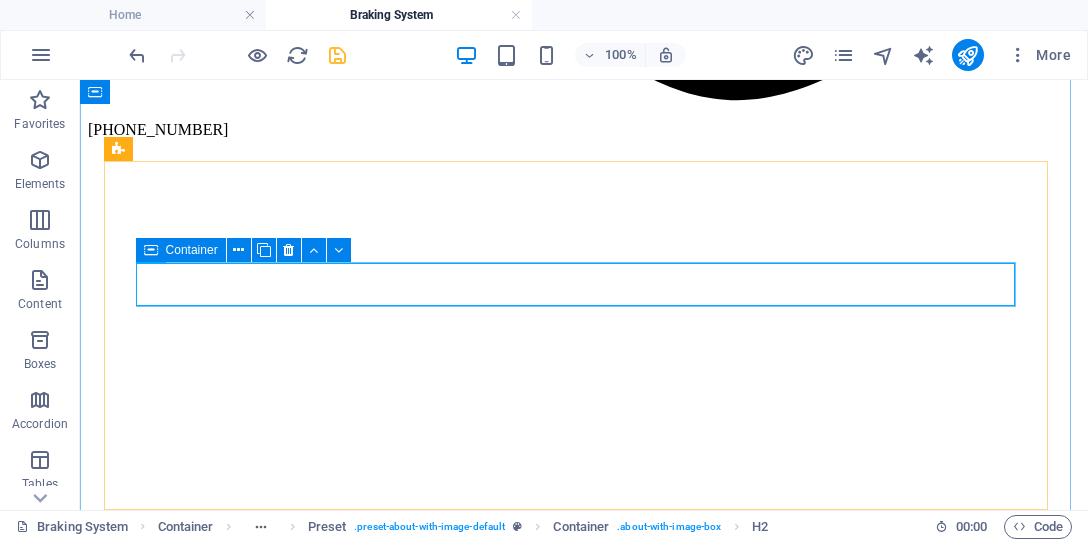 click at bounding box center [151, 250] 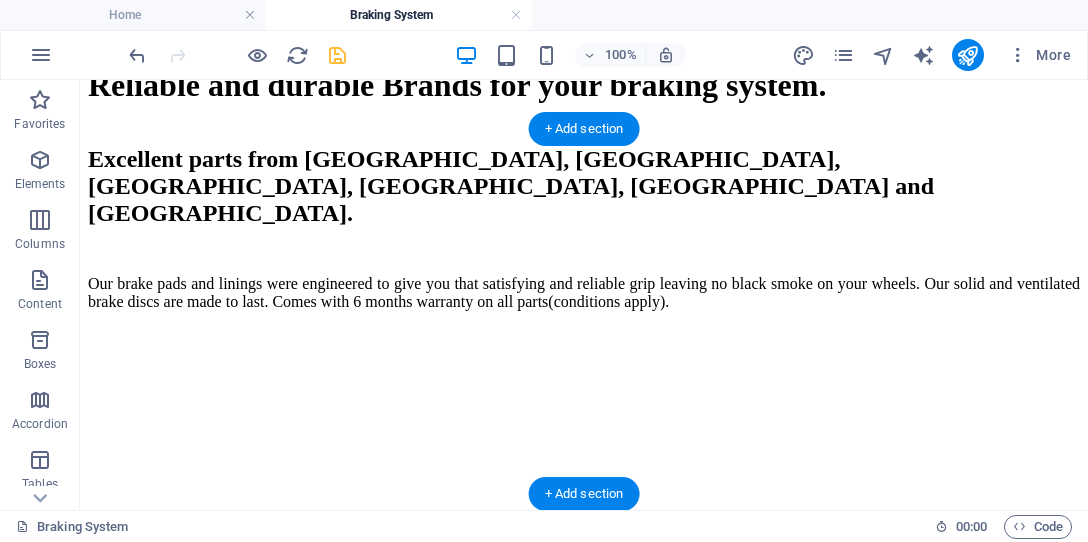 scroll, scrollTop: 2072, scrollLeft: 0, axis: vertical 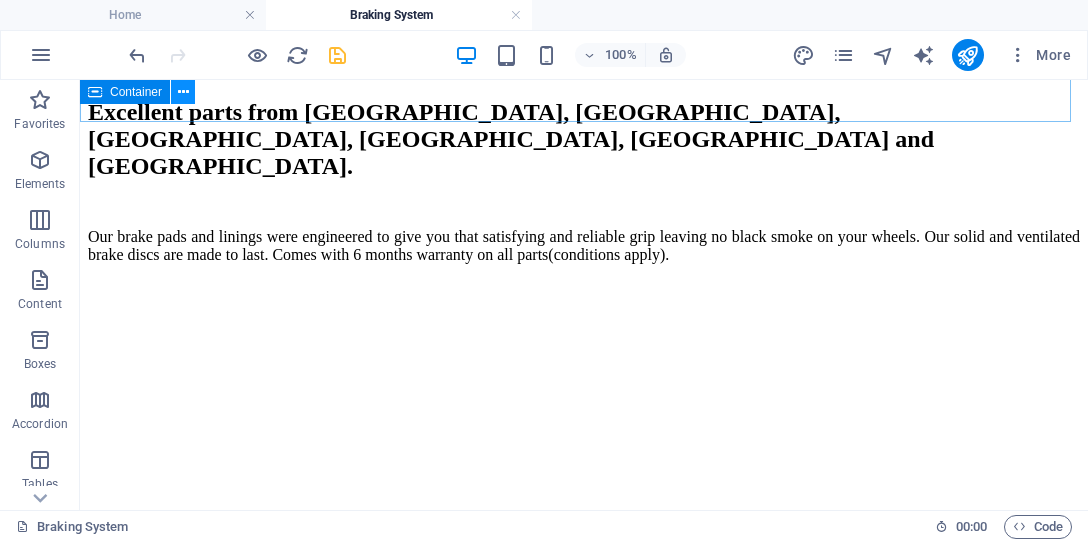 click at bounding box center [183, 92] 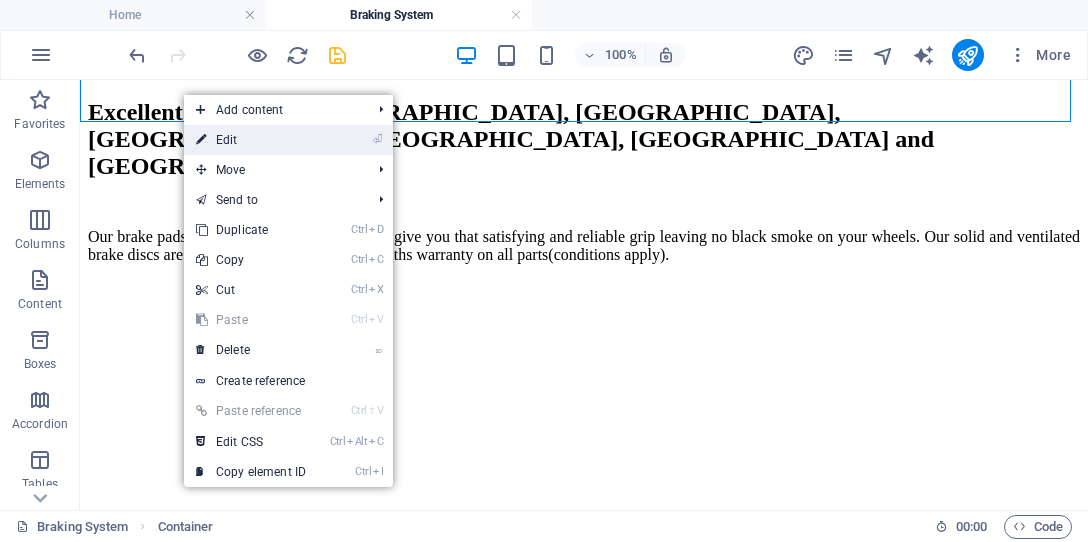 click on "⏎  Edit" at bounding box center (251, 140) 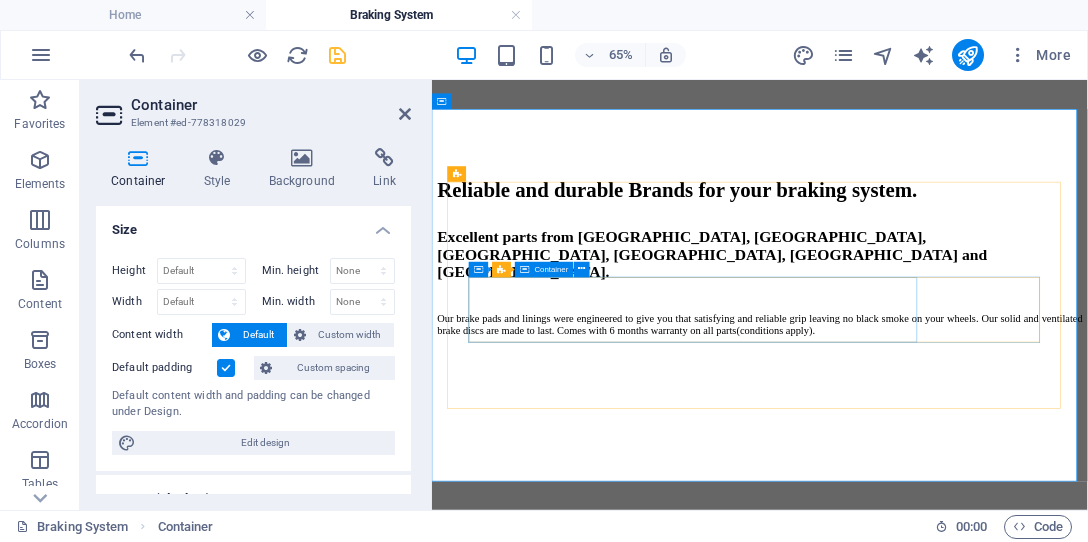 scroll, scrollTop: 1496, scrollLeft: 0, axis: vertical 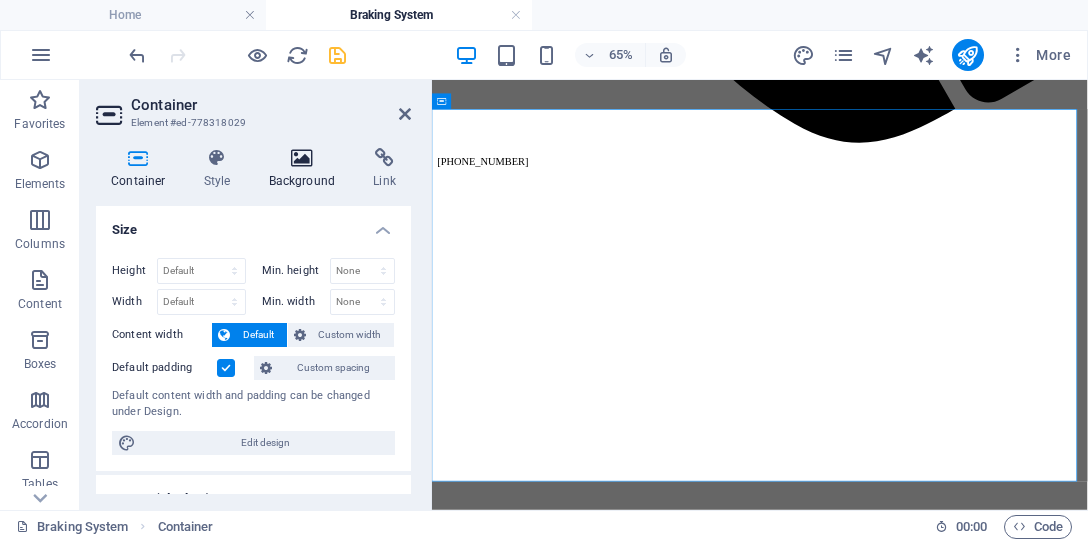 click on "Background" at bounding box center (306, 169) 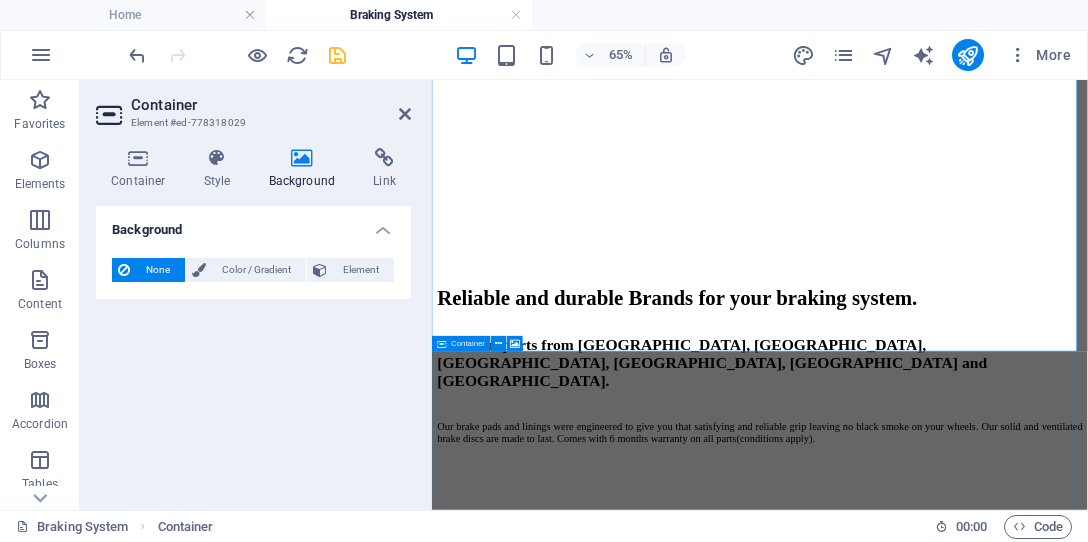 scroll, scrollTop: 1796, scrollLeft: 0, axis: vertical 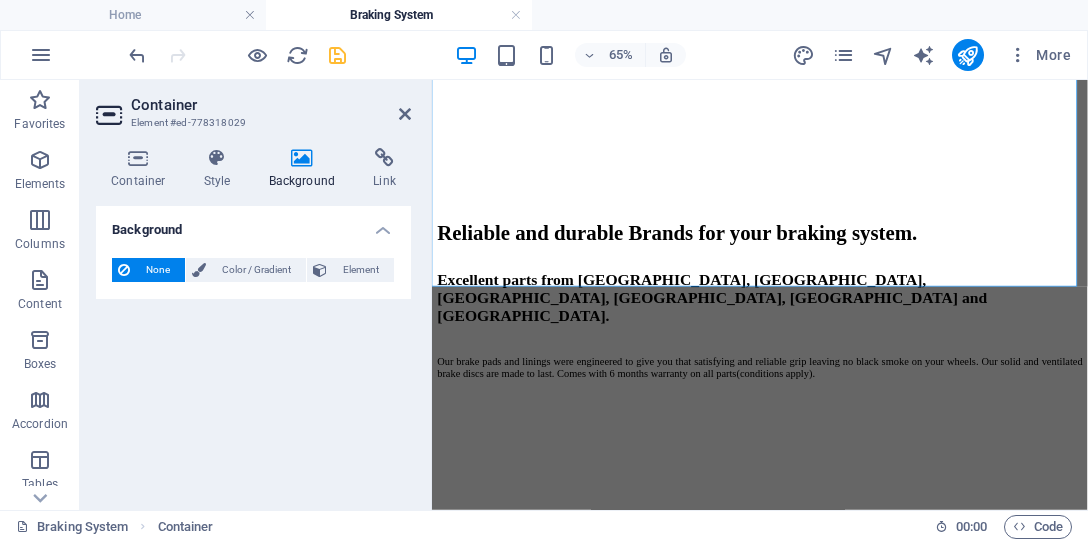 click at bounding box center [936, 4204] 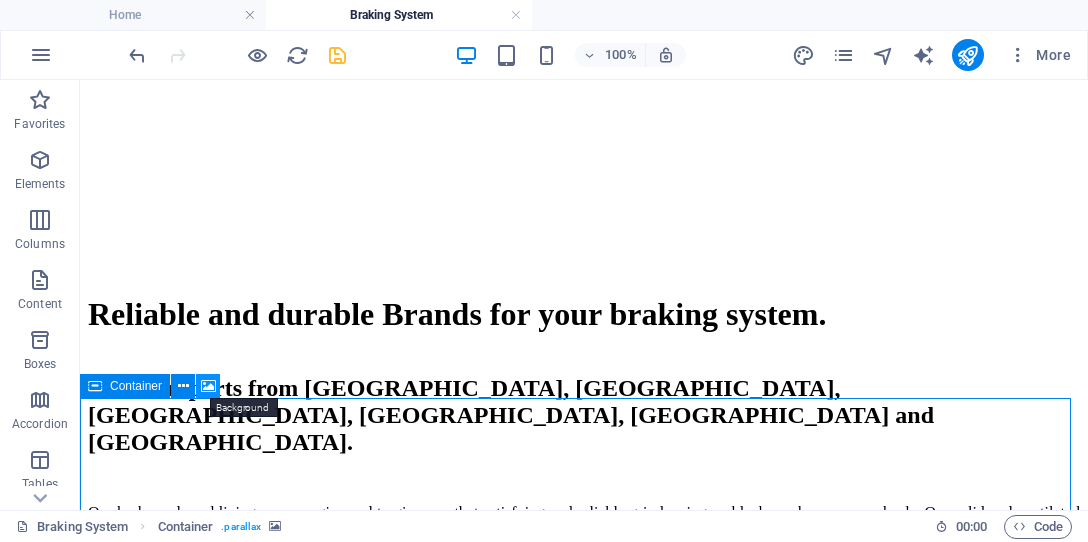 click at bounding box center (208, 386) 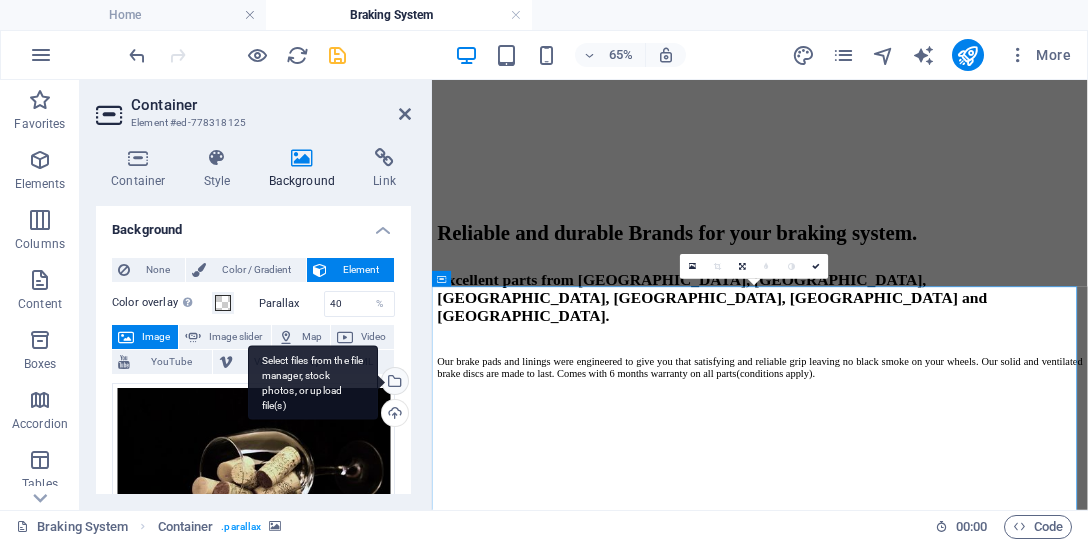 click on "Select files from the file manager, stock photos, or upload file(s)" at bounding box center (313, 382) 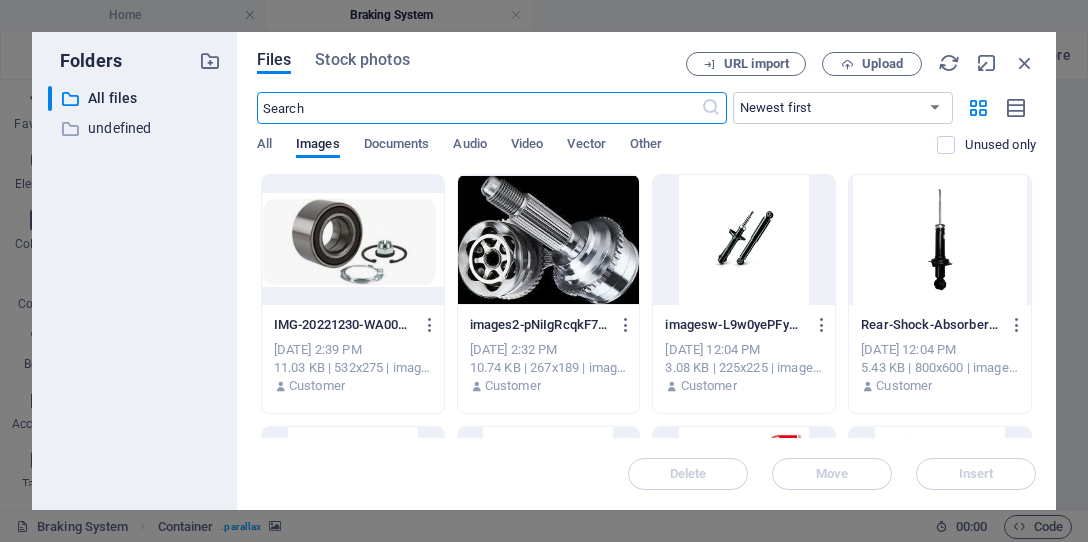 scroll, scrollTop: 508, scrollLeft: 0, axis: vertical 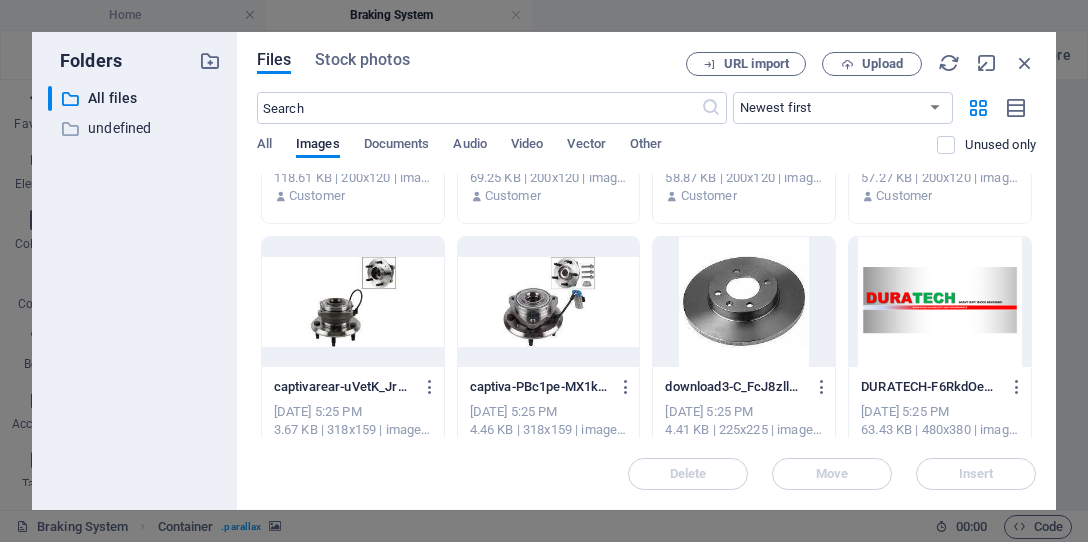 click at bounding box center [744, 302] 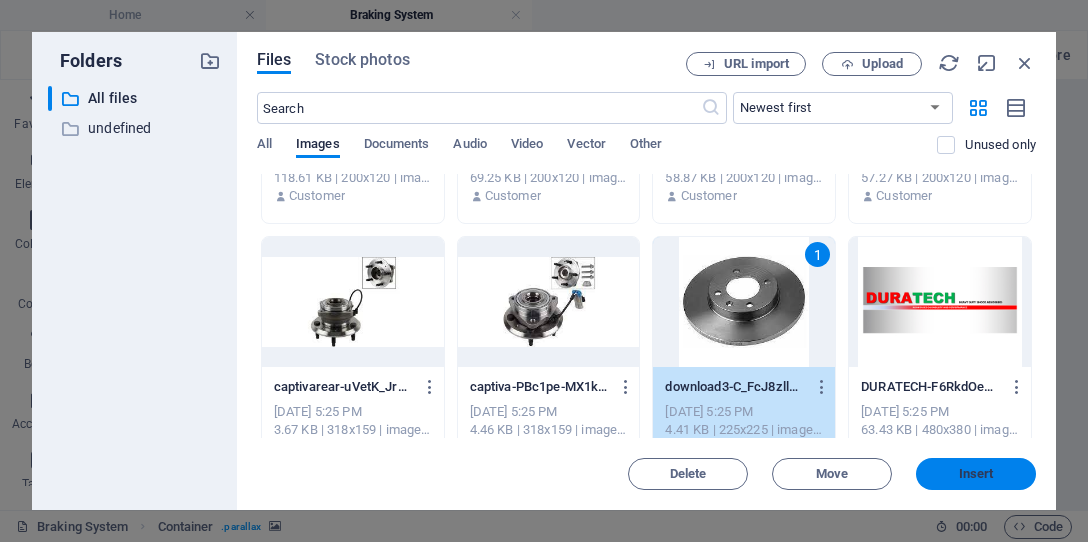 click on "Insert" at bounding box center [976, 474] 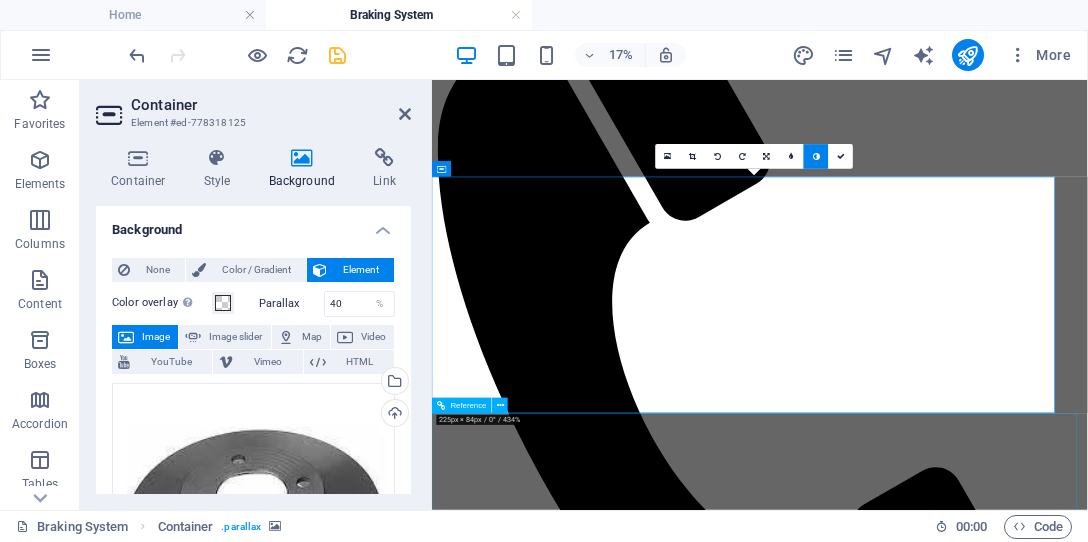 scroll, scrollTop: 1966, scrollLeft: 0, axis: vertical 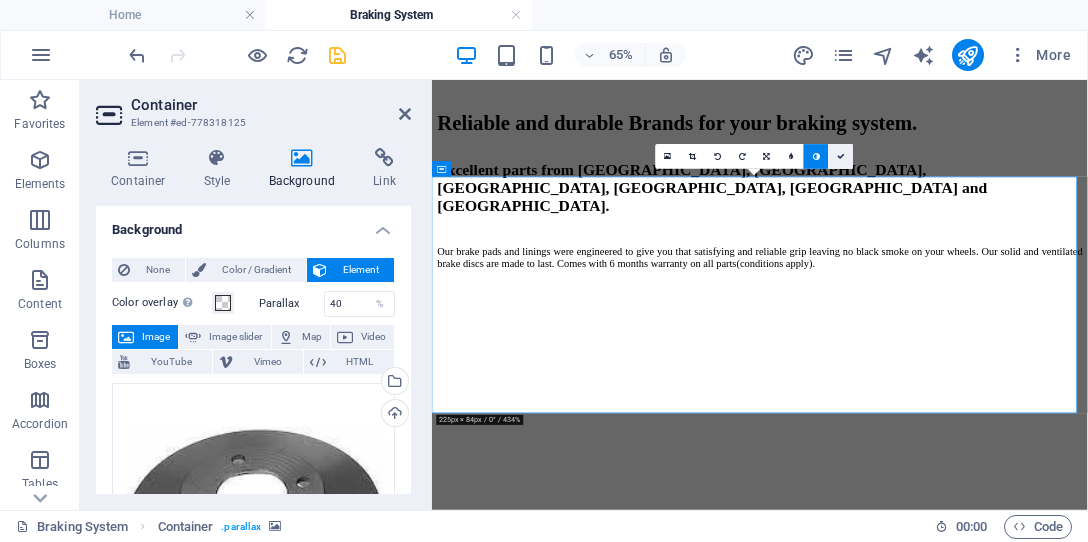 click at bounding box center [841, 157] 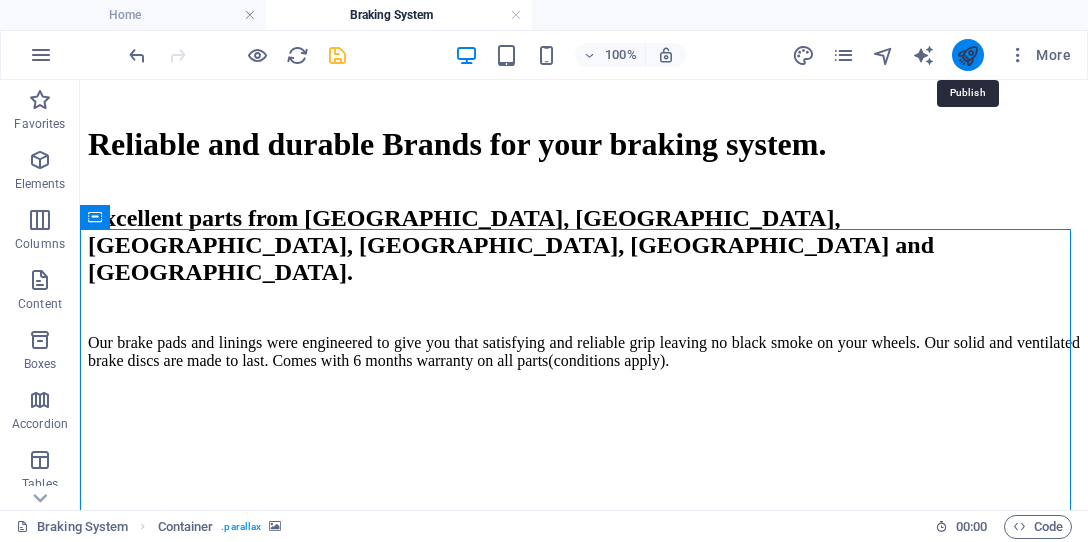 click at bounding box center [967, 55] 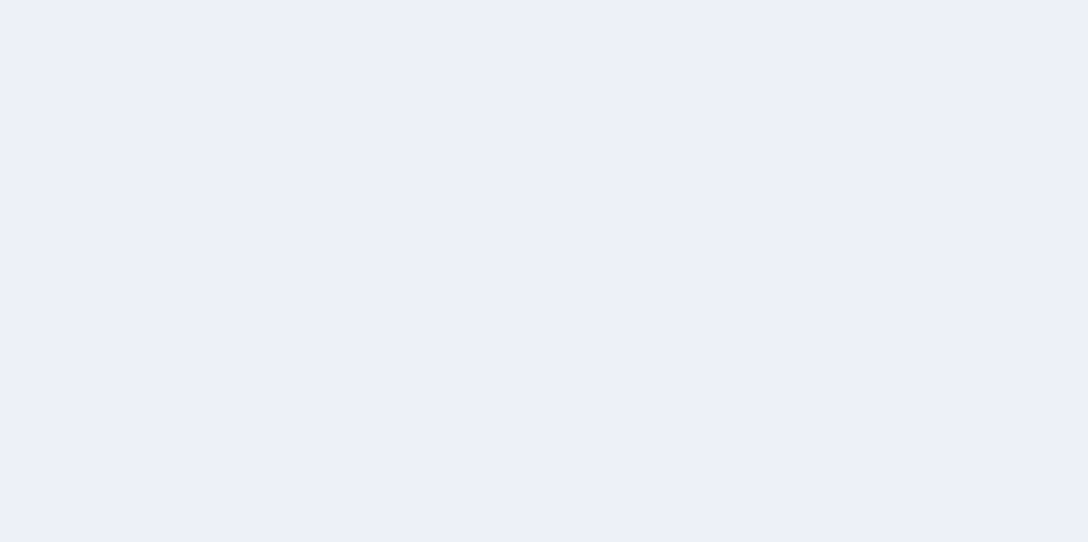 scroll, scrollTop: 0, scrollLeft: 0, axis: both 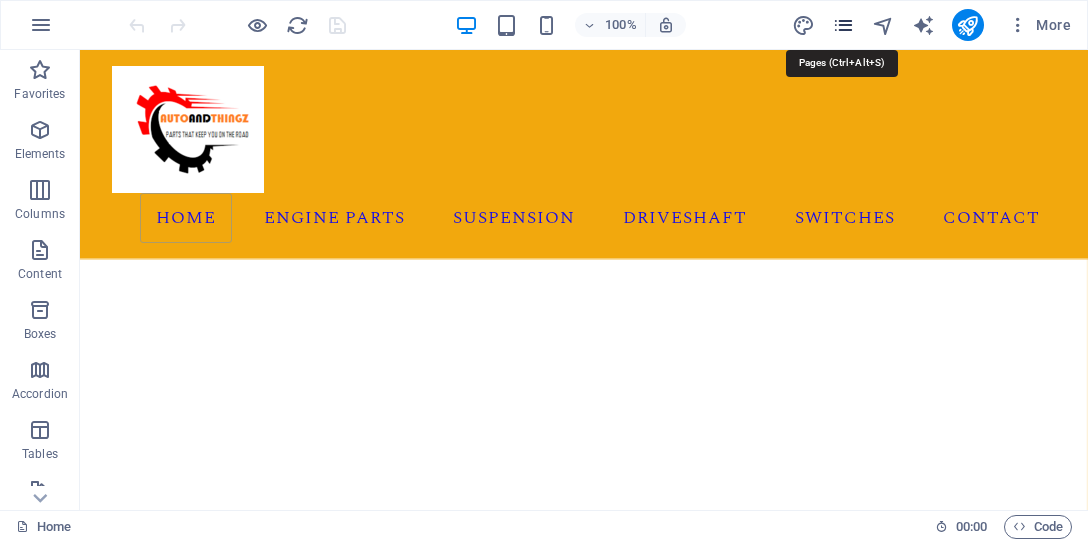 click at bounding box center (843, 25) 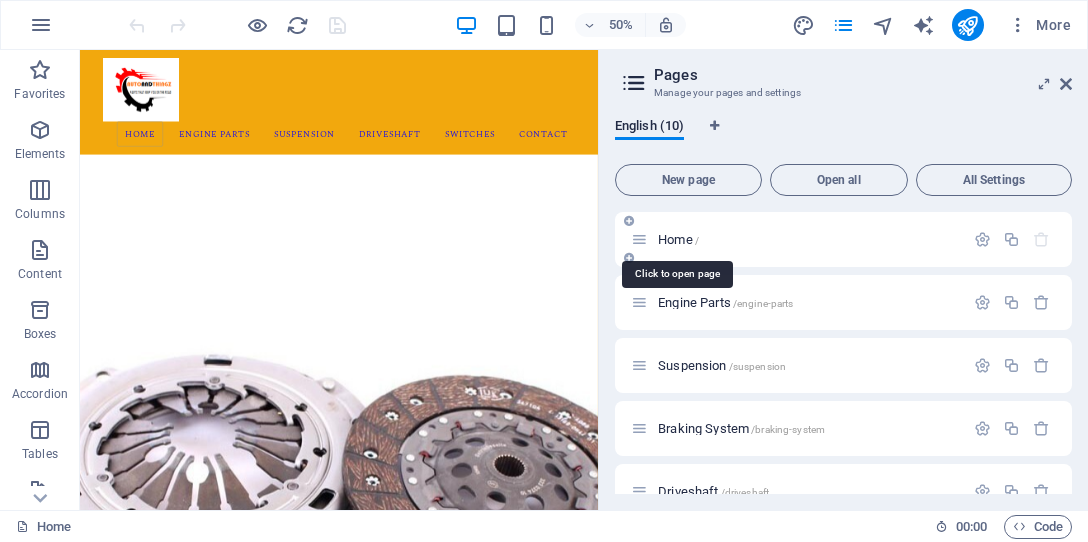 click on "Home /" at bounding box center [678, 239] 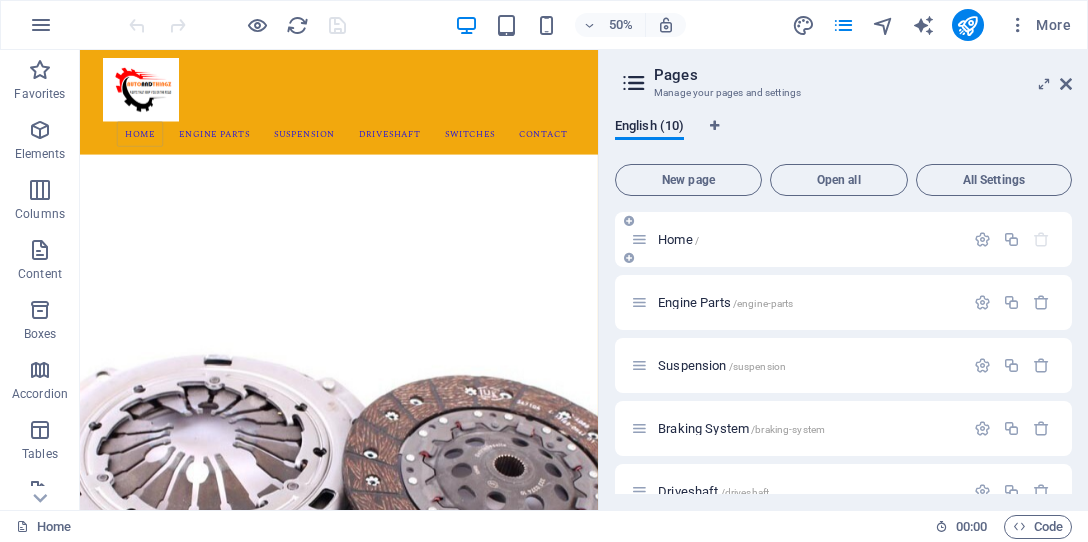 click on "Home /" at bounding box center [678, 239] 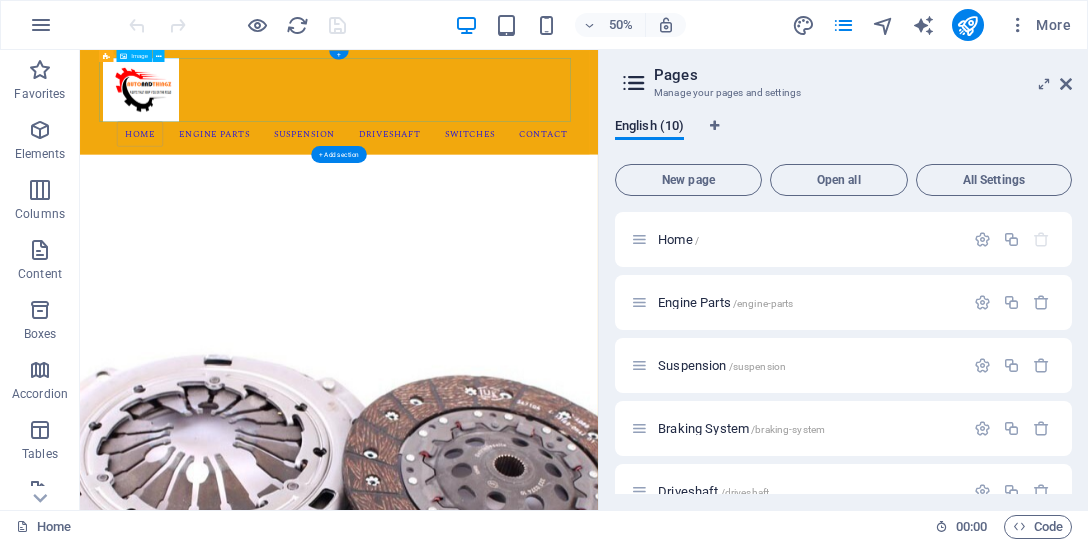 click at bounding box center (598, 129) 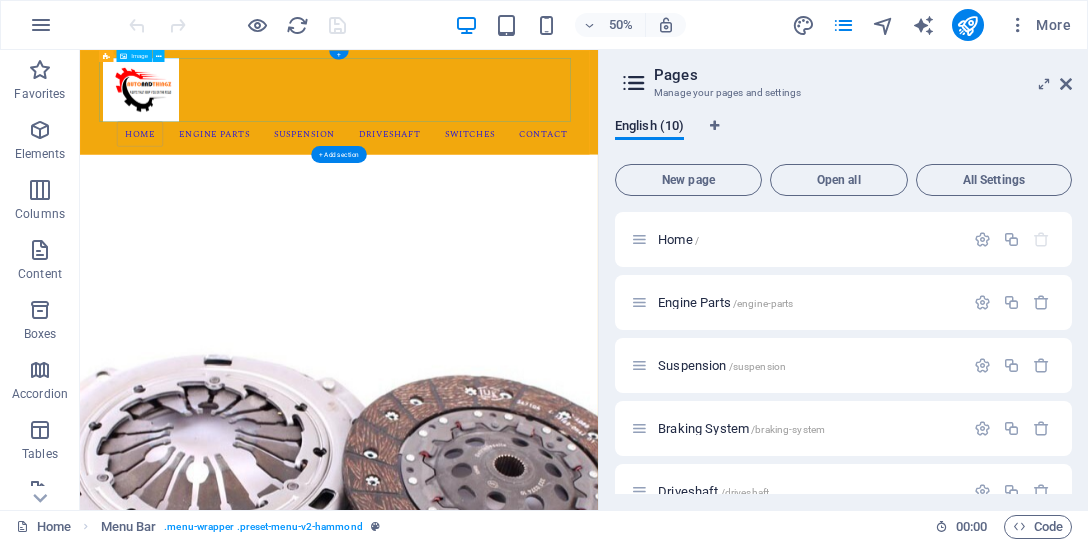 click at bounding box center (598, 129) 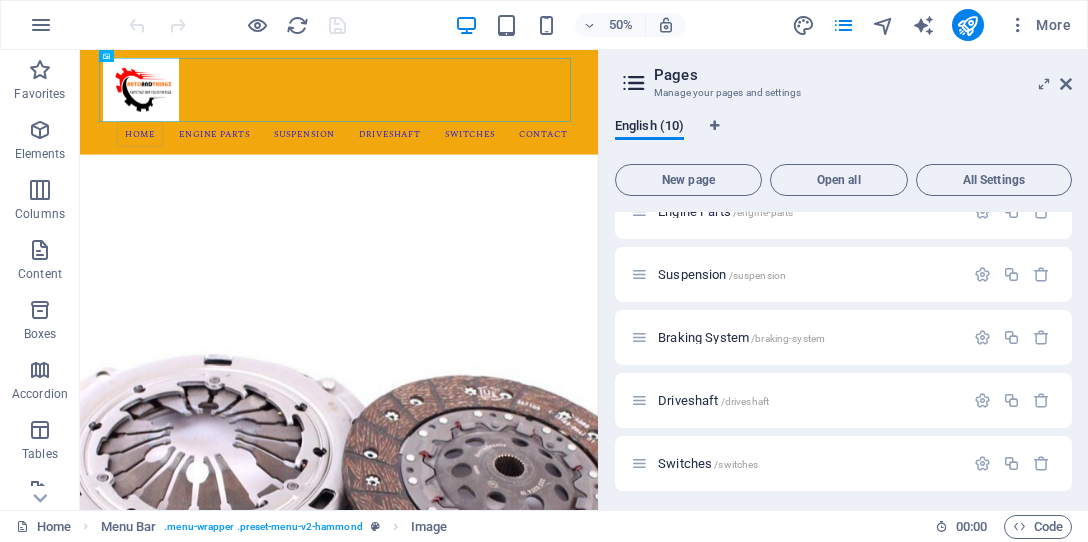 scroll, scrollTop: 0, scrollLeft: 0, axis: both 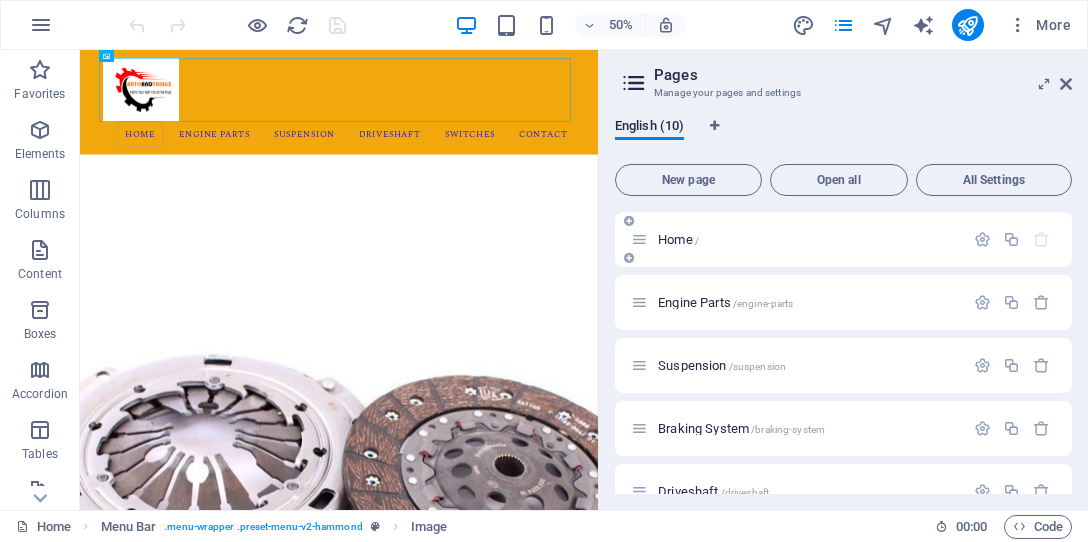 click on "Home /" at bounding box center [678, 239] 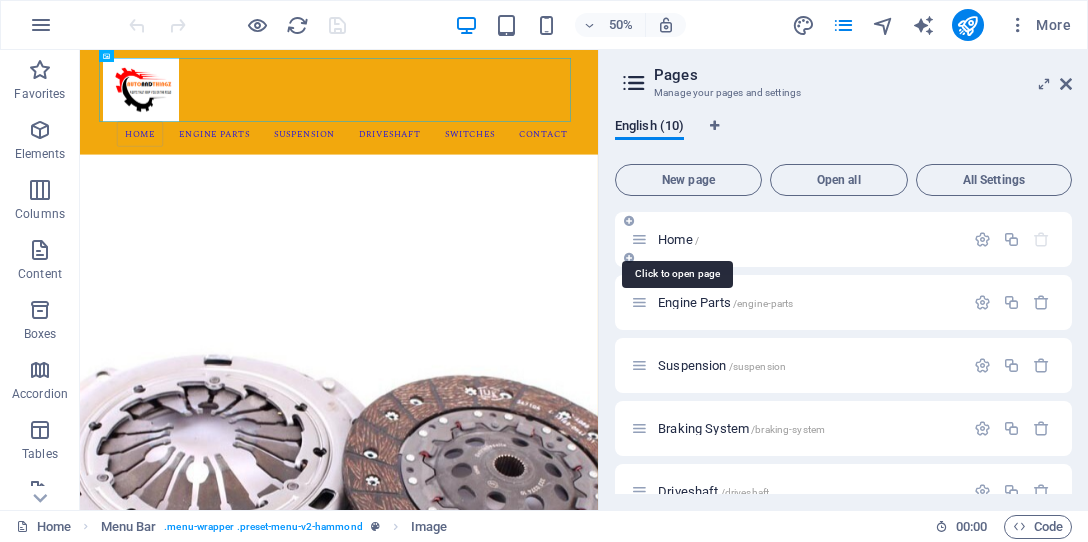 click on "Home /" at bounding box center (678, 239) 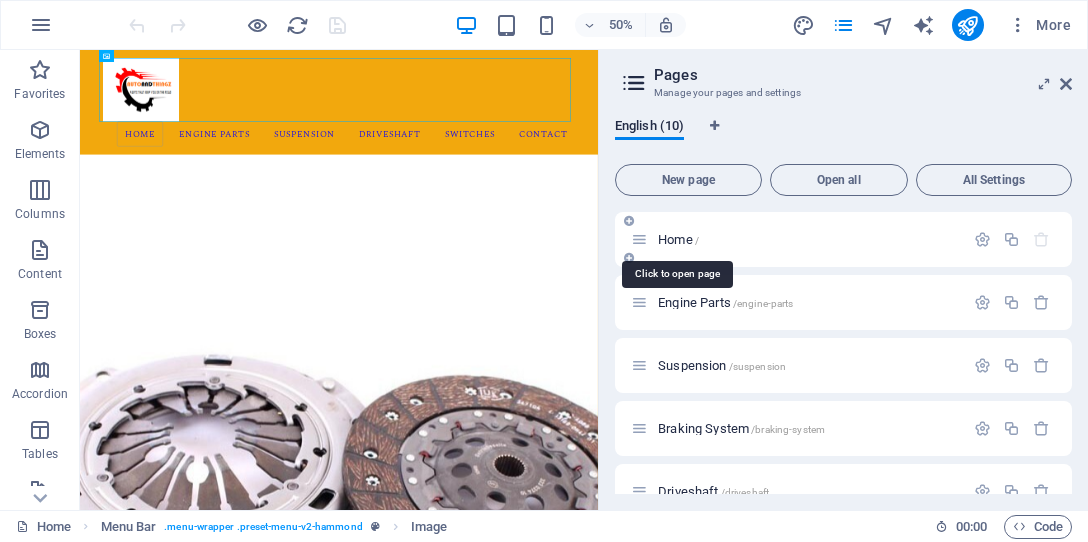 click on "Home /" at bounding box center [678, 239] 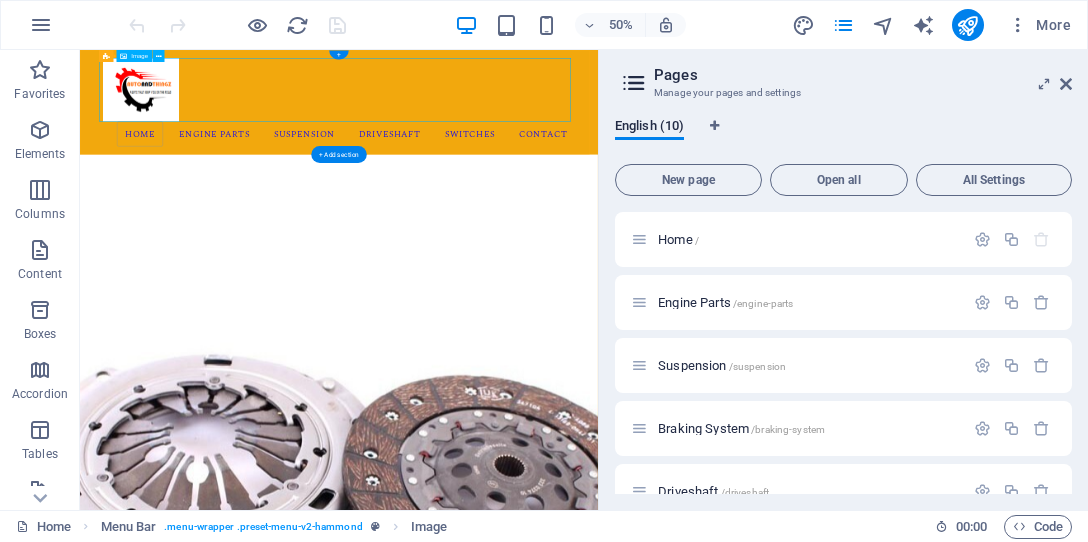 click at bounding box center (598, 129) 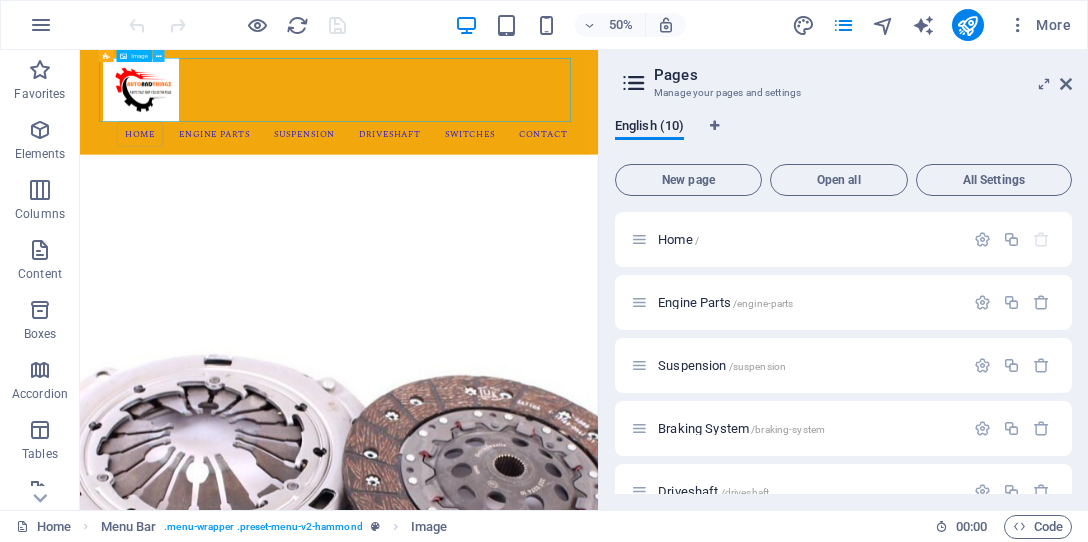click at bounding box center [158, 56] 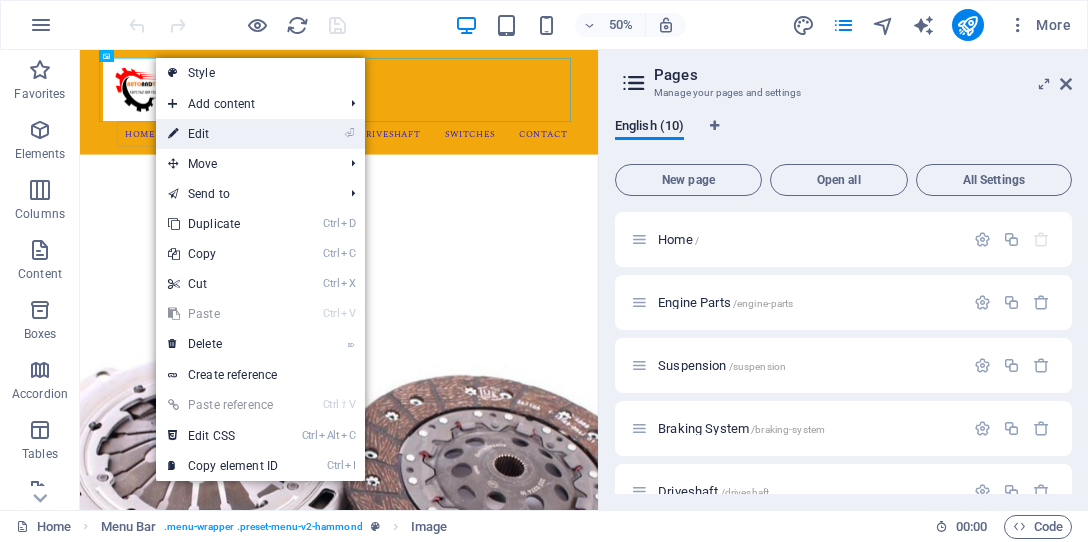 click on "⏎  Edit" at bounding box center (223, 134) 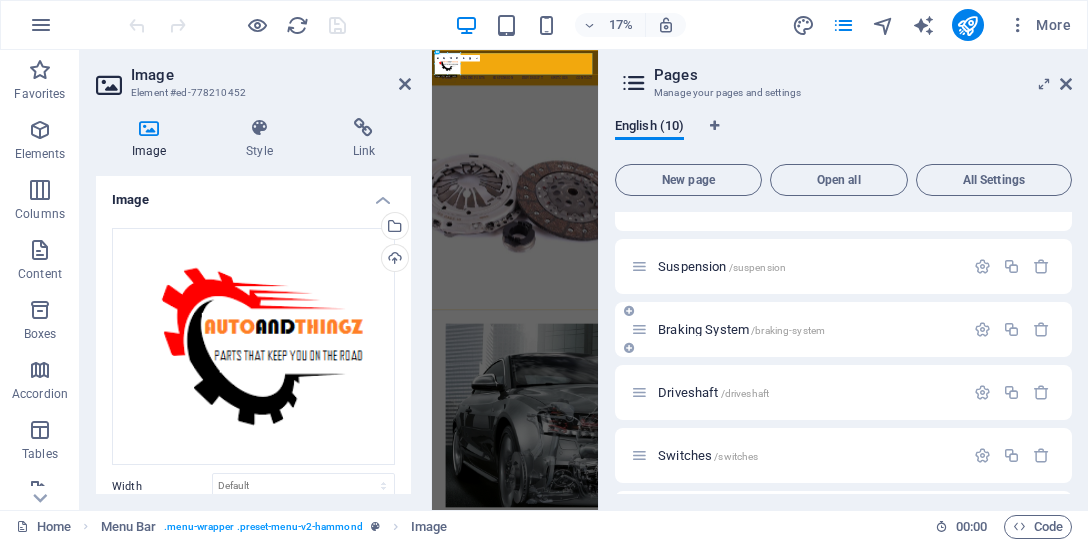 scroll, scrollTop: 100, scrollLeft: 0, axis: vertical 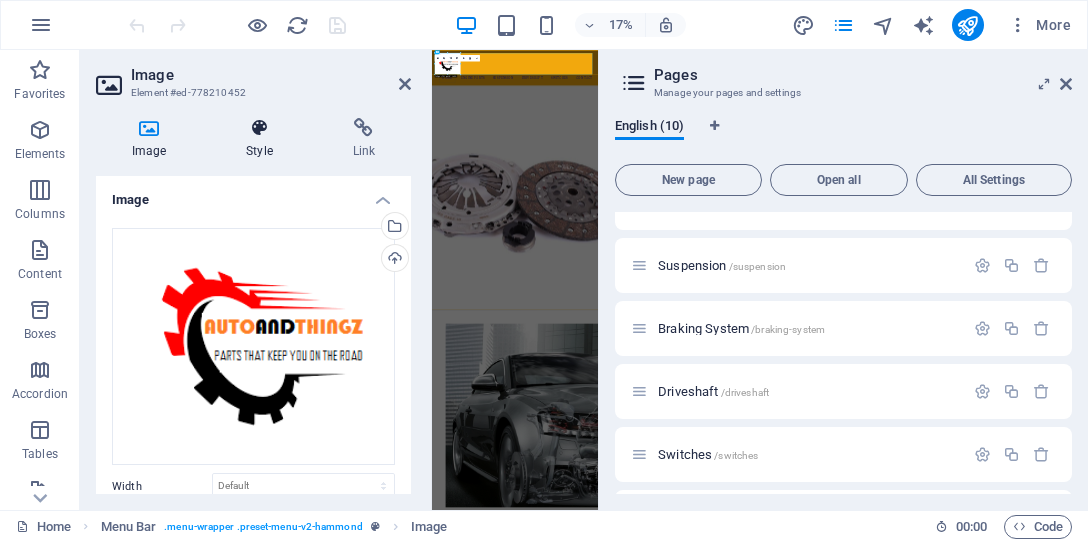 click on "Style" at bounding box center (263, 139) 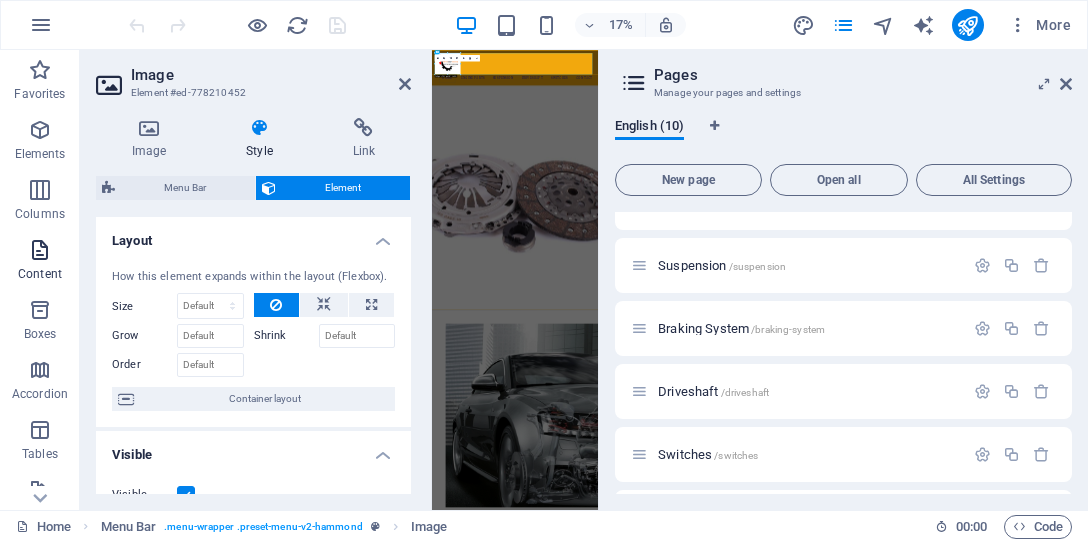 click on "Content" at bounding box center (40, 262) 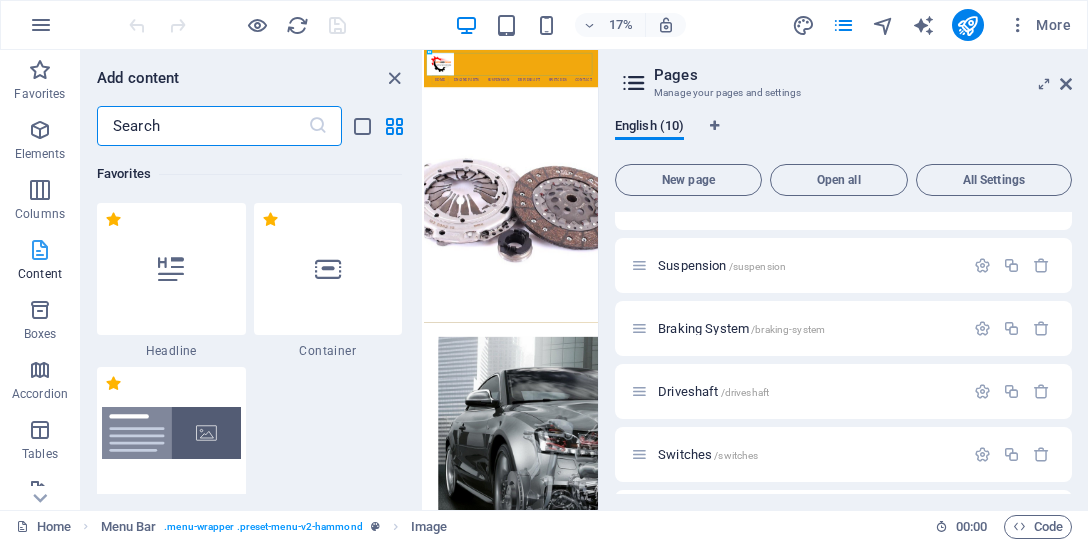 click on "Content" at bounding box center [40, 262] 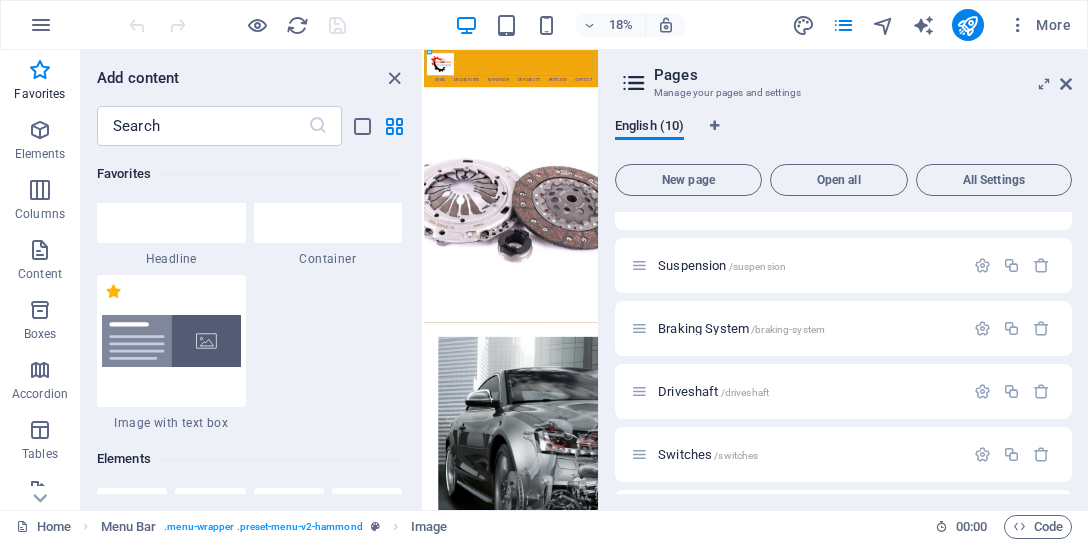 scroll, scrollTop: 0, scrollLeft: 0, axis: both 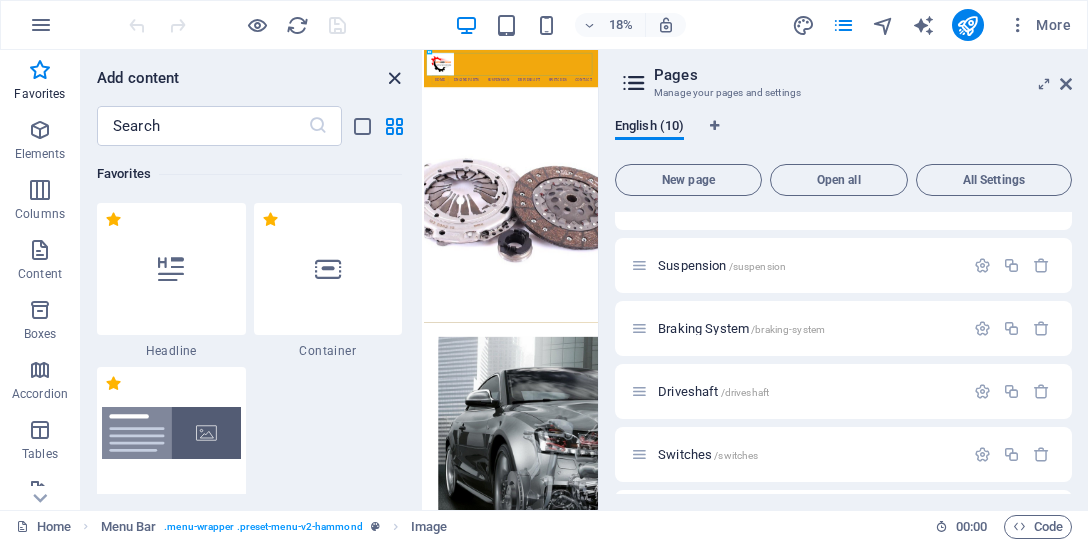 drag, startPoint x: 394, startPoint y: 76, endPoint x: 1642, endPoint y: 475, distance: 1310.2308 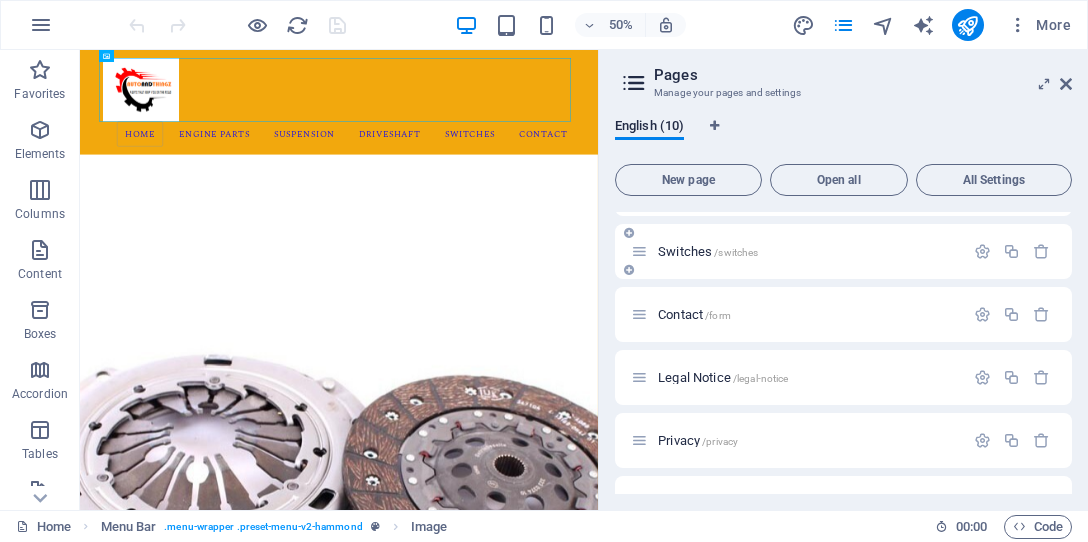 scroll, scrollTop: 348, scrollLeft: 0, axis: vertical 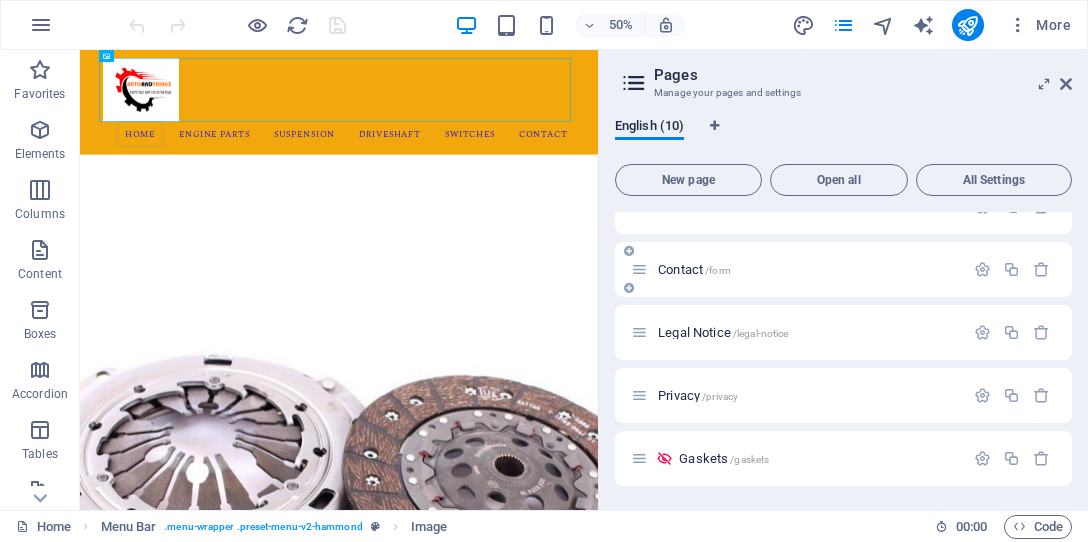 click on "Contact /form" at bounding box center [694, 269] 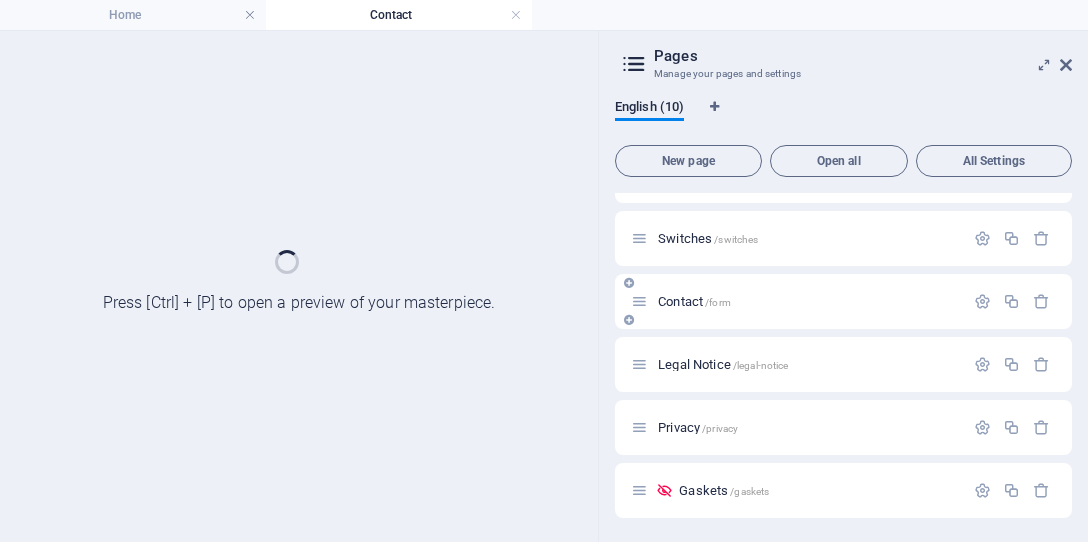 scroll, scrollTop: 296, scrollLeft: 0, axis: vertical 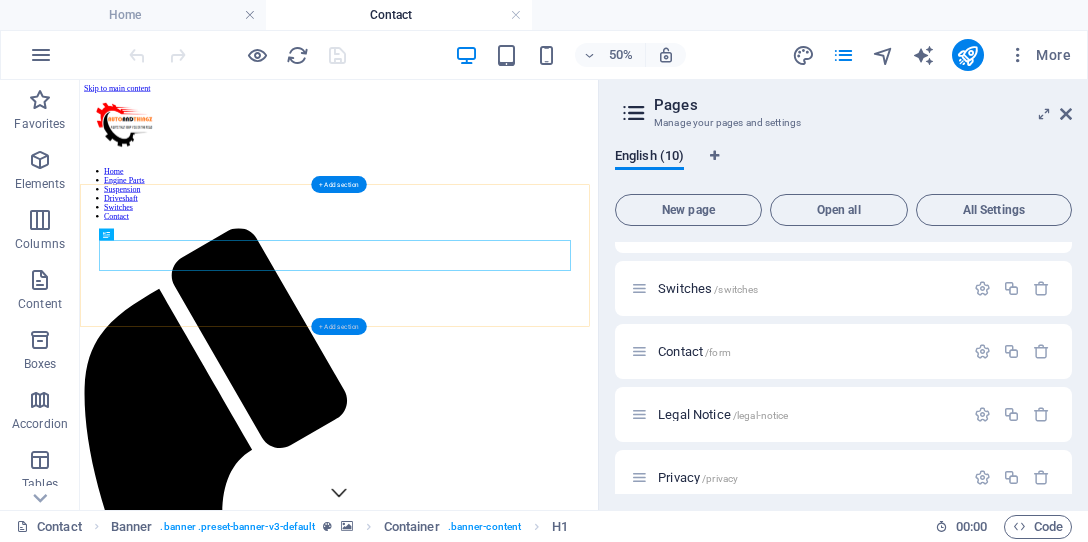click on "+ Add section" at bounding box center [338, 326] 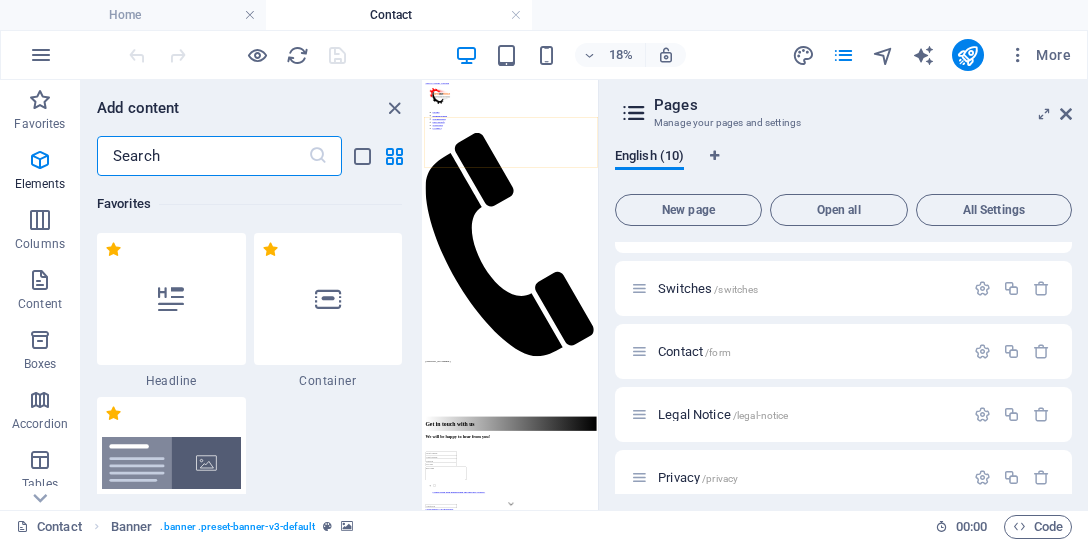 scroll, scrollTop: 3662, scrollLeft: 0, axis: vertical 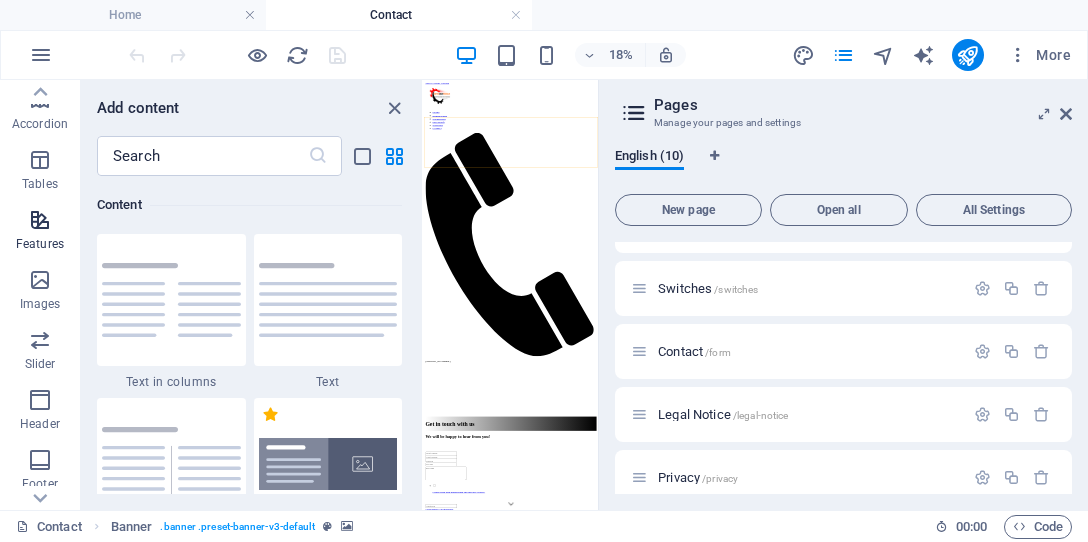 click on "Features" at bounding box center (40, 244) 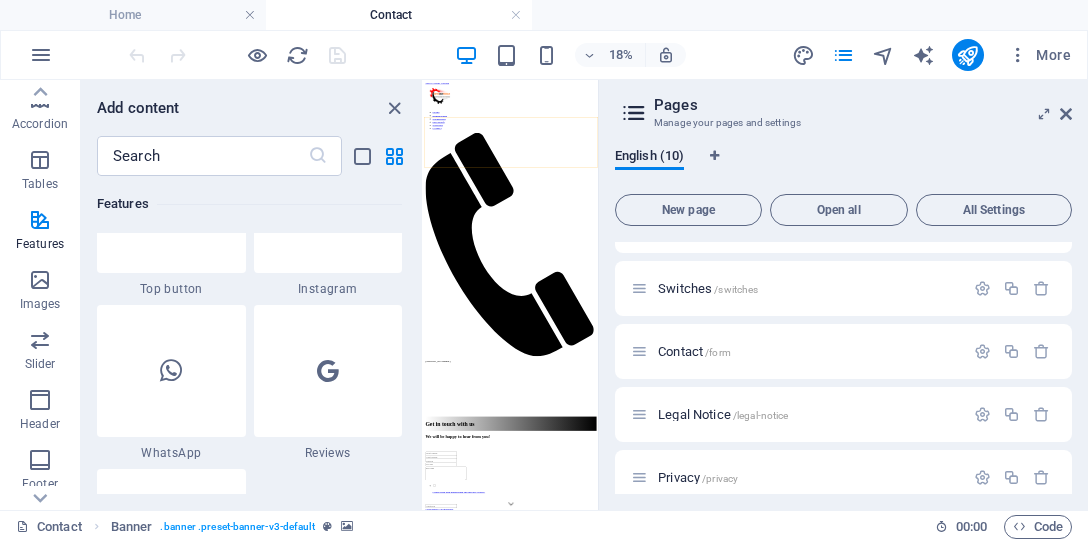 scroll, scrollTop: 9695, scrollLeft: 0, axis: vertical 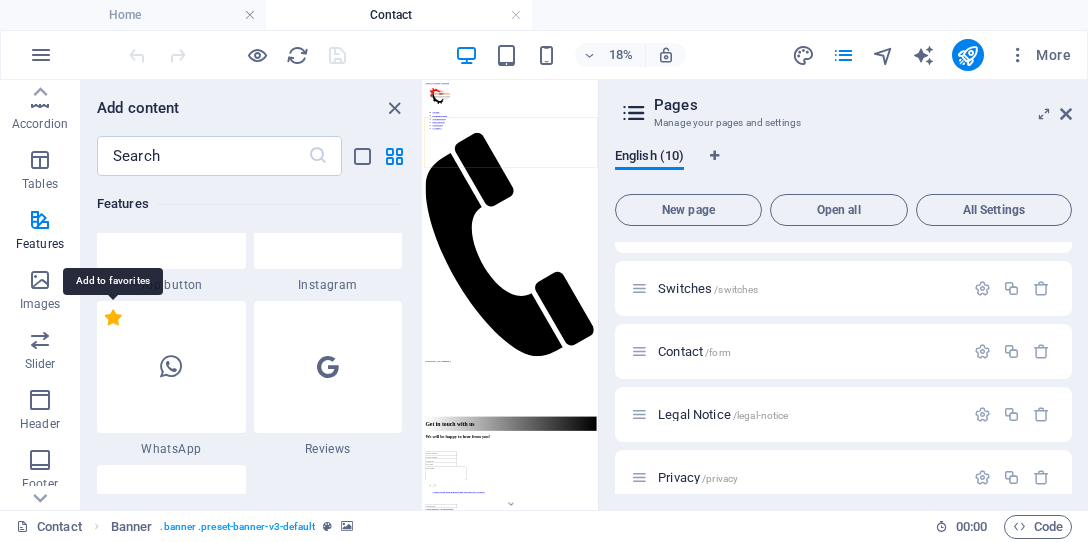 click on "1 Star" at bounding box center (113, 317) 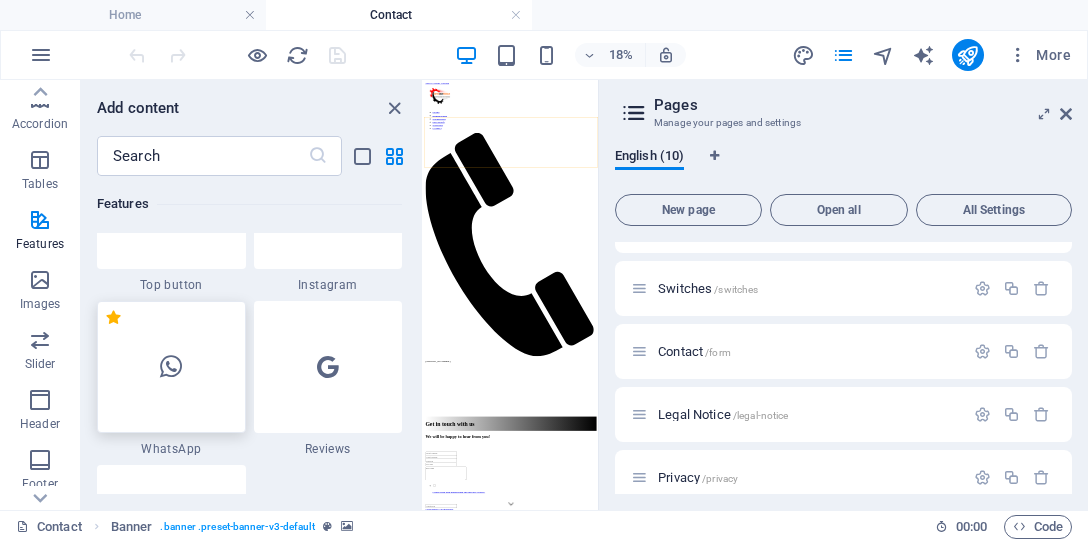 click at bounding box center (171, 367) 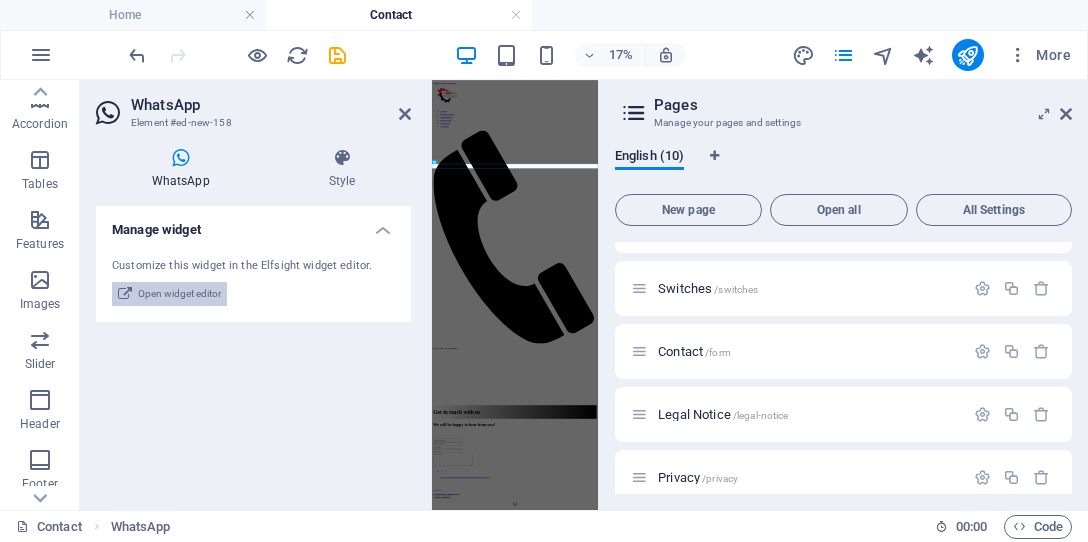 click on "Open widget editor" at bounding box center [179, 294] 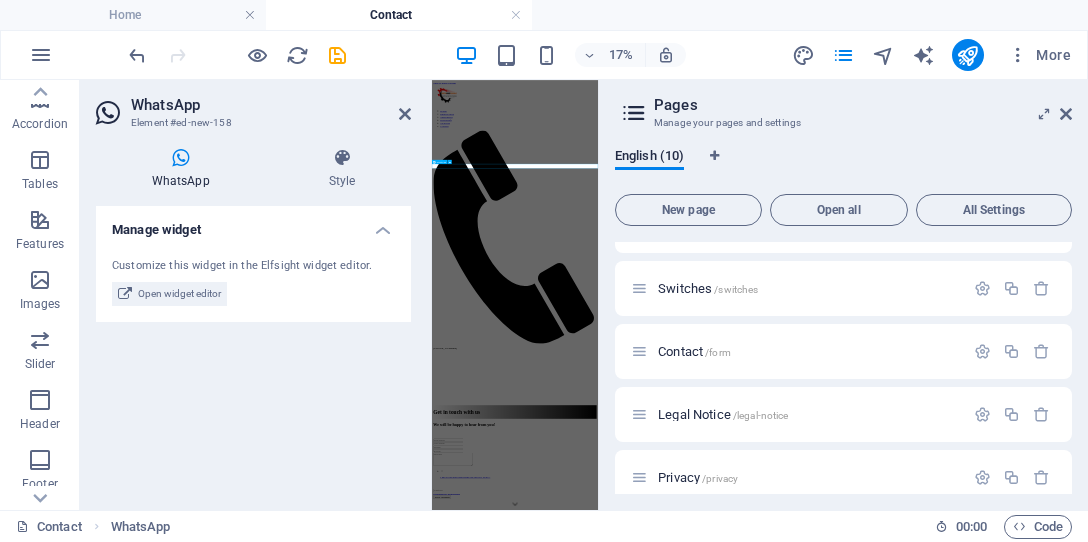 click at bounding box center (920, 2072) 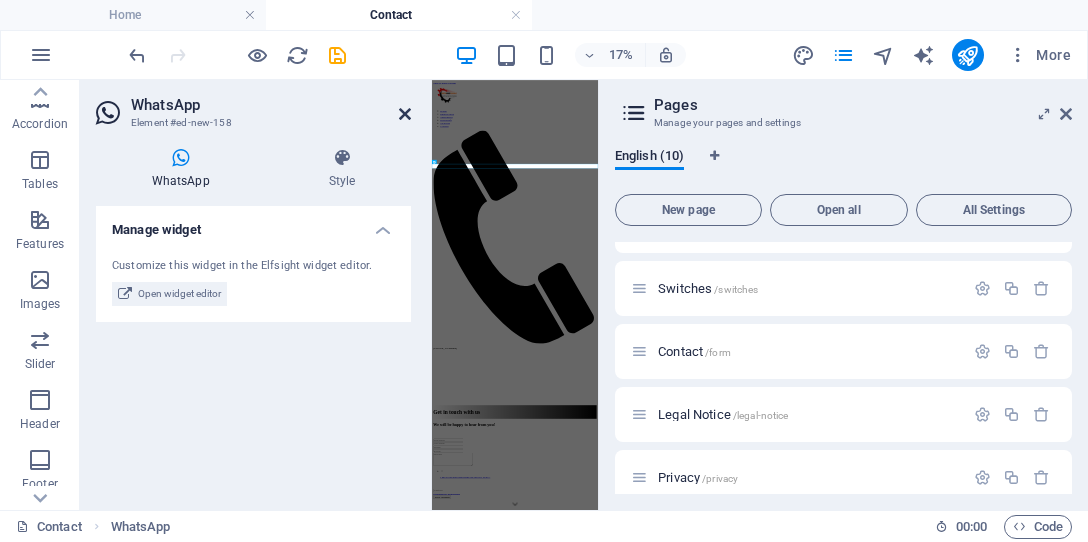 click at bounding box center (405, 114) 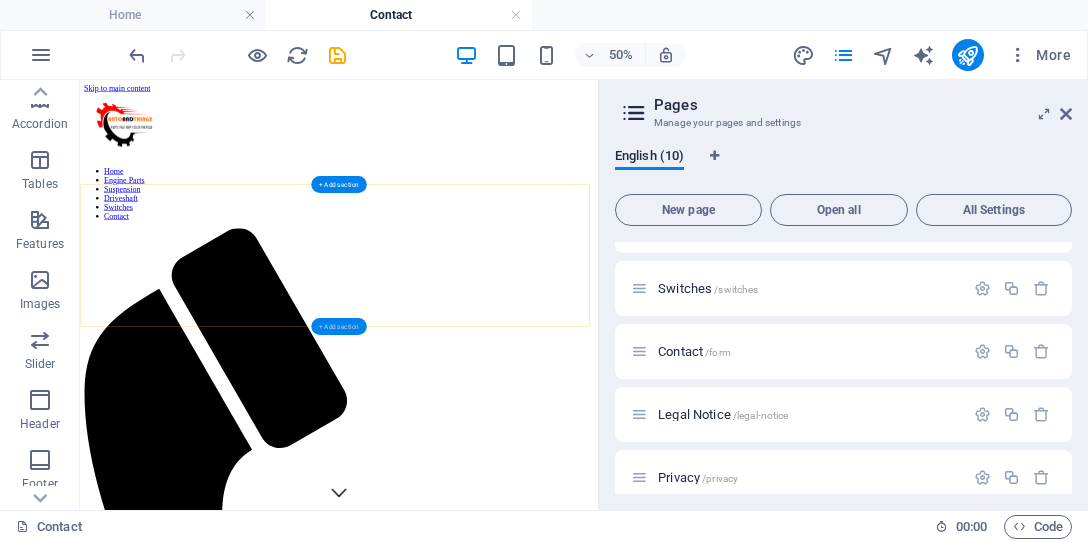 click on "+ Add section" at bounding box center (338, 326) 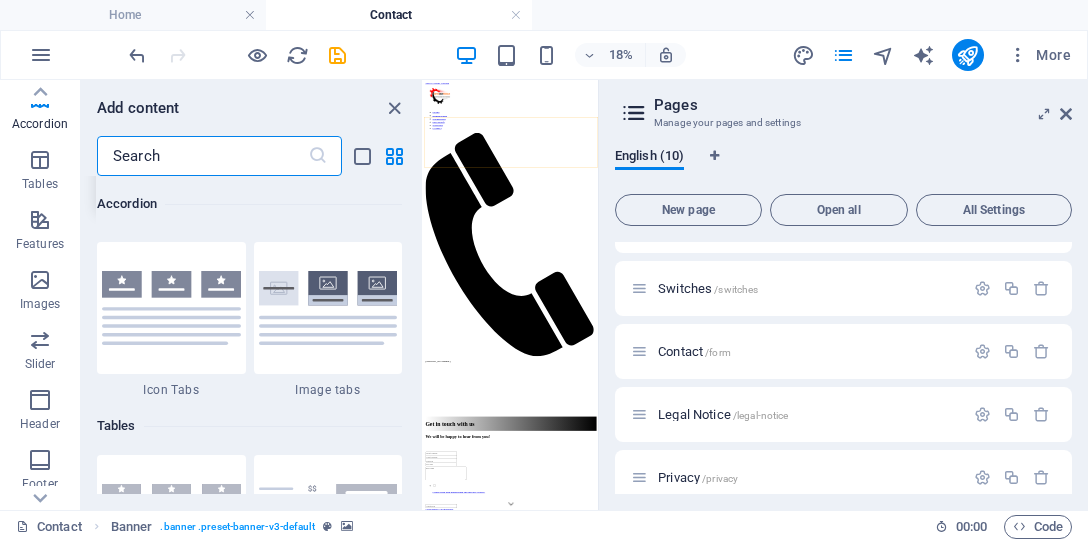 scroll, scrollTop: 6962, scrollLeft: 0, axis: vertical 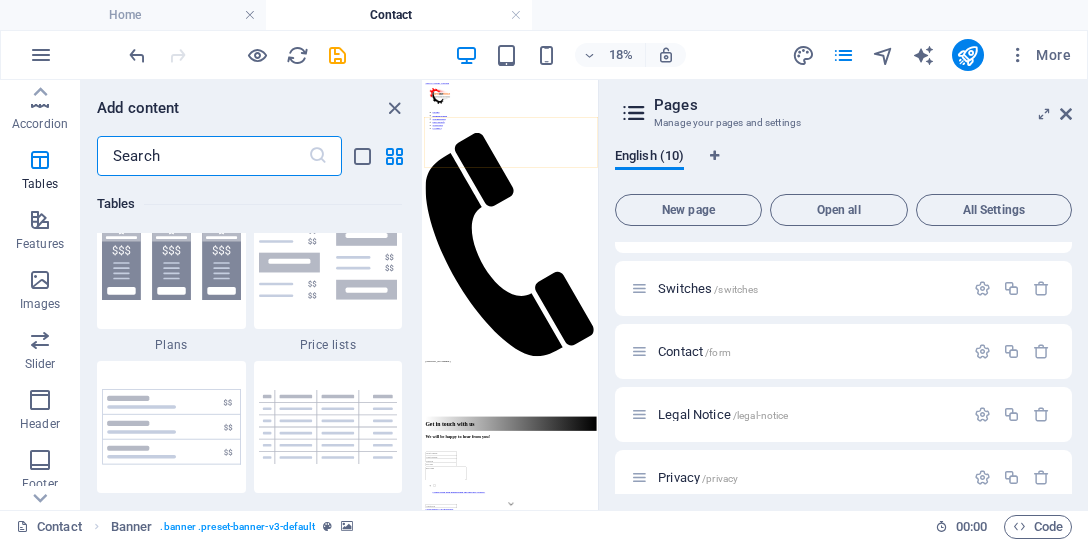 click at bounding box center [202, 156] 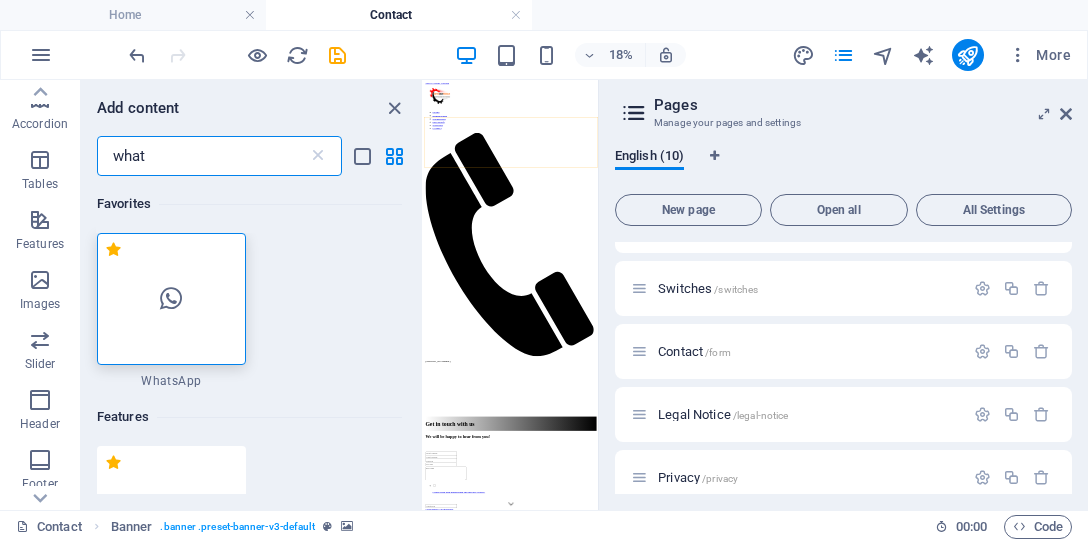 scroll, scrollTop: 0, scrollLeft: 0, axis: both 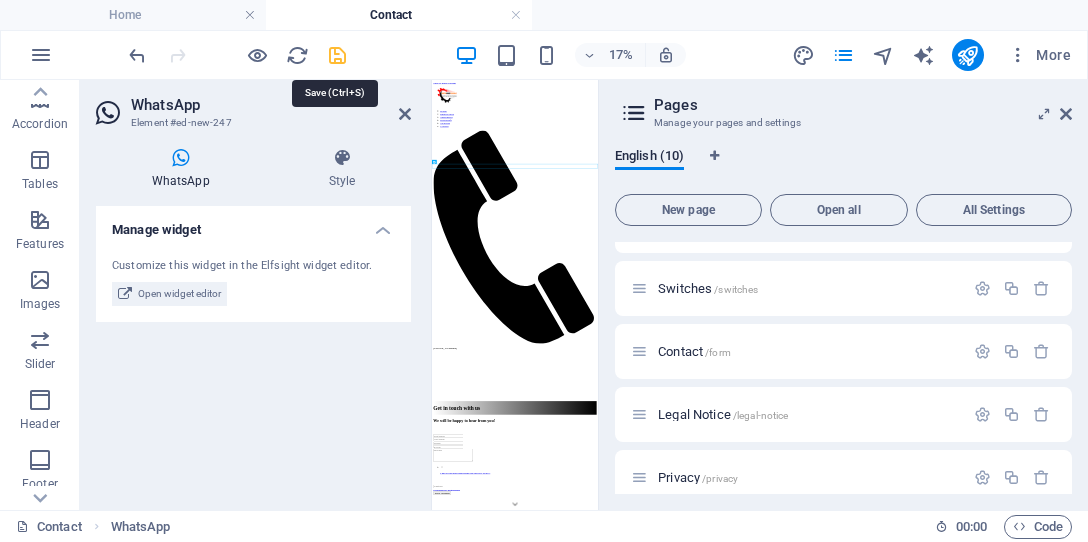 click at bounding box center (337, 55) 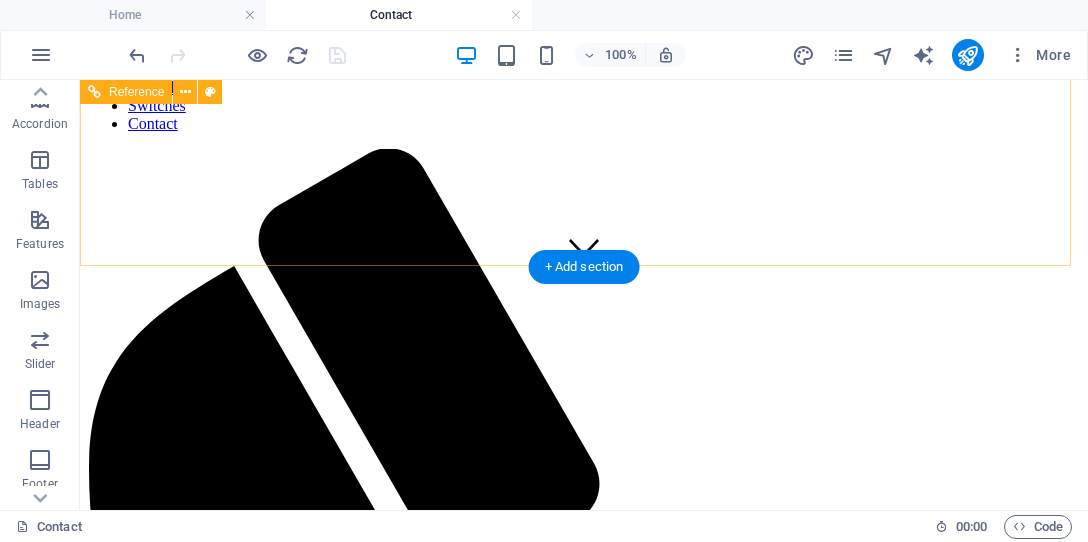 scroll, scrollTop: 0, scrollLeft: 0, axis: both 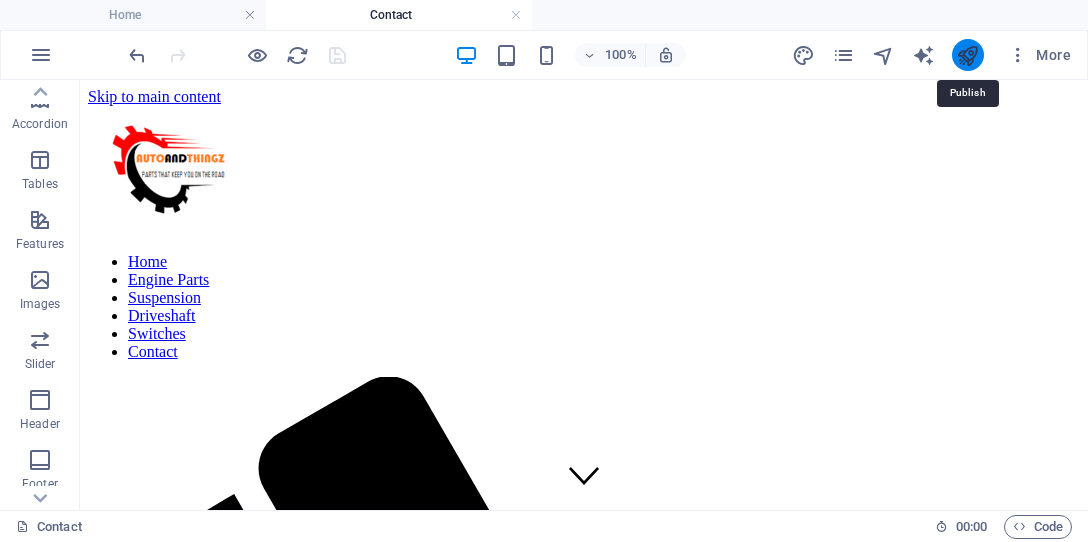 click at bounding box center (967, 55) 